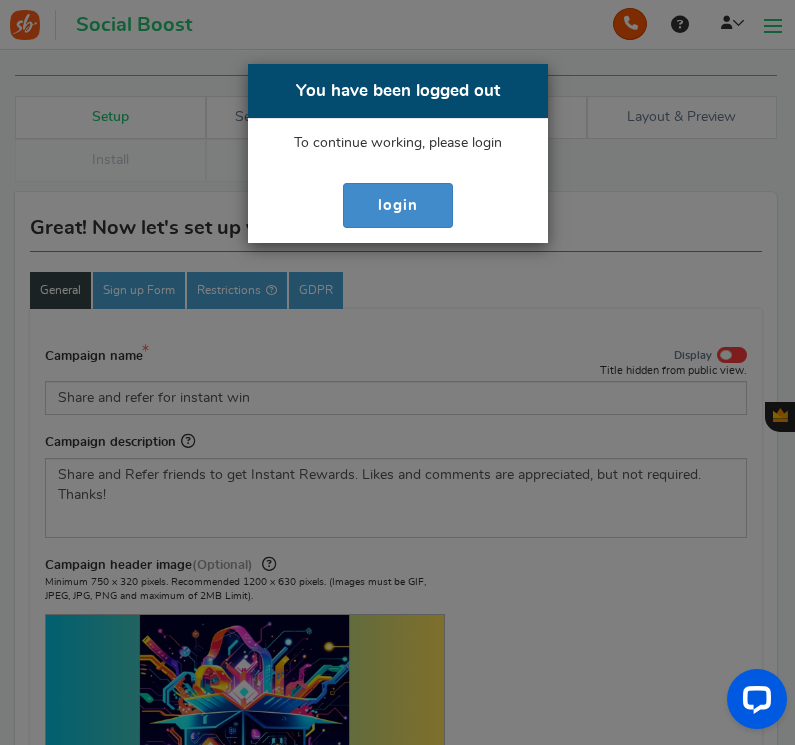 scroll, scrollTop: 0, scrollLeft: 0, axis: both 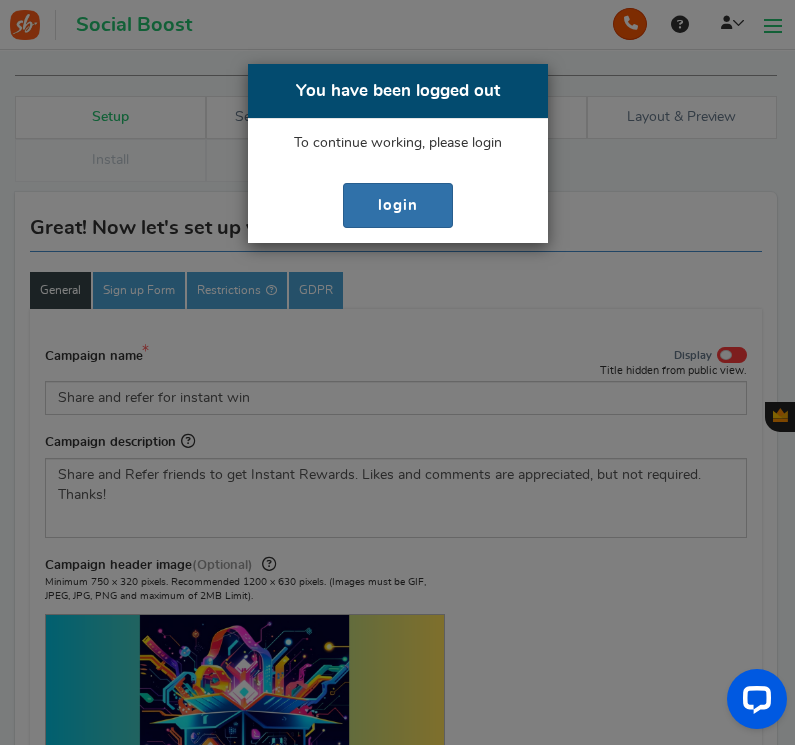click on "login" at bounding box center [398, 205] 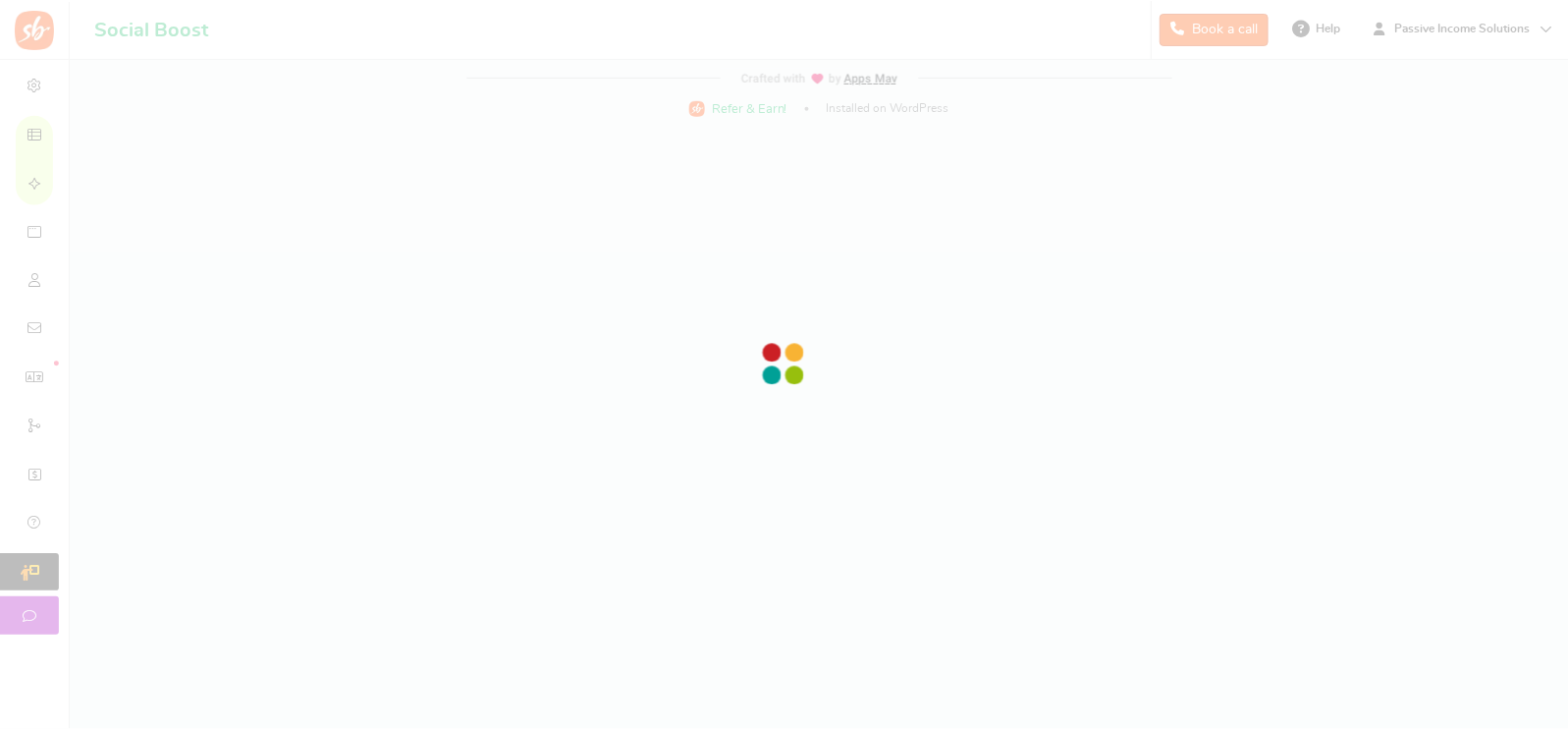 scroll, scrollTop: 0, scrollLeft: 0, axis: both 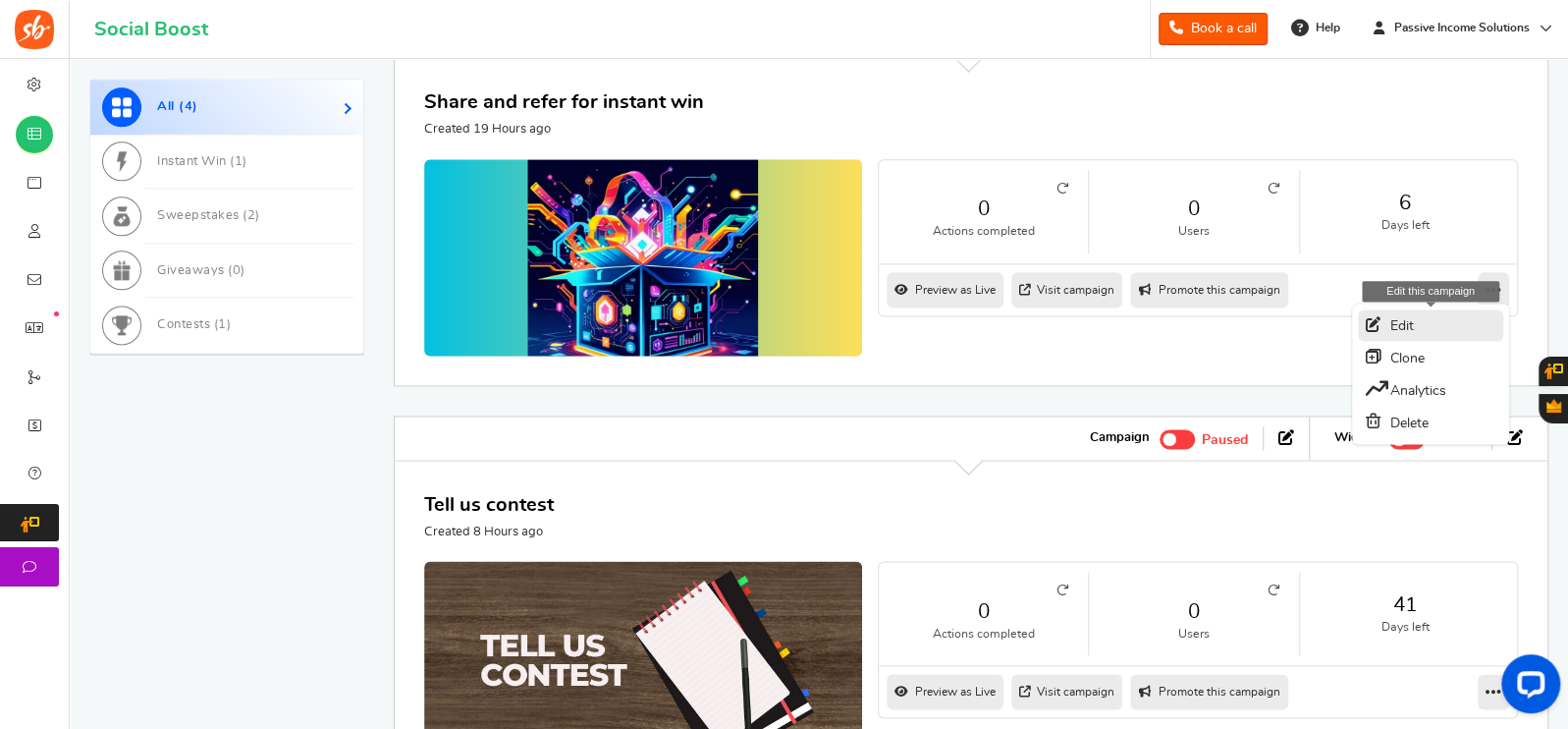 click on "Edit" at bounding box center (1431, 325) 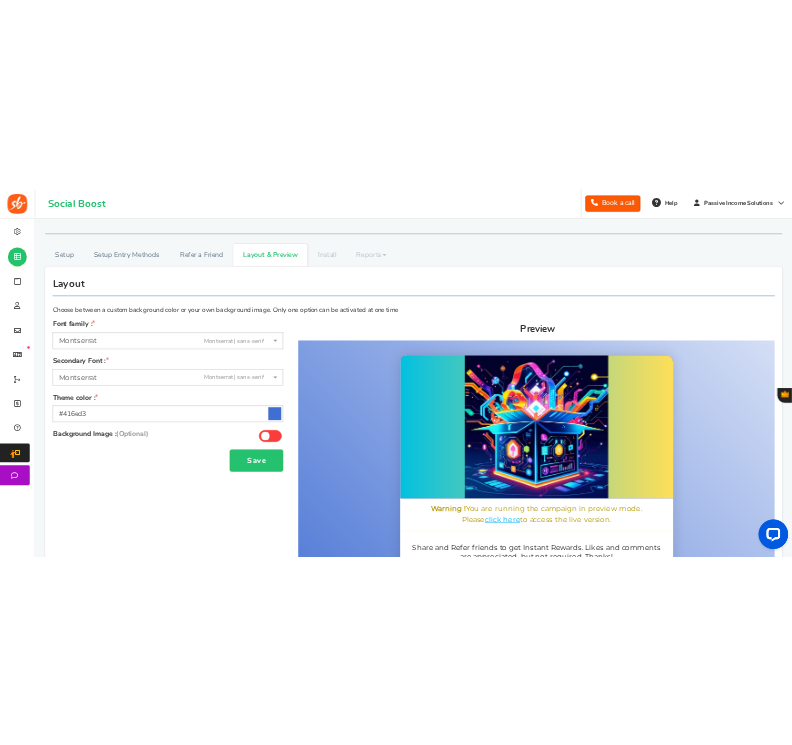 scroll, scrollTop: 0, scrollLeft: 0, axis: both 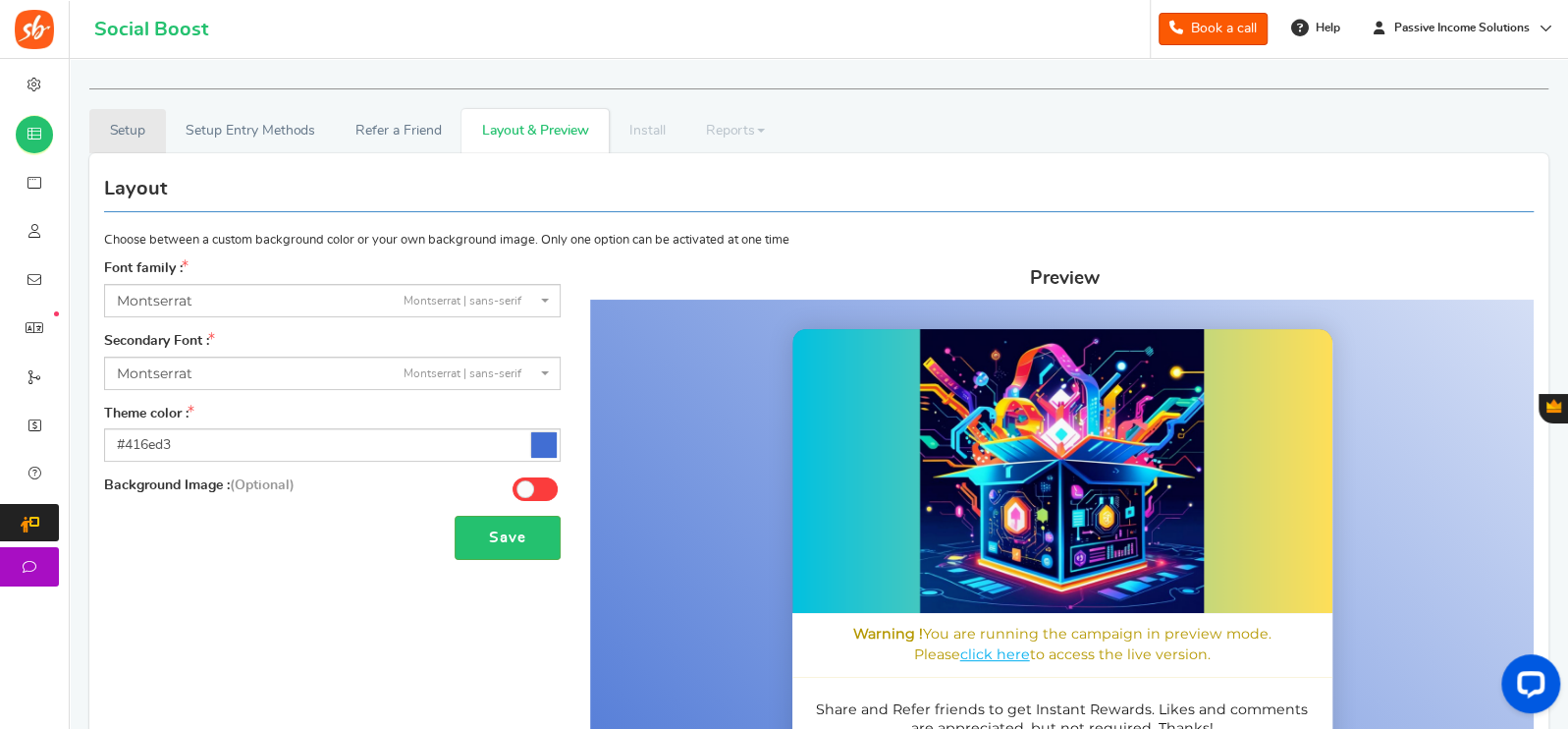 click on "Setup" at bounding box center [128, 131] 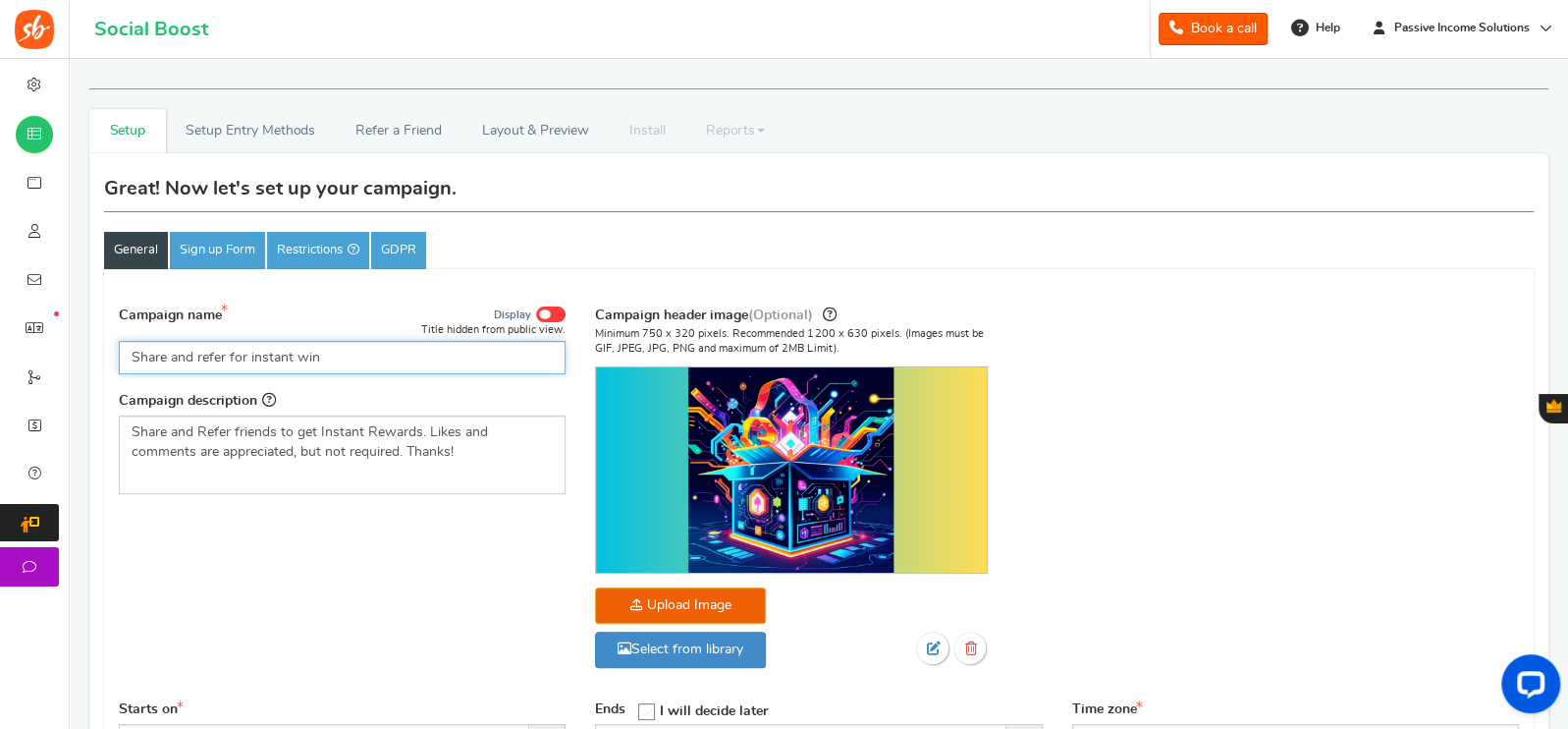 click on "Share and refer for instant win" at bounding box center (342, 358) 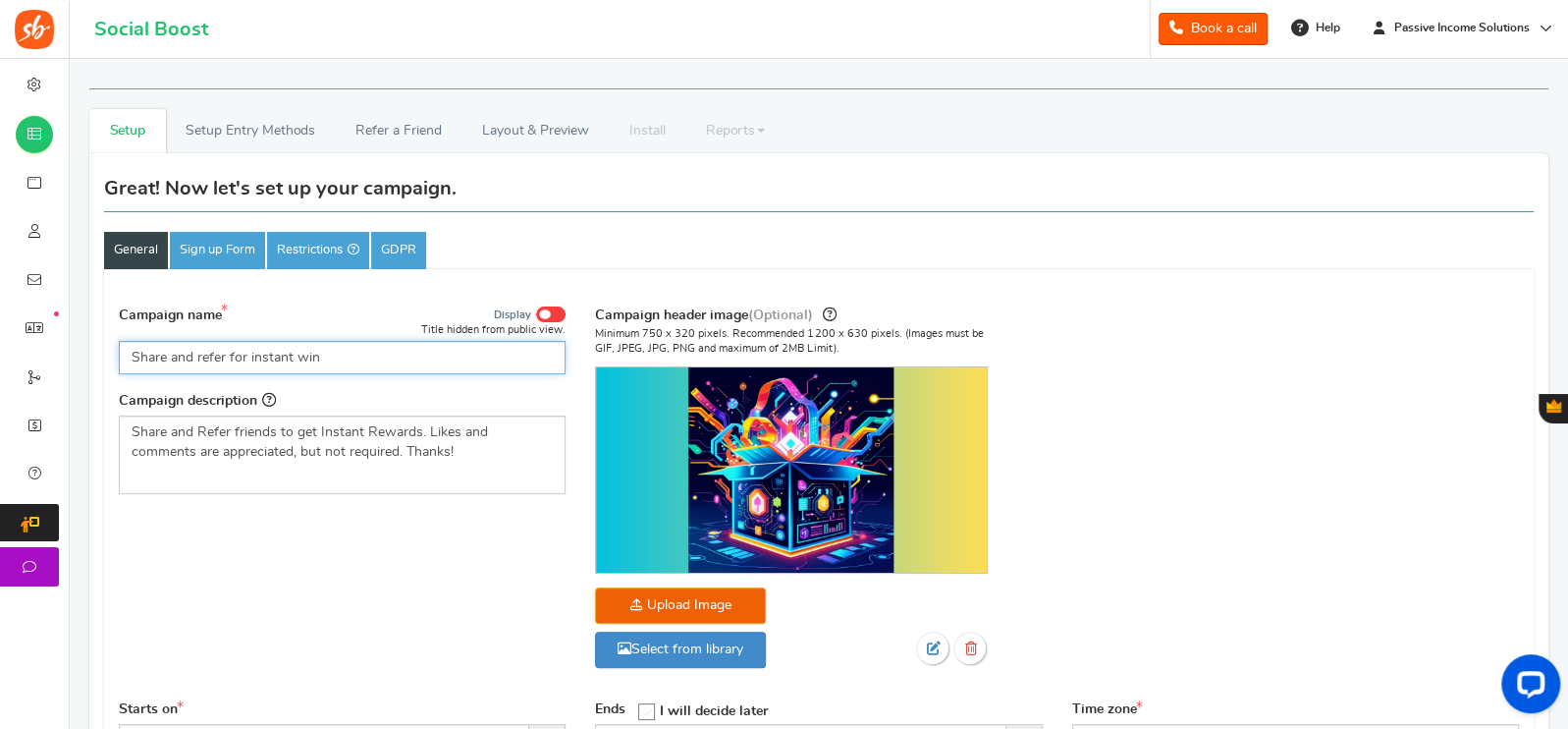 drag, startPoint x: 344, startPoint y: 362, endPoint x: 118, endPoint y: 348, distance: 226.43321 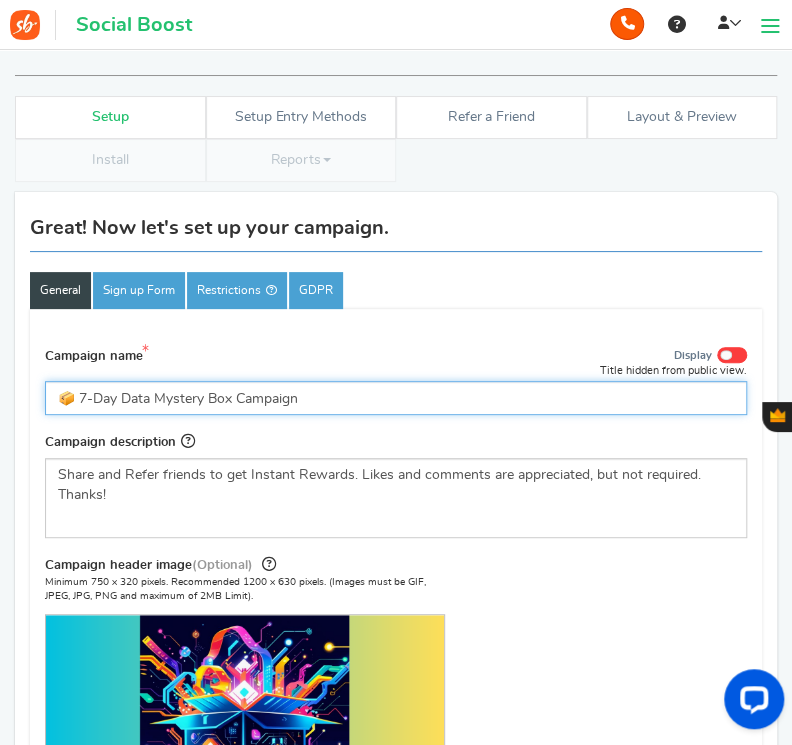 type on "📦 7-Day Data Mystery Box Campaign" 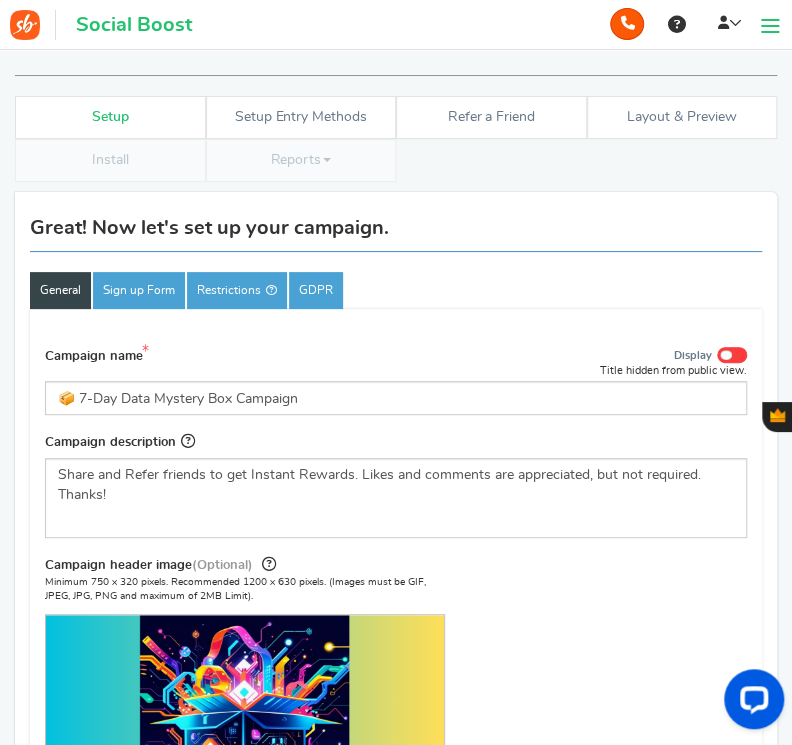 click on "Great! Now let's set up your campaign." at bounding box center (396, 229) 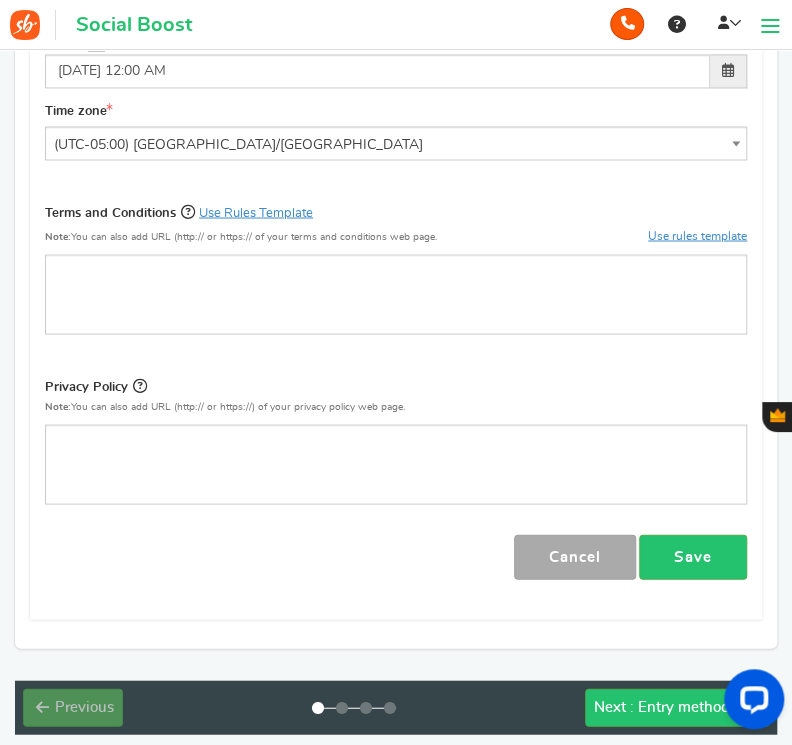 scroll, scrollTop: 999, scrollLeft: 0, axis: vertical 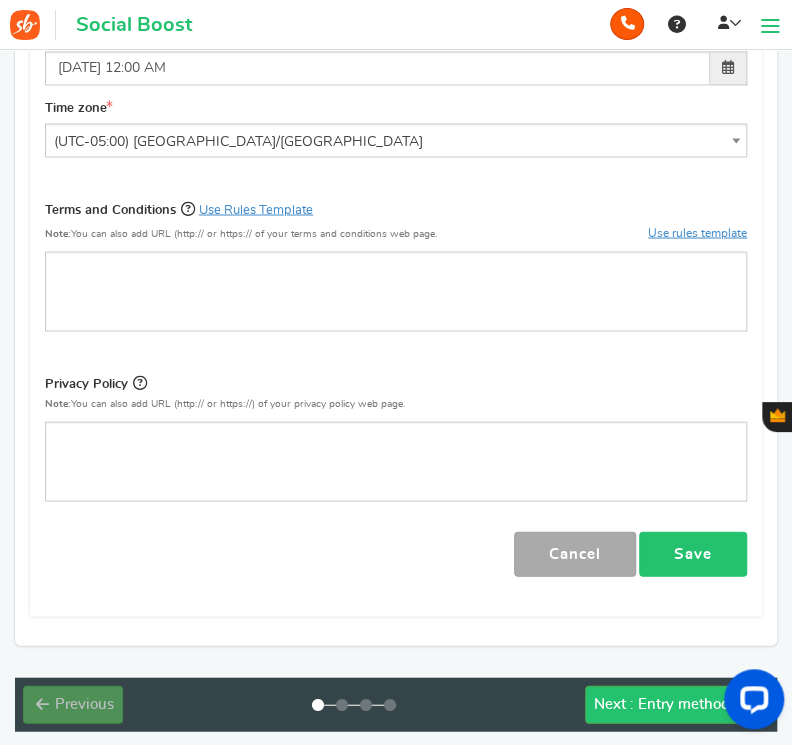 click on "Save" at bounding box center [693, 553] 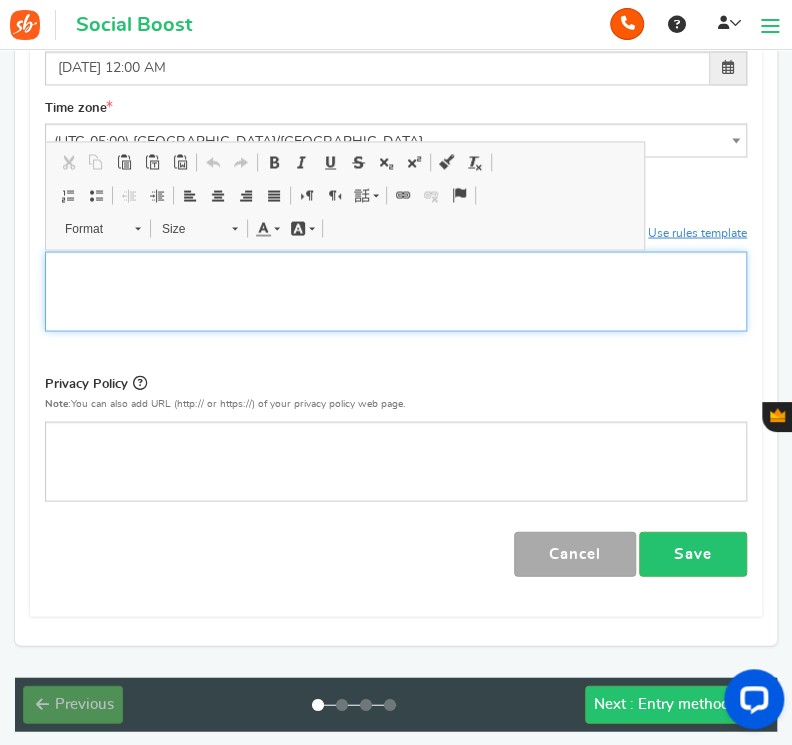 click at bounding box center (396, 268) 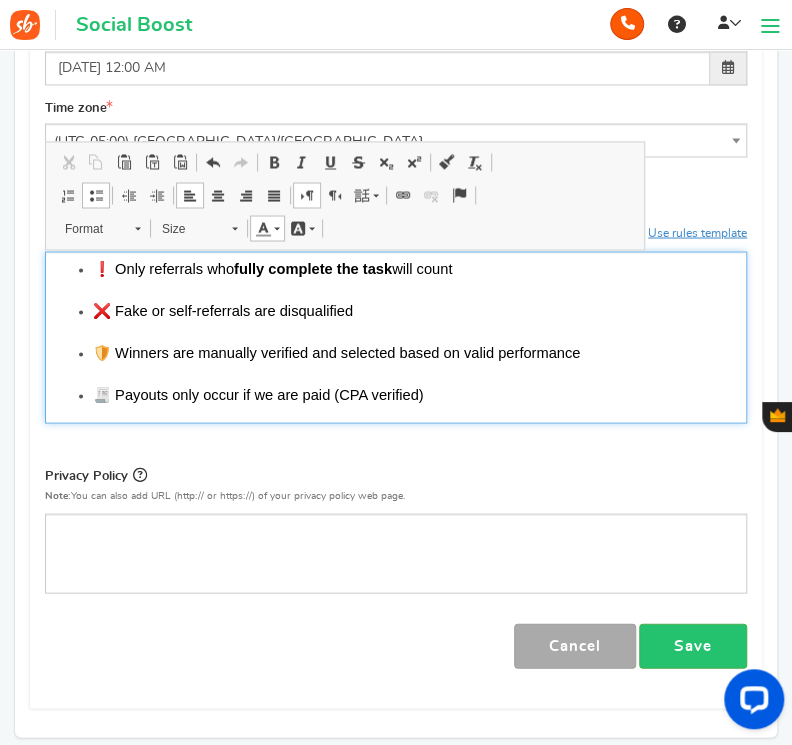 type 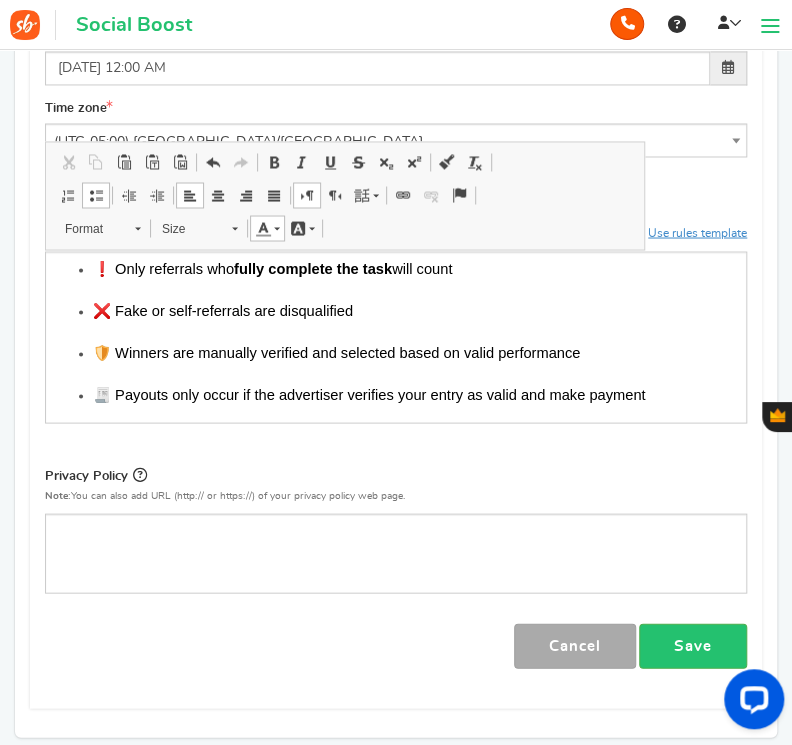 click on "Campaign name
Display
Title hidden from public view.
📦 7-Day Data Mystery Box Campaign
This will be shown to the public and to eligible customers in the 'cart -thanks' page
Campaign description    (Optional)" at bounding box center (396, 1) 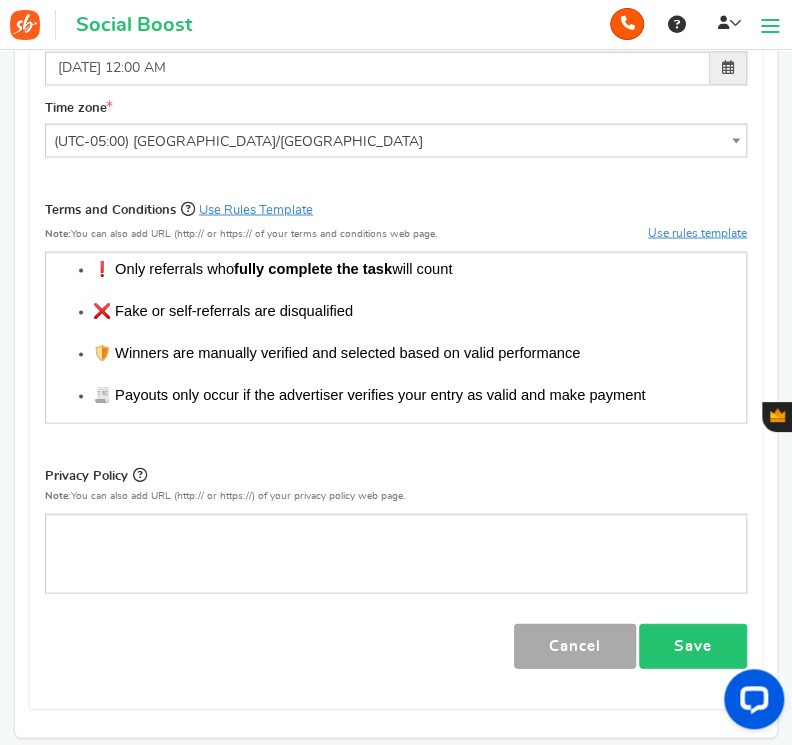 click on "Save" at bounding box center [693, 645] 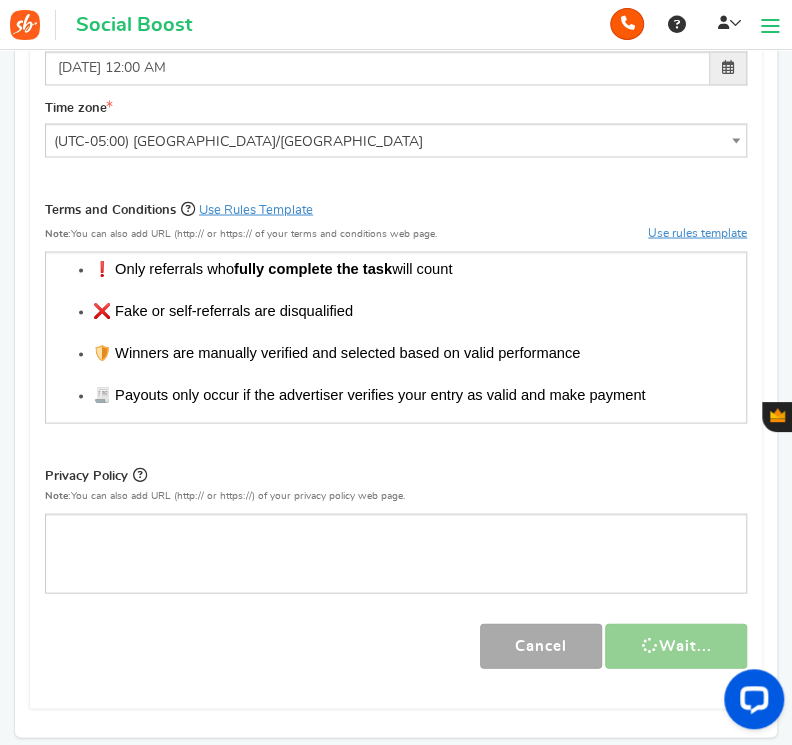 scroll, scrollTop: 1230, scrollLeft: 0, axis: vertical 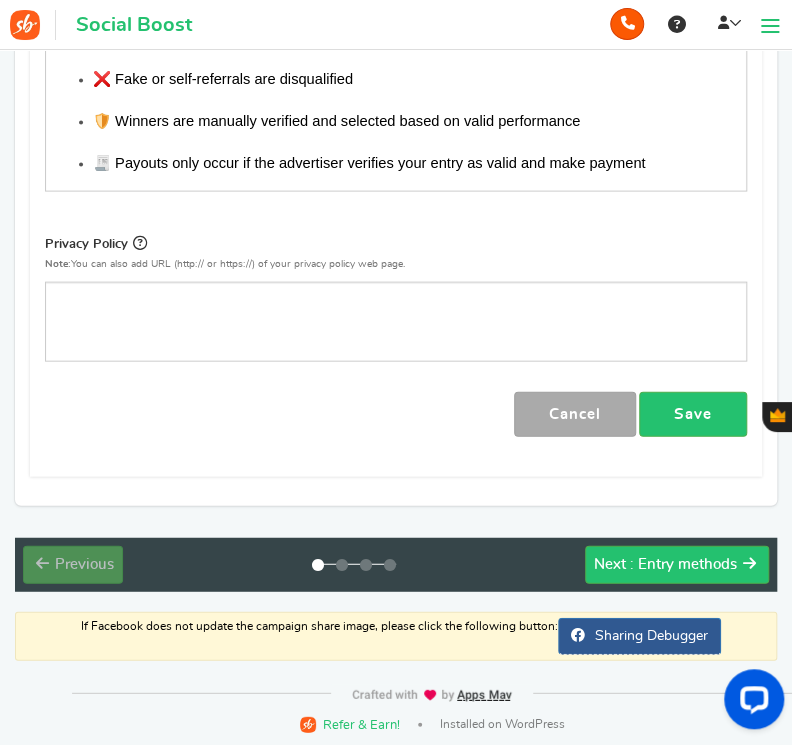 click on "Campaign name
Display
Title hidden from public view.
📦 7-Day Data Mystery Box Campaign
This will be shown to the public and to eligible customers in the 'cart -thanks' page
Campaign description    (Optional)" at bounding box center (396, -230) 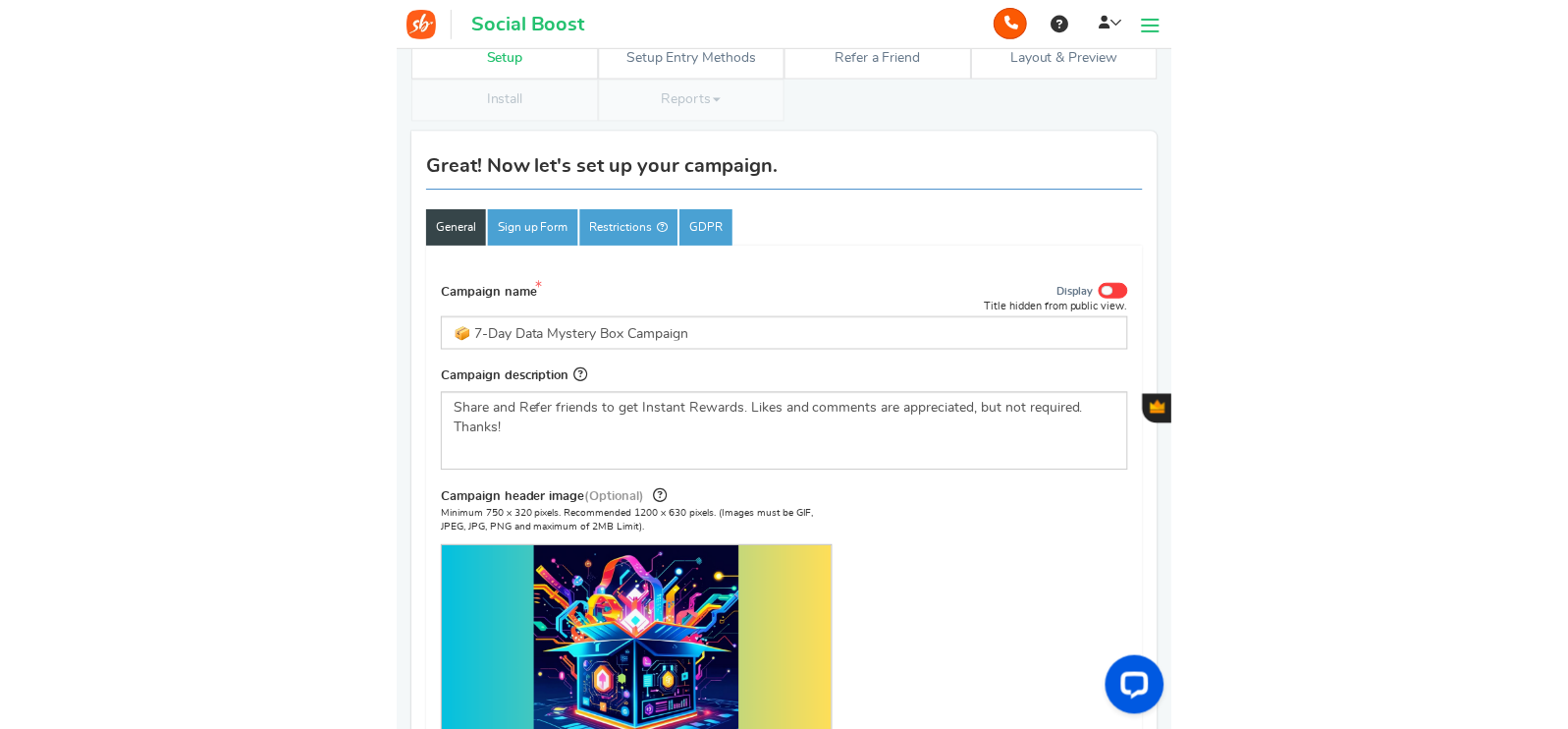 scroll, scrollTop: 28, scrollLeft: 0, axis: vertical 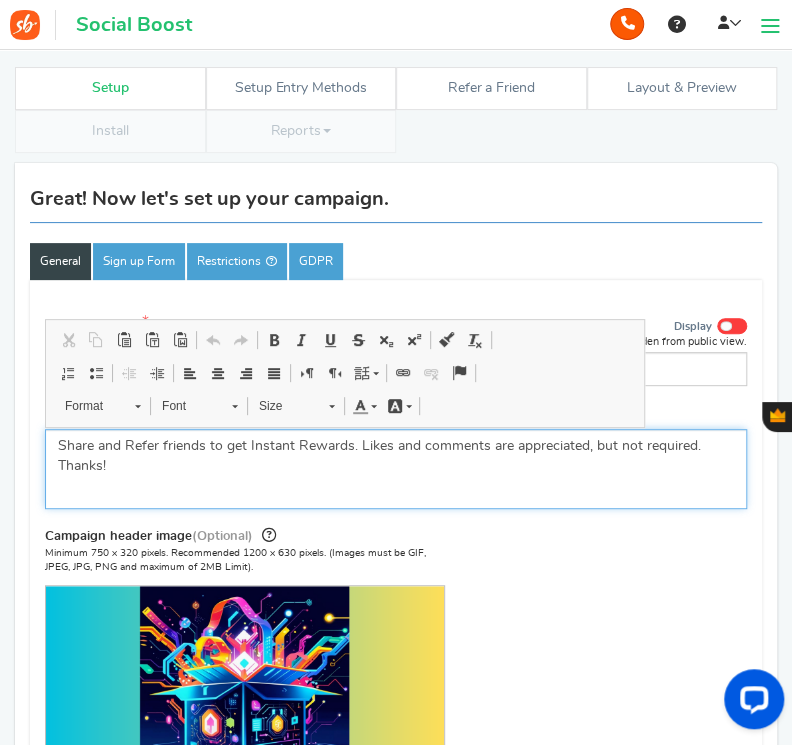 click on "Share and Refer friends to get Instant Rewards. Likes and comments are appreciated, but not required. Thanks!" at bounding box center (396, 456) 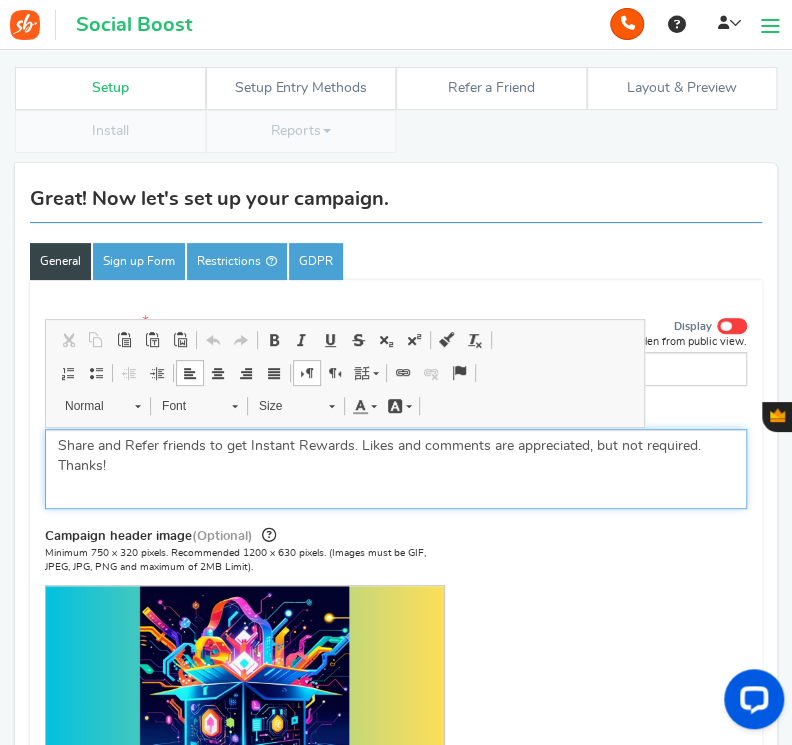 click on "Share and Refer friends to get Instant Rewards. Likes and comments are appreciated, but not required. Thanks!" at bounding box center [396, 456] 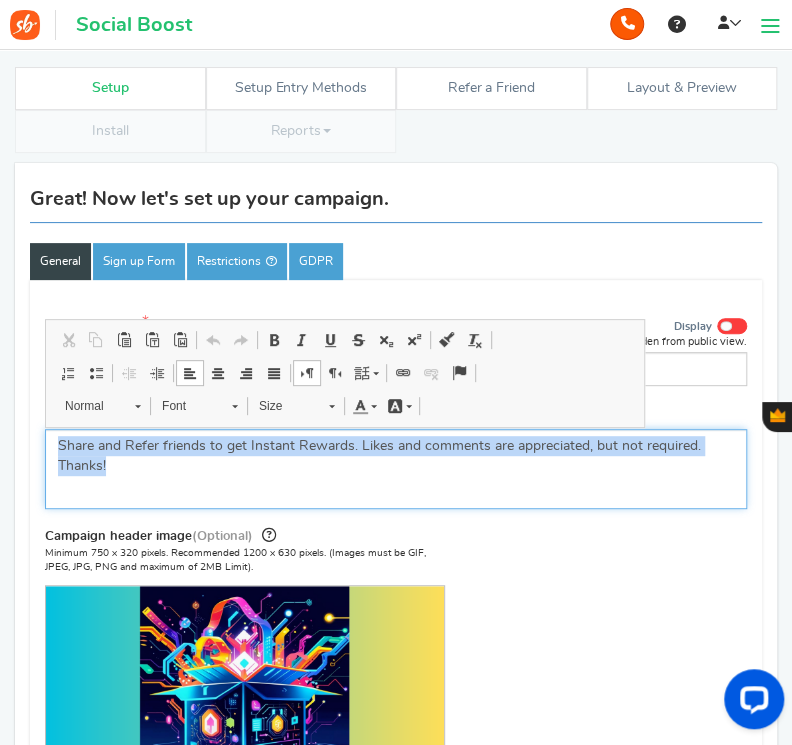 drag, startPoint x: 133, startPoint y: 466, endPoint x: 57, endPoint y: 437, distance: 81.34495 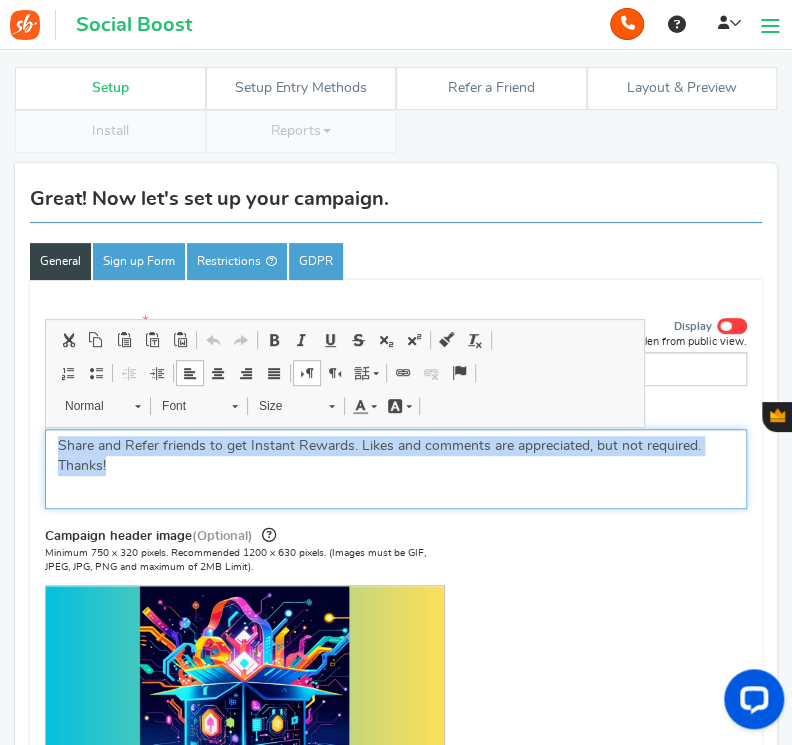 click on "Share and Refer friends to get Instant Rewards. Likes and comments are appreciated, but not required. Thanks!" at bounding box center [396, 456] 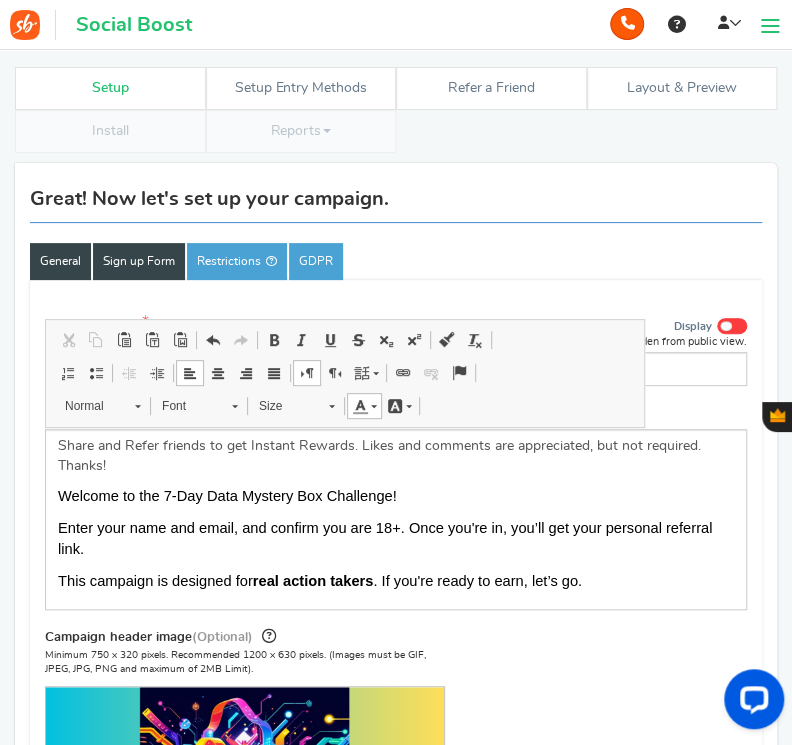 click on "Sign up Form" at bounding box center [139, 261] 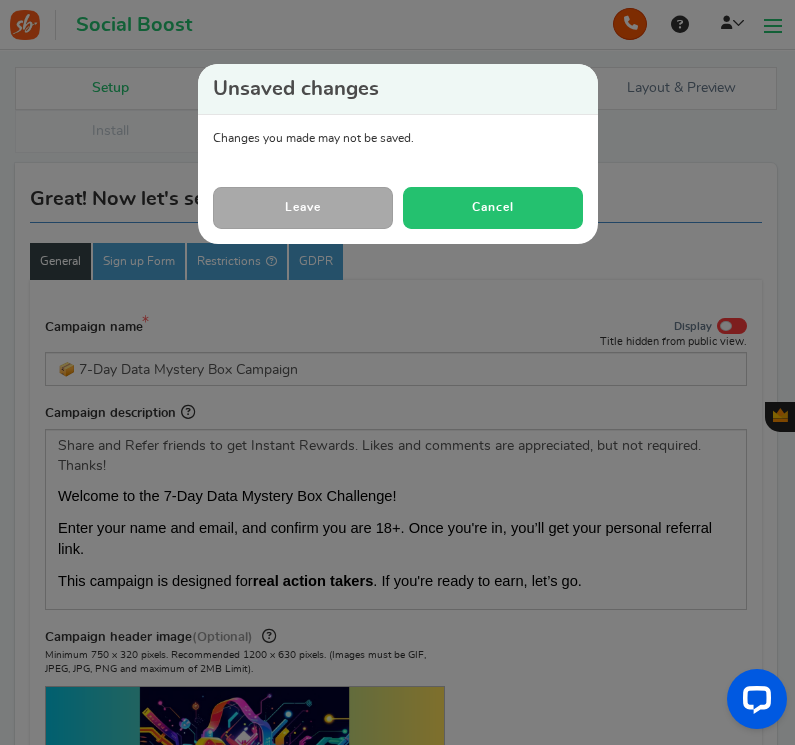 click on "Cancel" at bounding box center [493, 208] 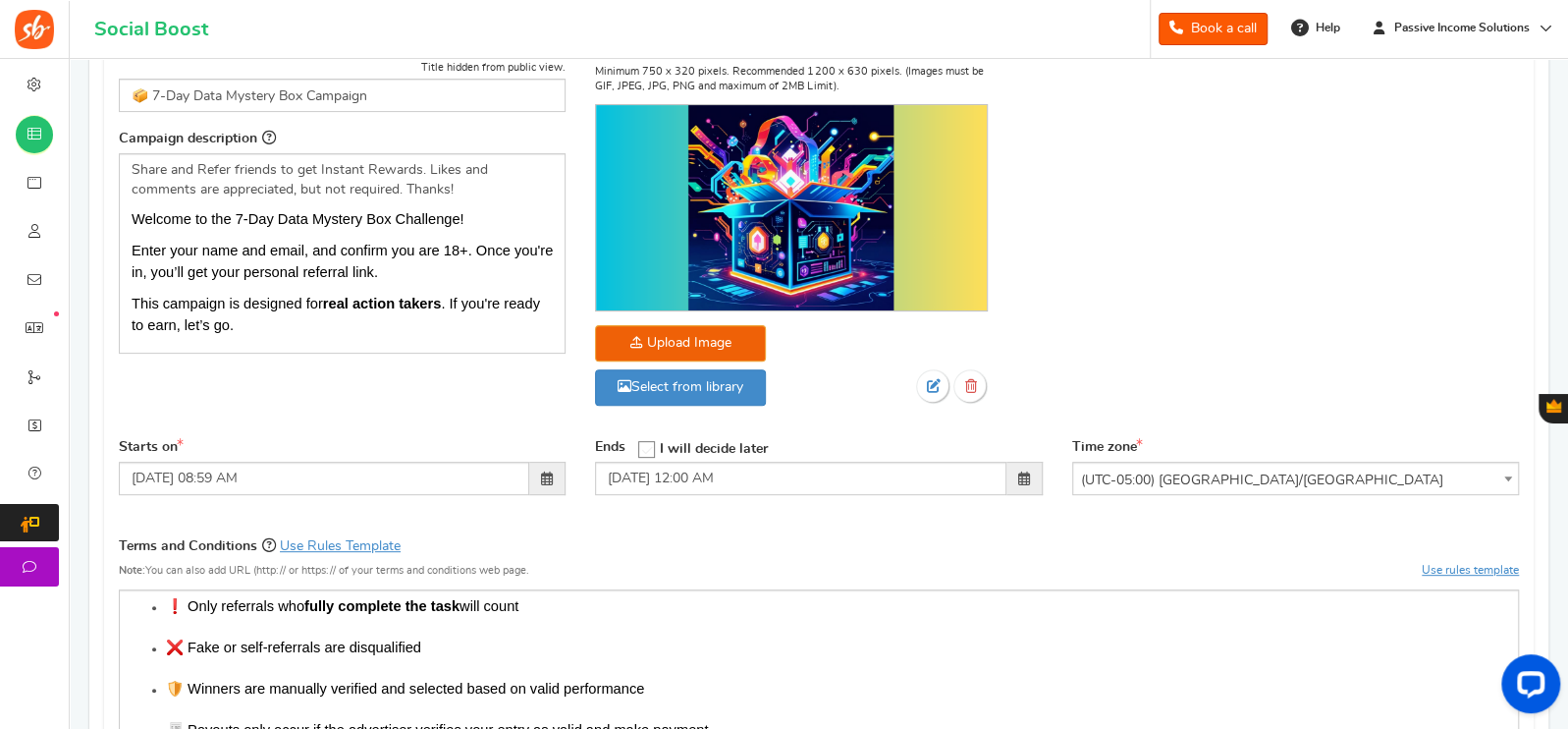 scroll, scrollTop: 268, scrollLeft: 0, axis: vertical 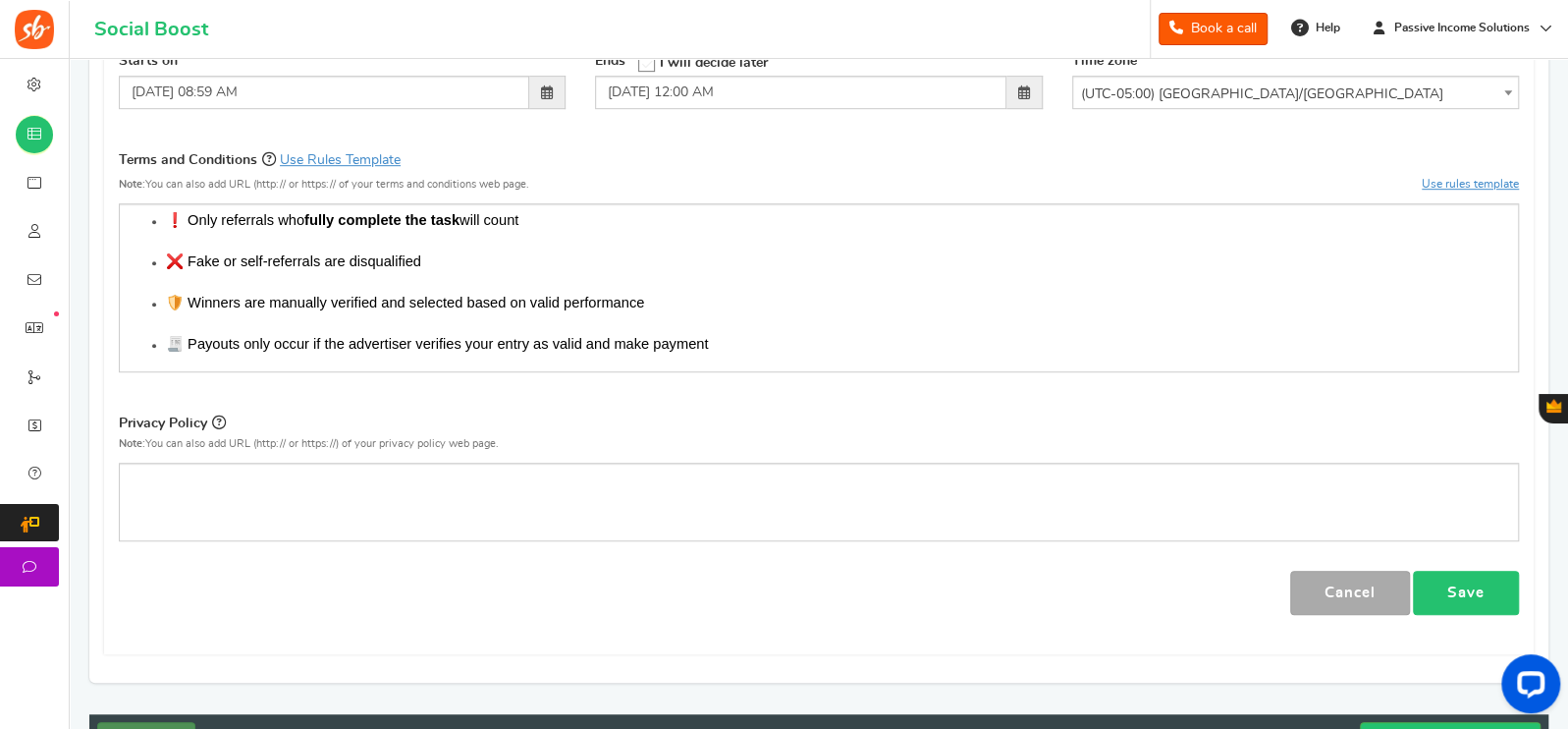 click on "Save" at bounding box center (1466, 592) 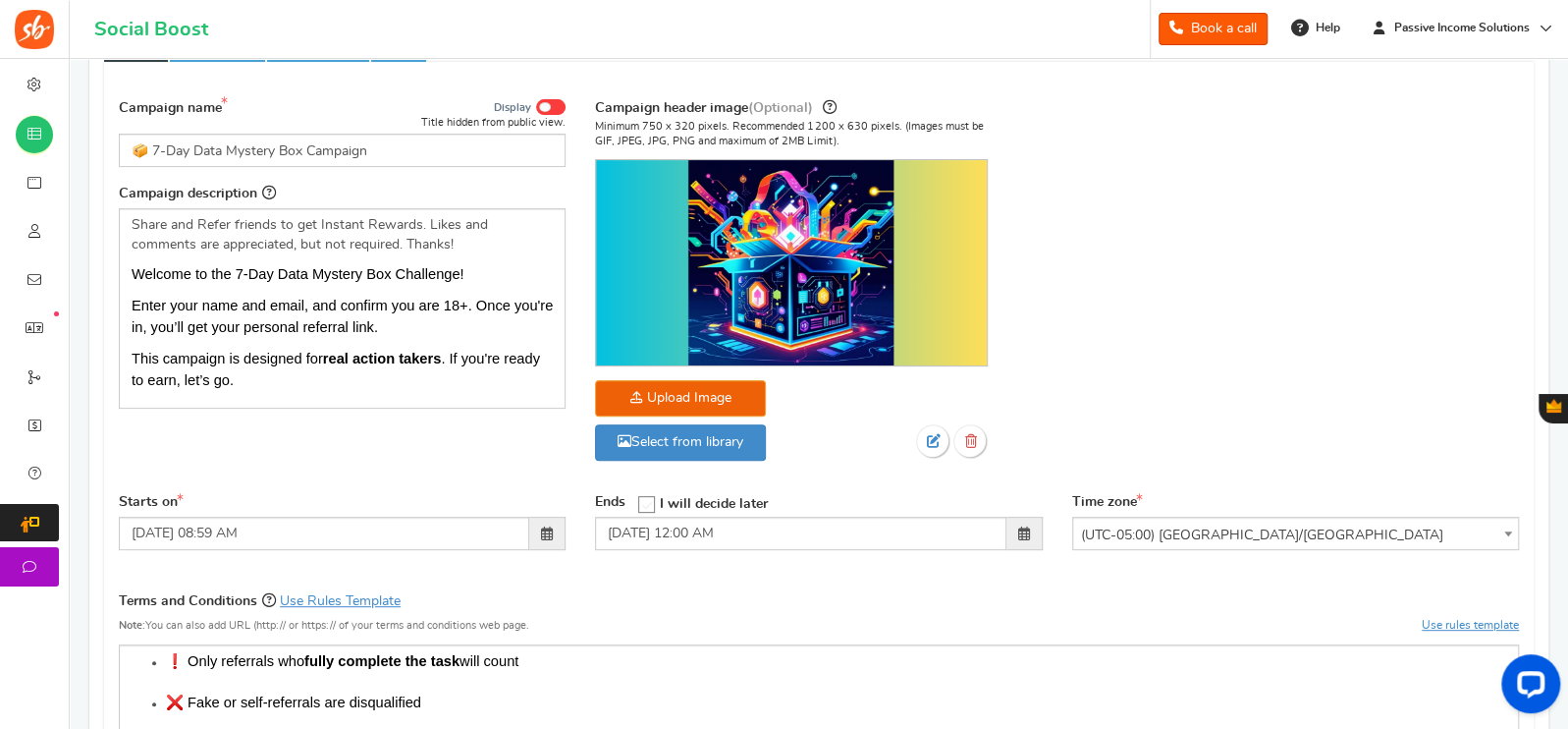 scroll, scrollTop: 157, scrollLeft: 0, axis: vertical 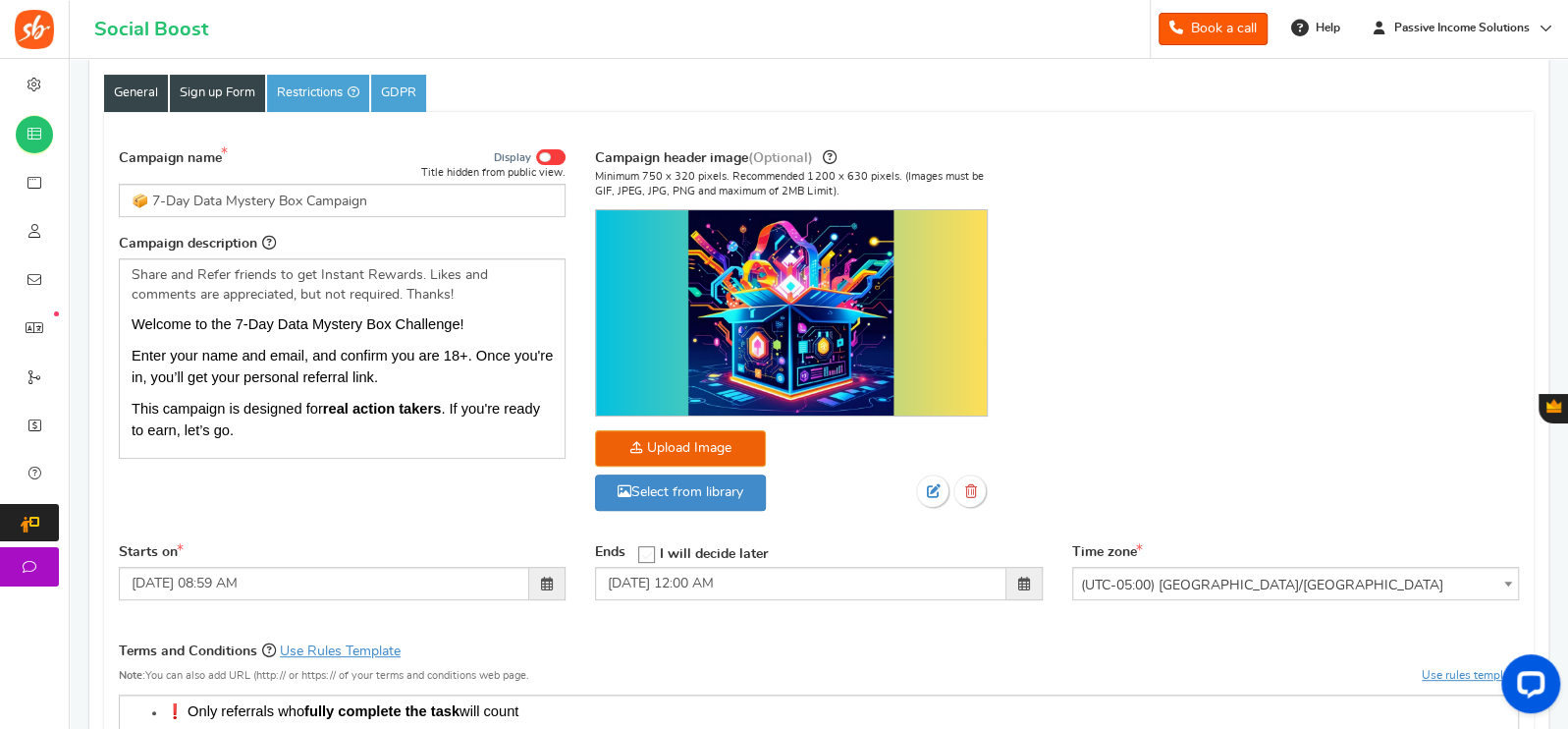 click on "Sign up Form" at bounding box center (217, 93) 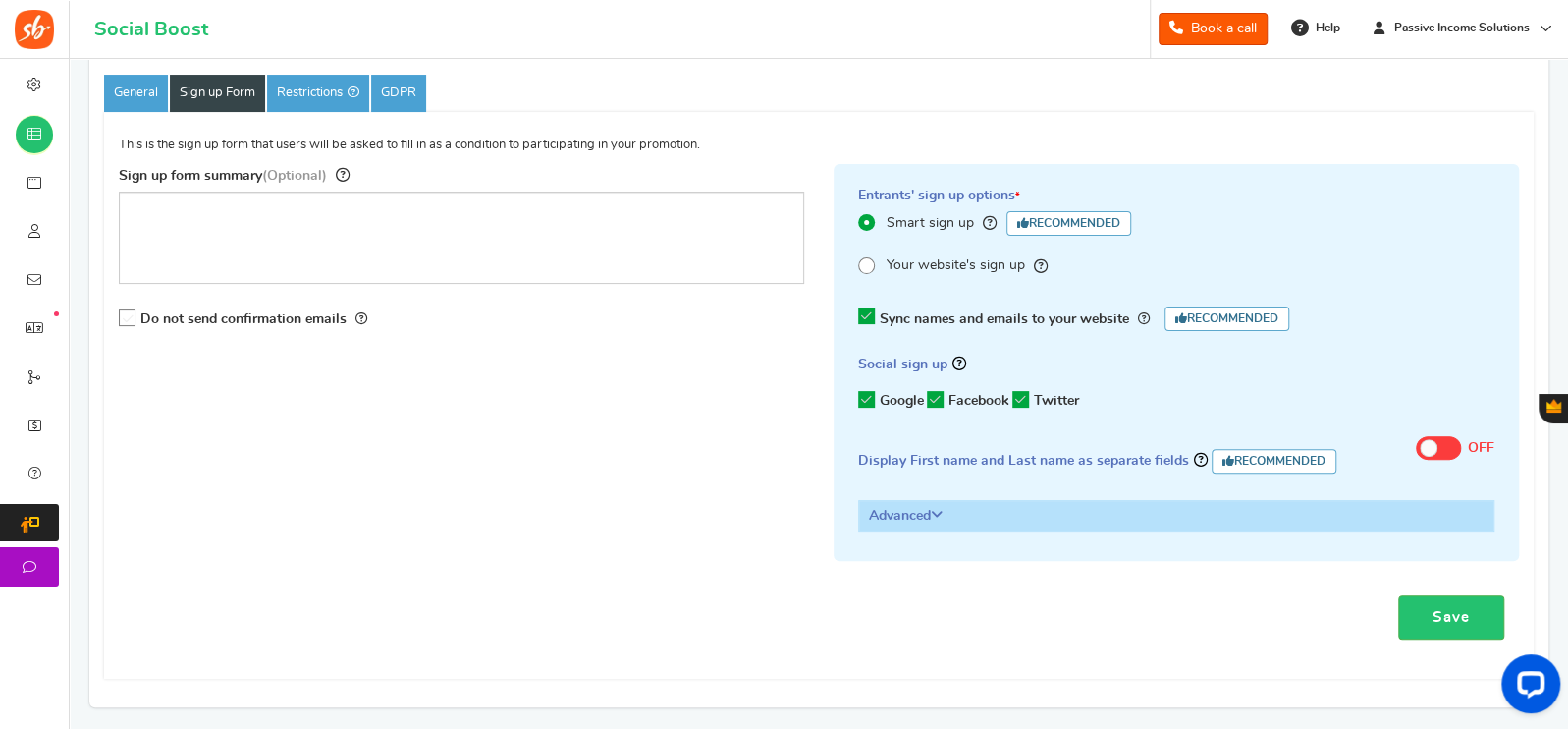 click at bounding box center (1438, 448) 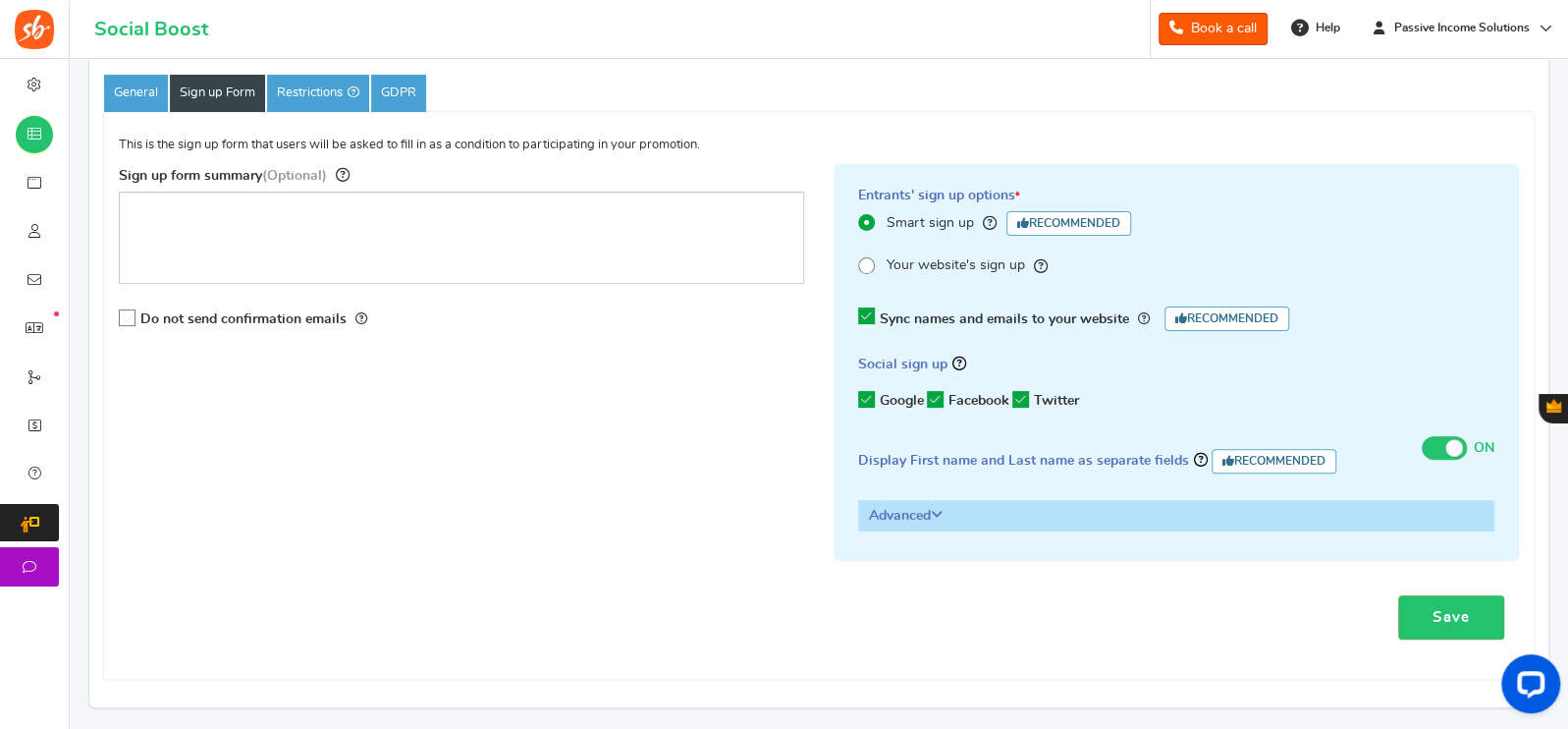 click at bounding box center (937, 515) 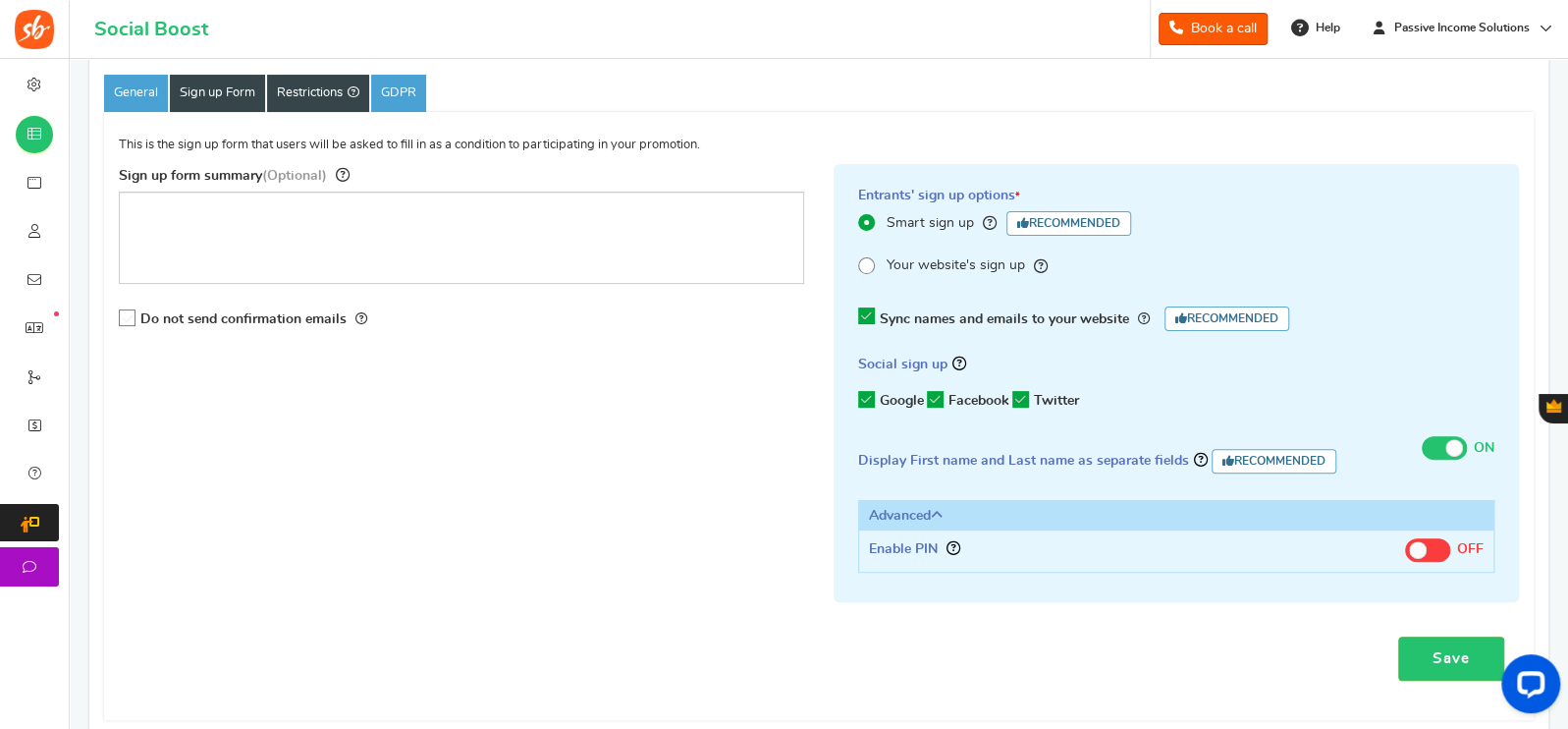 click on "Restrictions" at bounding box center [318, 93] 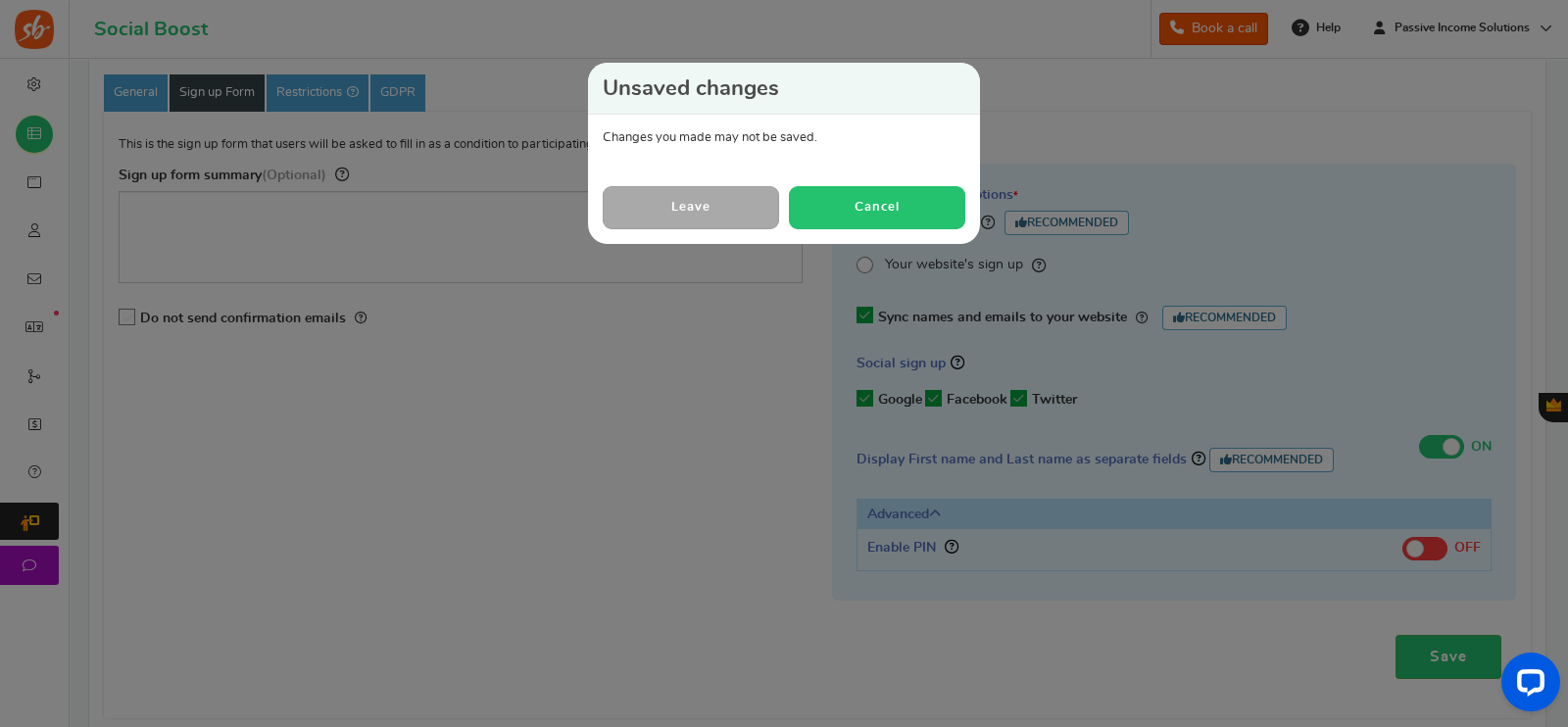 click on "Cancel" at bounding box center (877, 207) 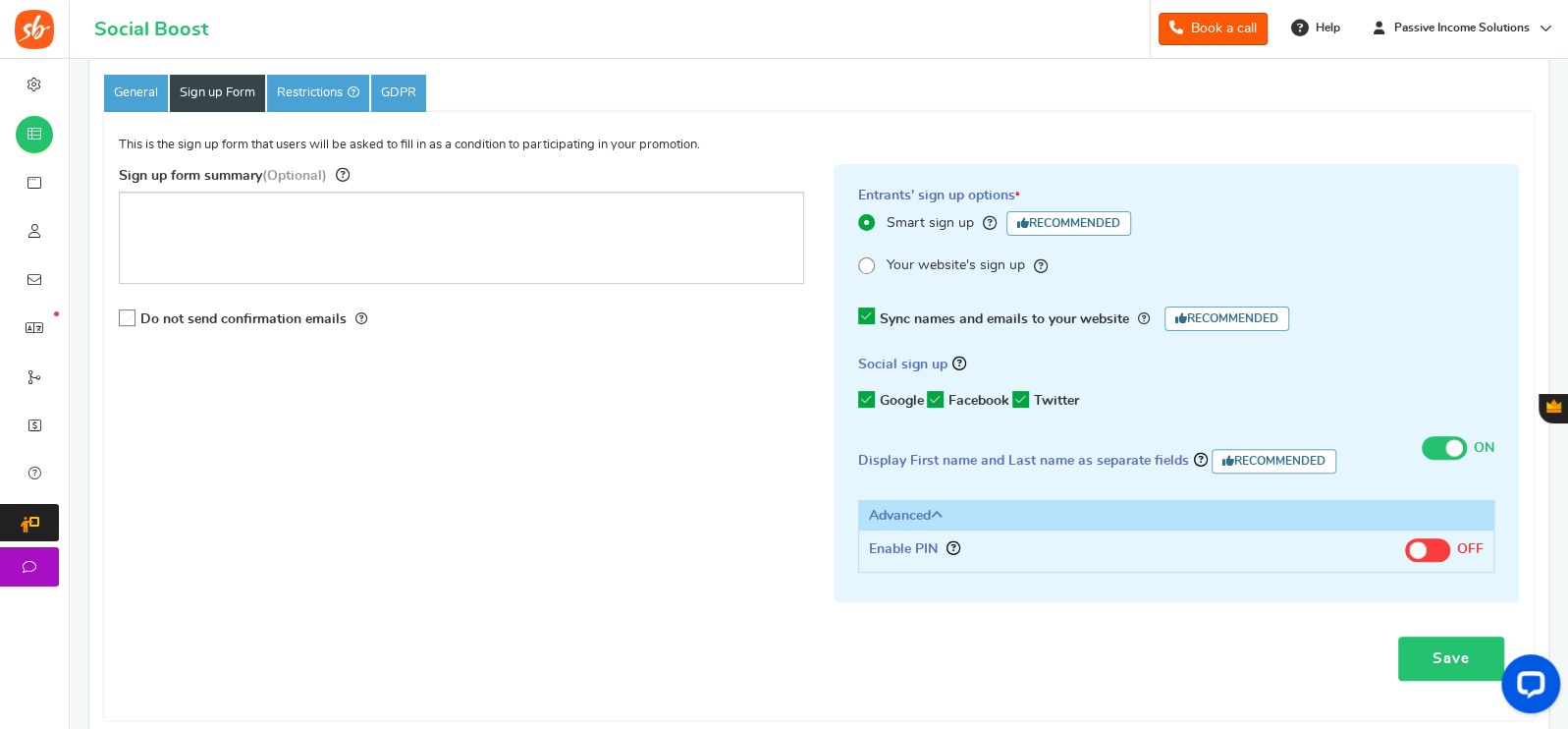 click on "Save" at bounding box center (1451, 658) 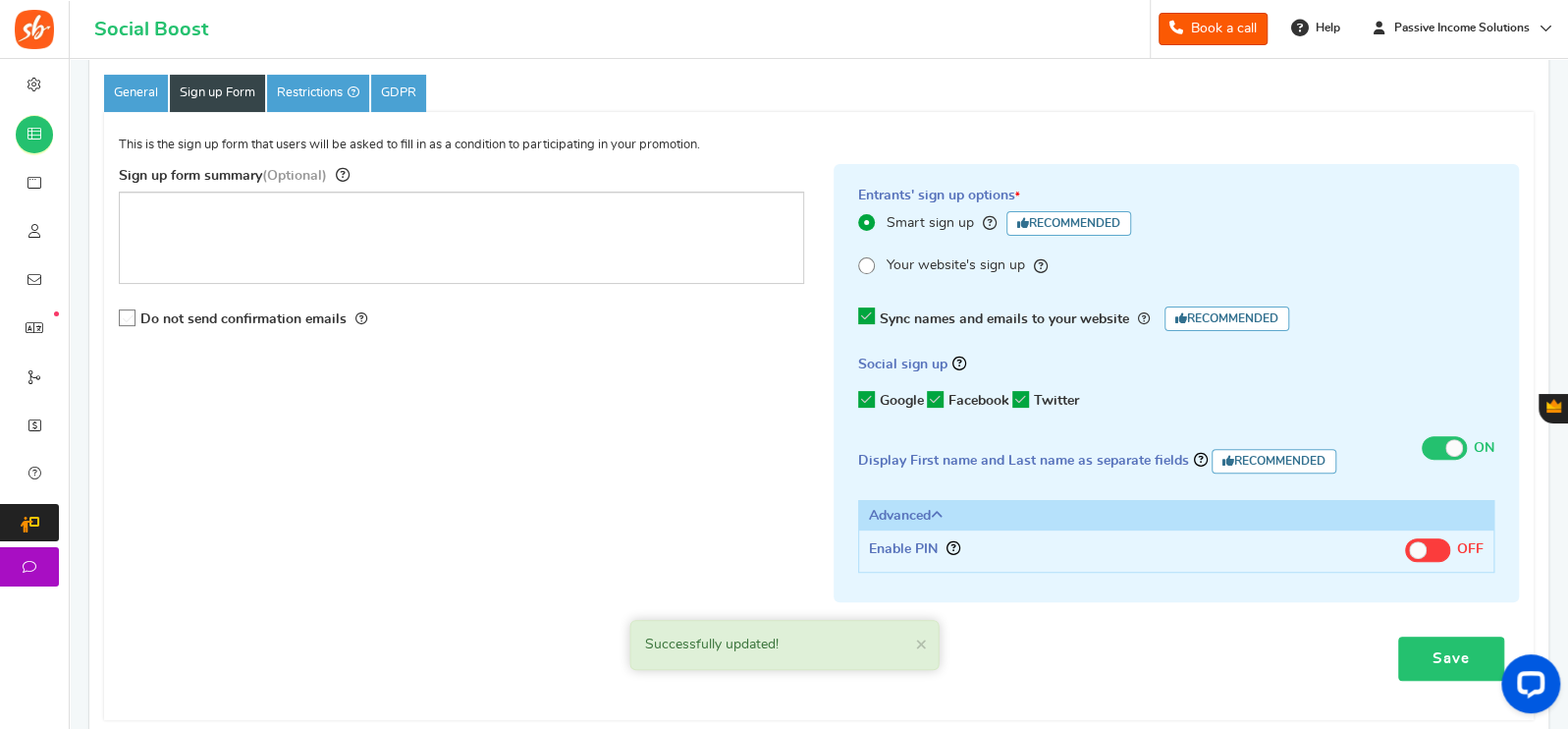scroll, scrollTop: 419, scrollLeft: 0, axis: vertical 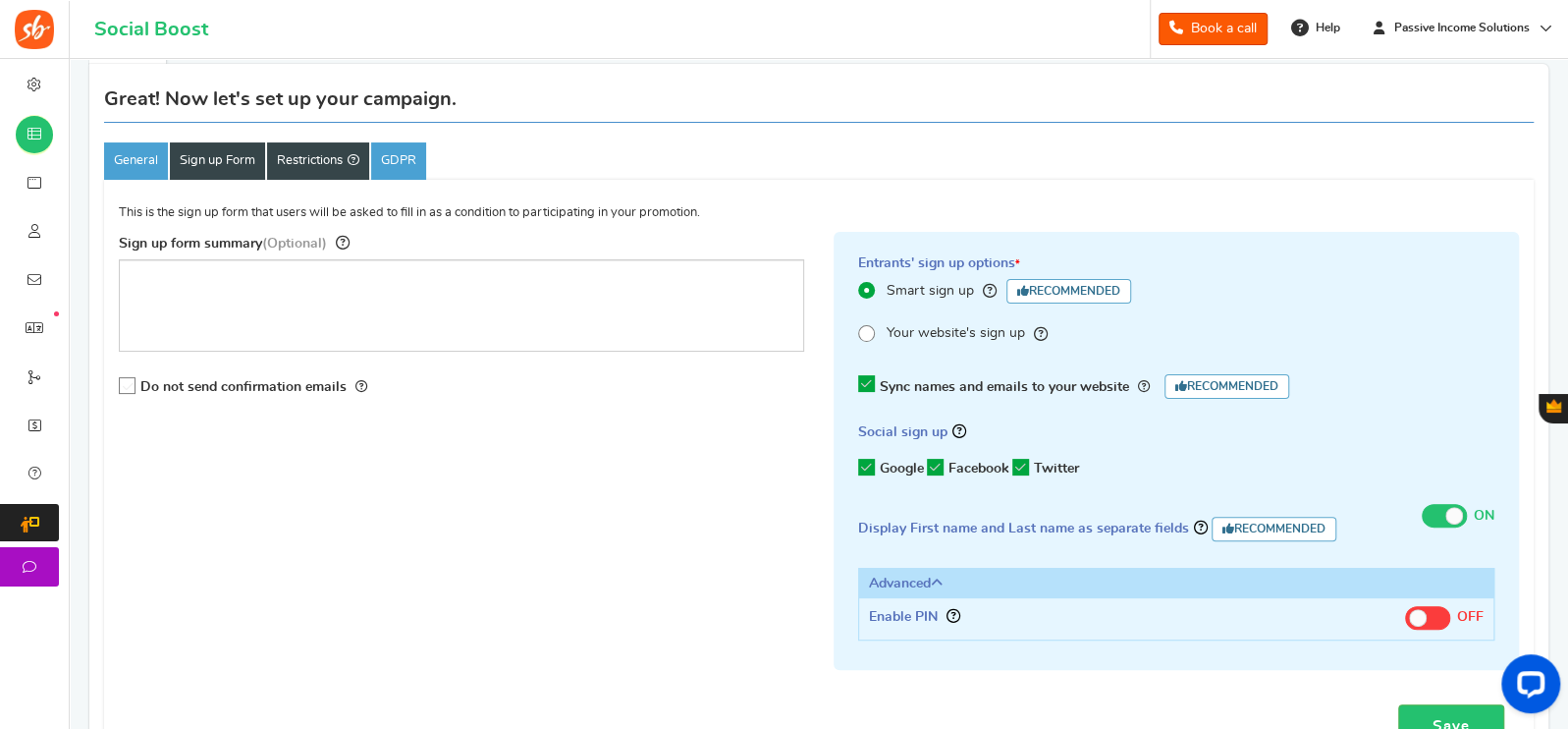 click on "Restrictions" at bounding box center [318, 161] 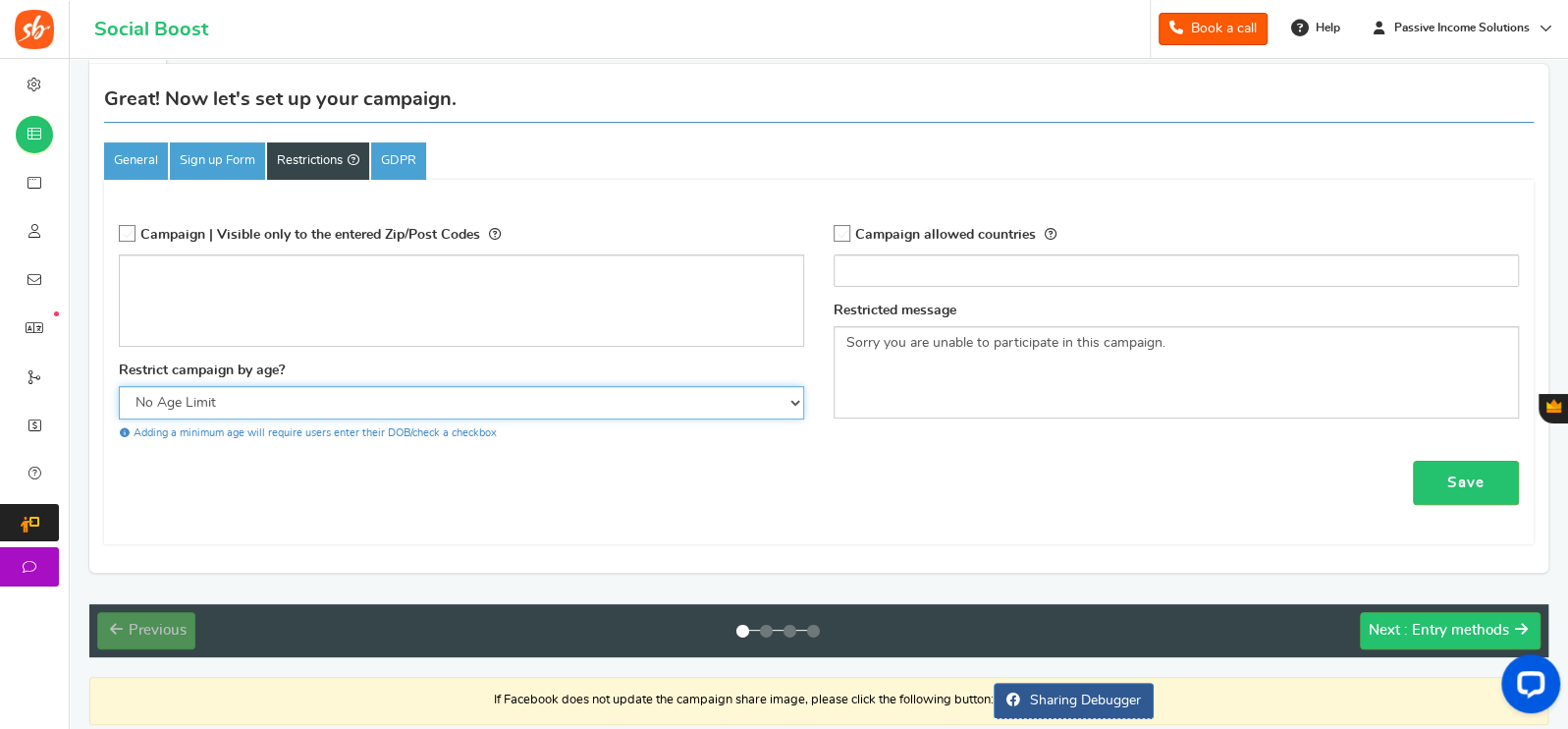 click on "No Age Limit
13+ Required Checkbox
18+ Required Checkbox
21+ Required Checkbox" at bounding box center [461, 403] 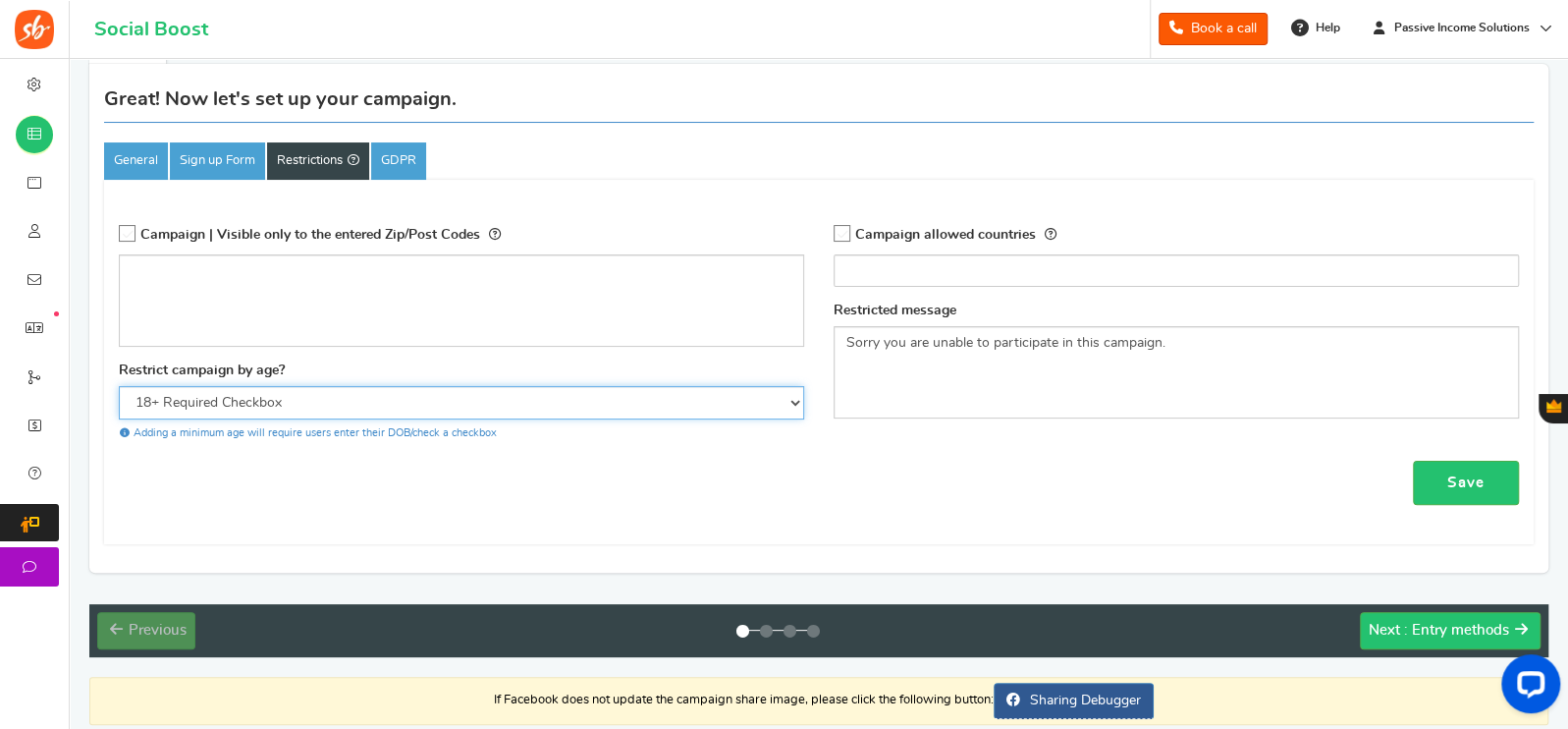 click on "No Age Limit
13+ Required Checkbox
18+ Required Checkbox
21+ Required Checkbox" at bounding box center [461, 403] 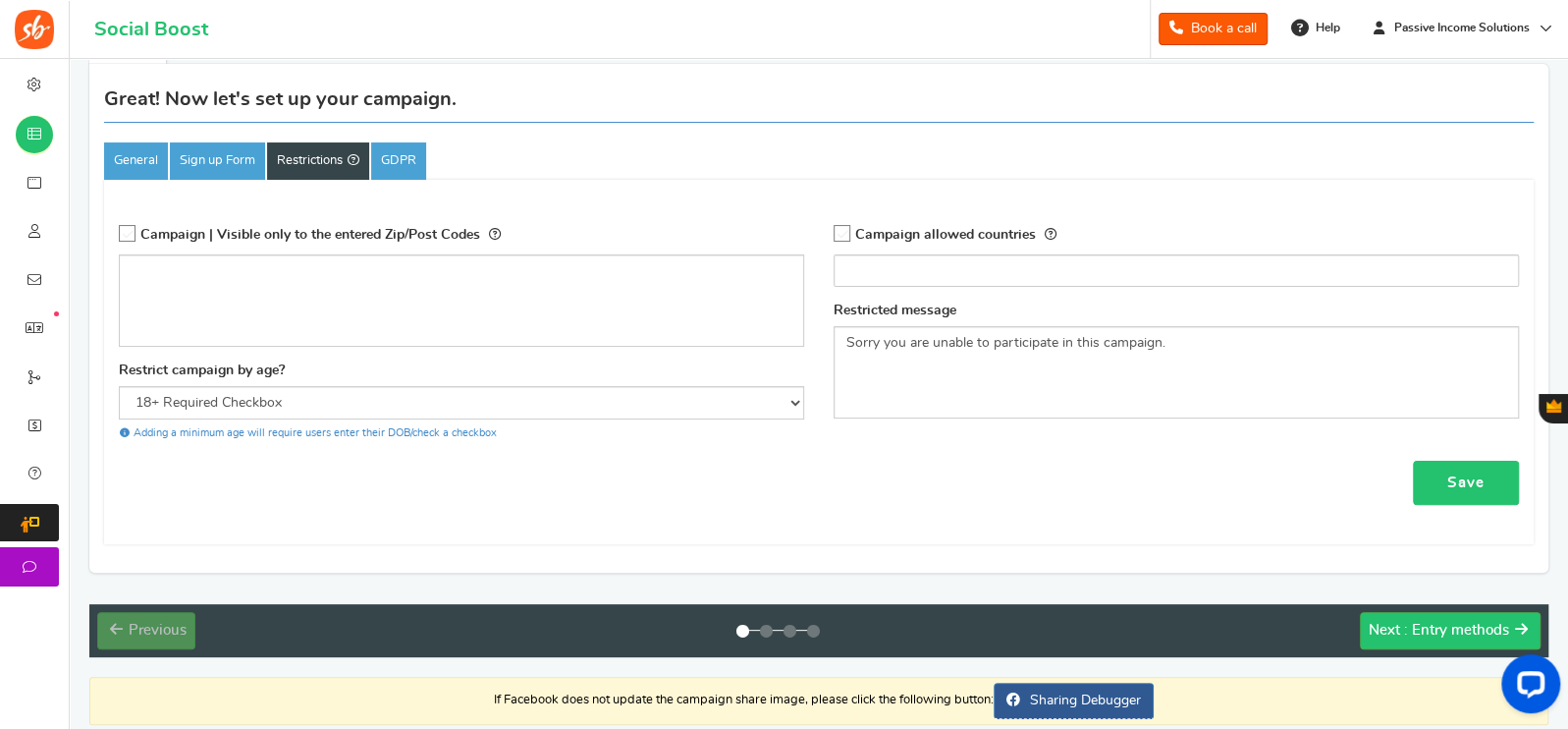 click on "Save" at bounding box center [1466, 482] 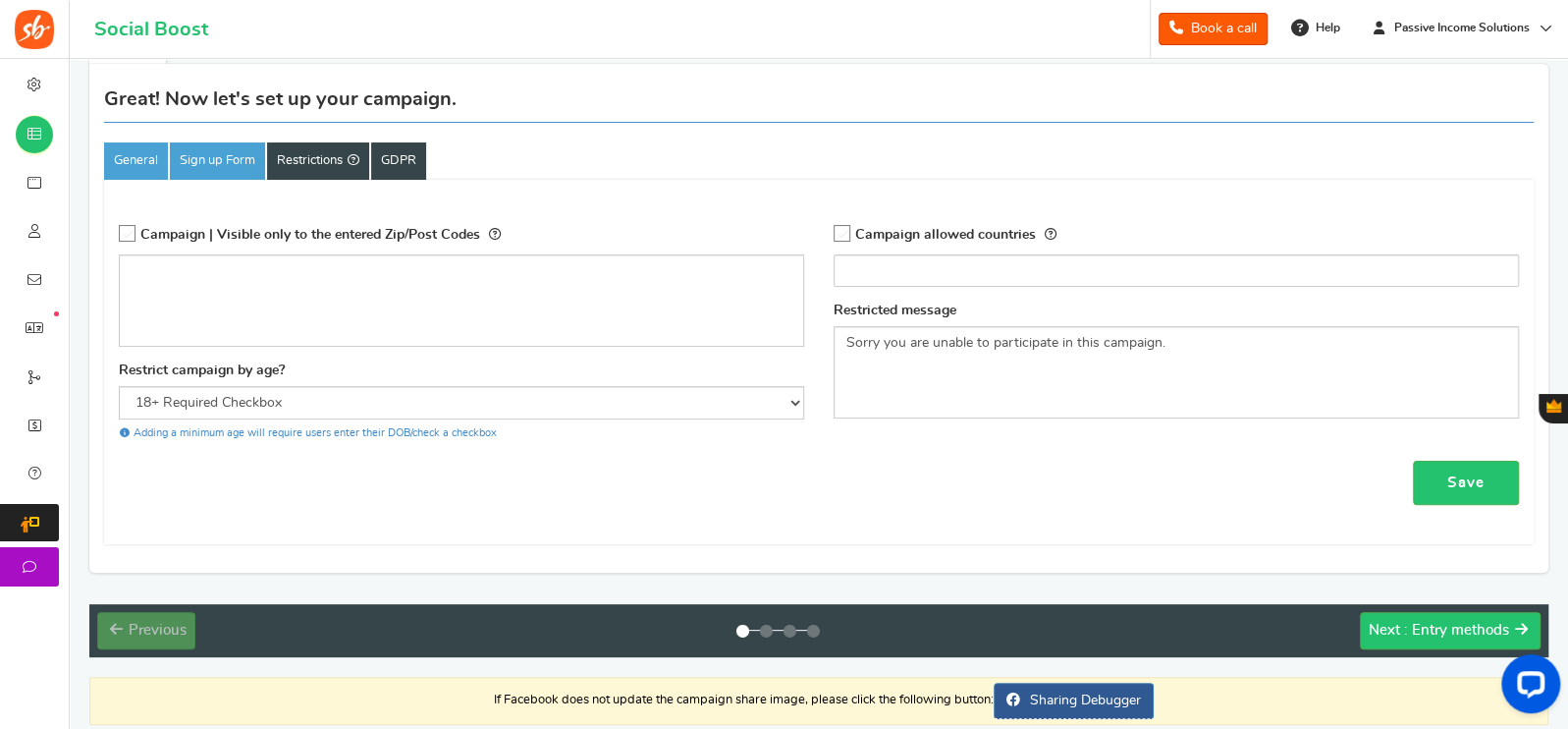 click on "GDPR" at bounding box center (399, 161) 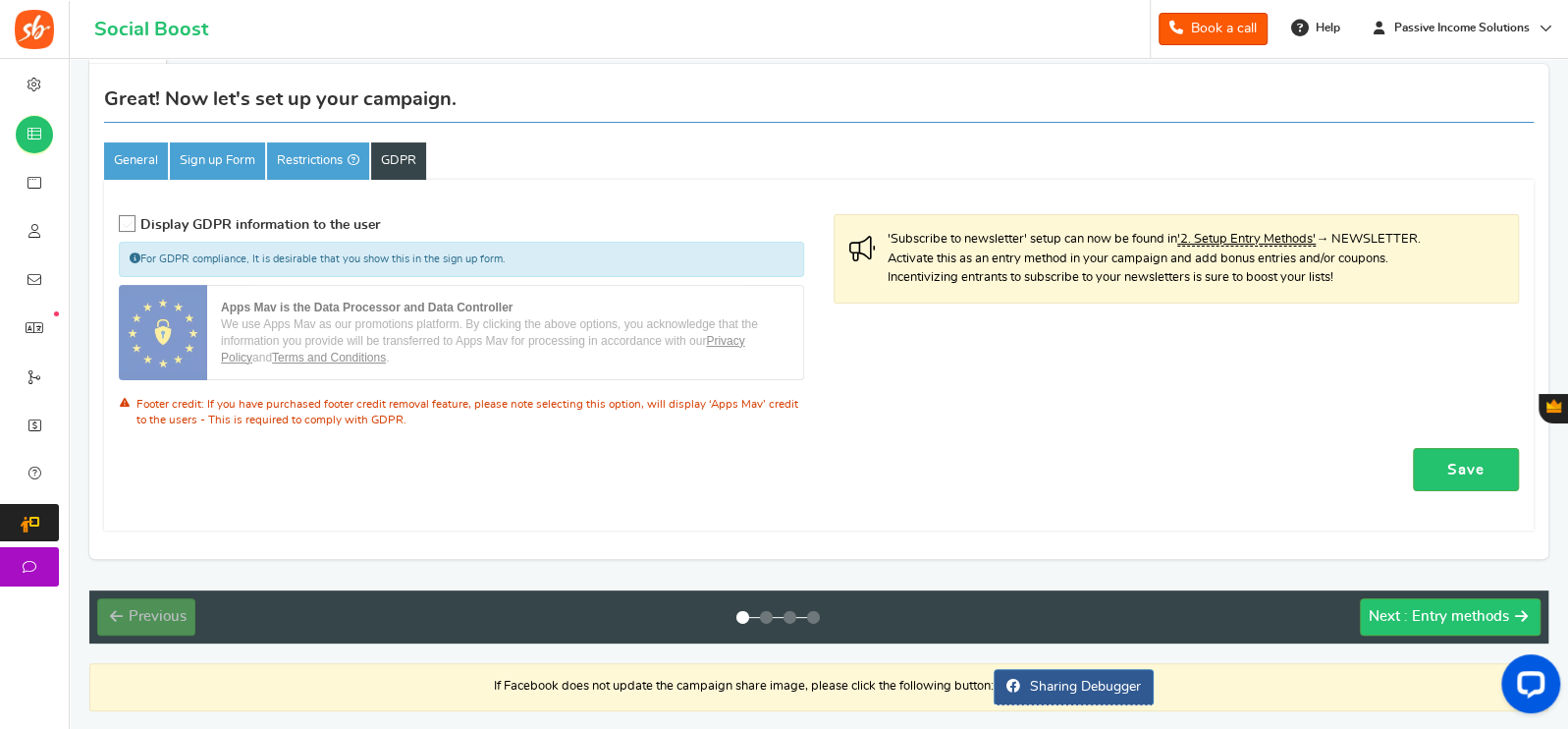 click at bounding box center (128, 224) 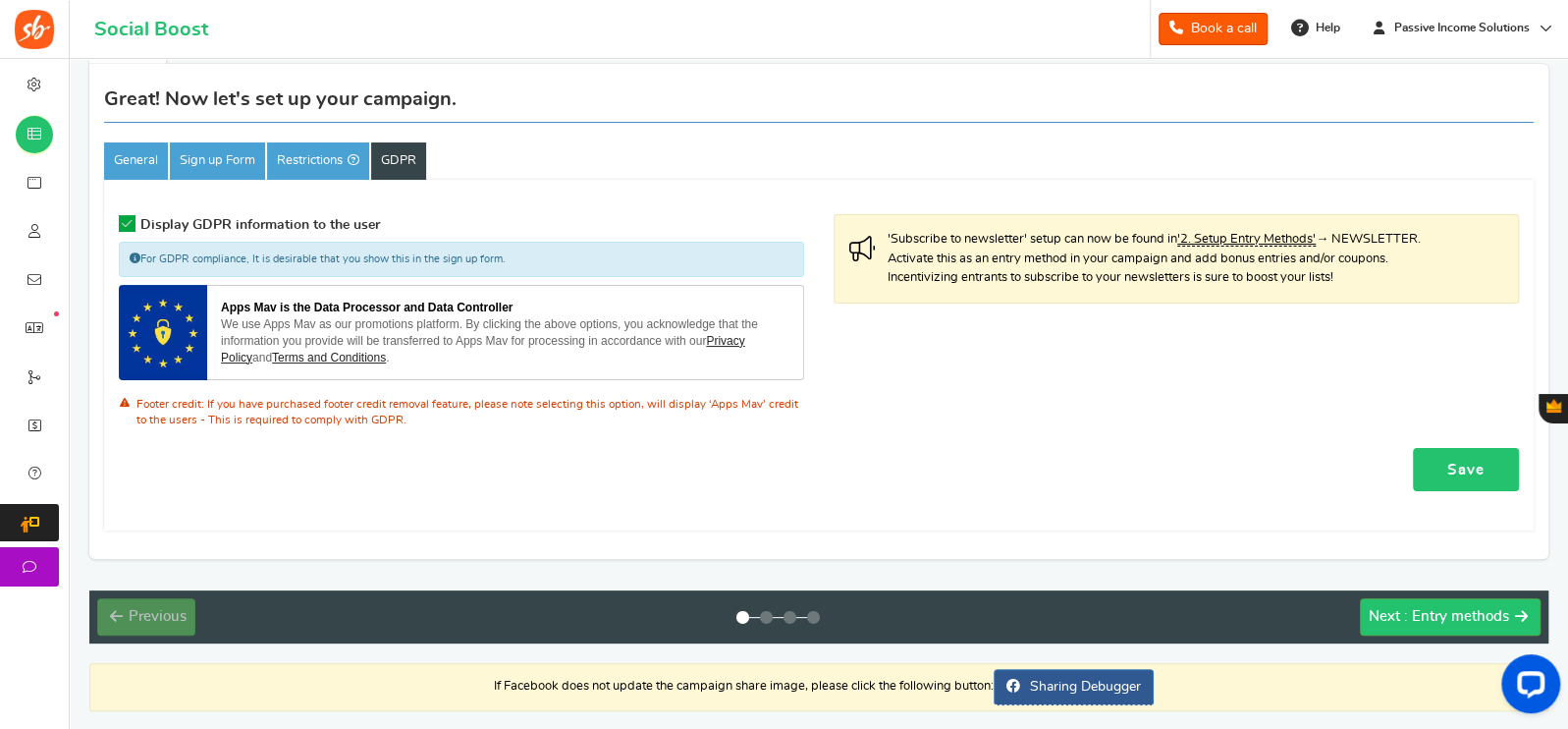 click on "Save" at bounding box center [1466, 470] 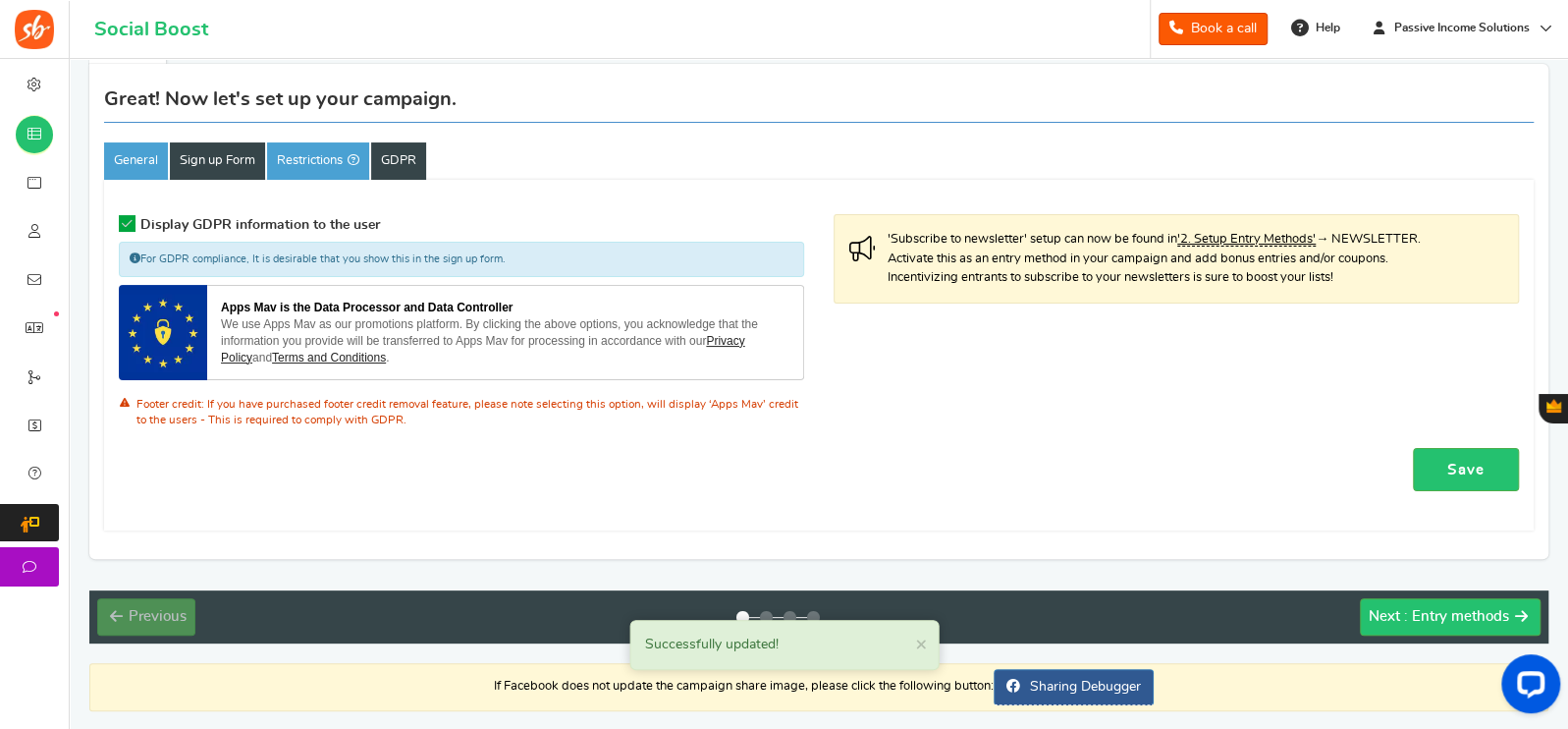 click on "Sign up Form" at bounding box center (217, 161) 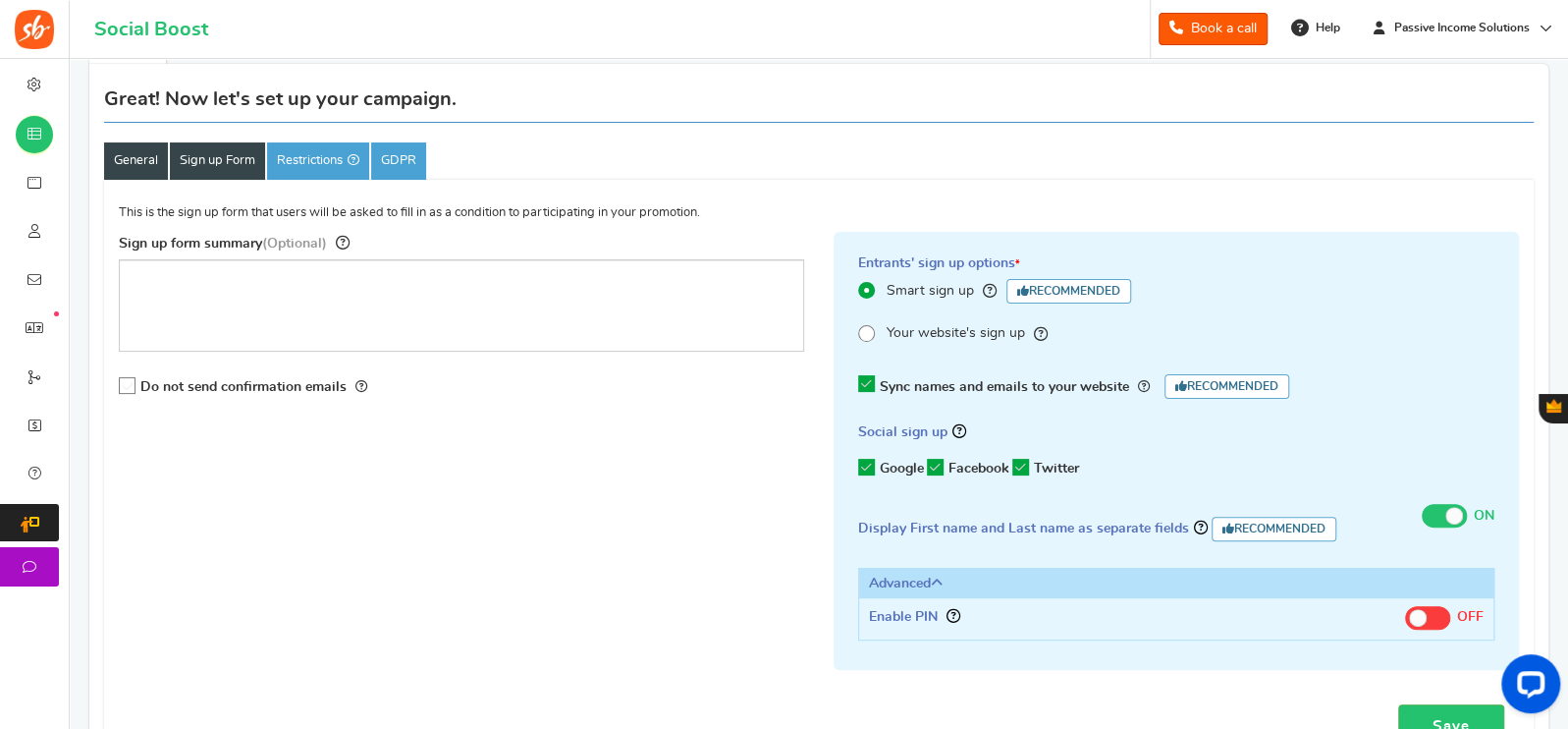 click on "General" at bounding box center (135, 161) 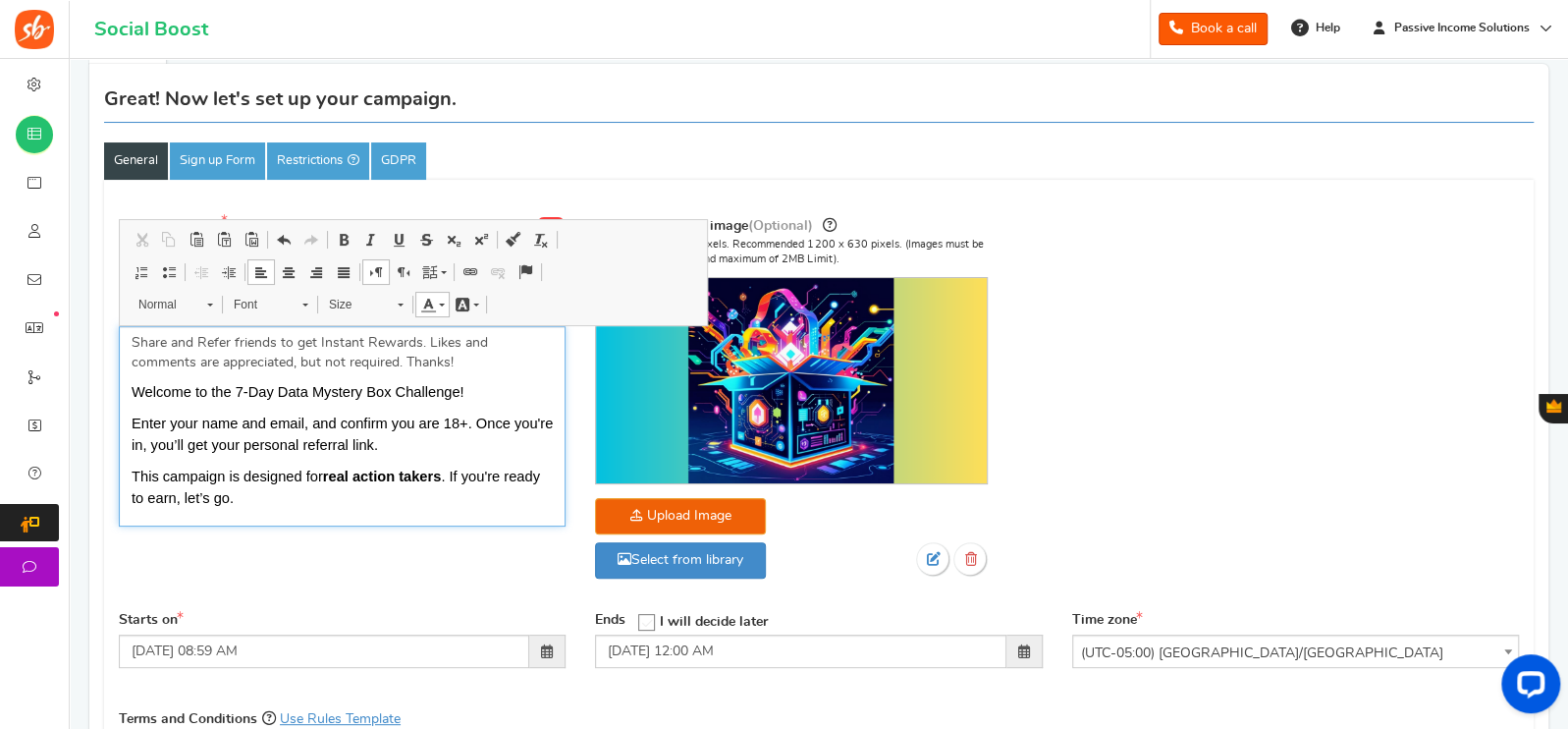click on "This campaign is designed for  real action takers . If you're ready to earn, let’s go." at bounding box center (342, 488) 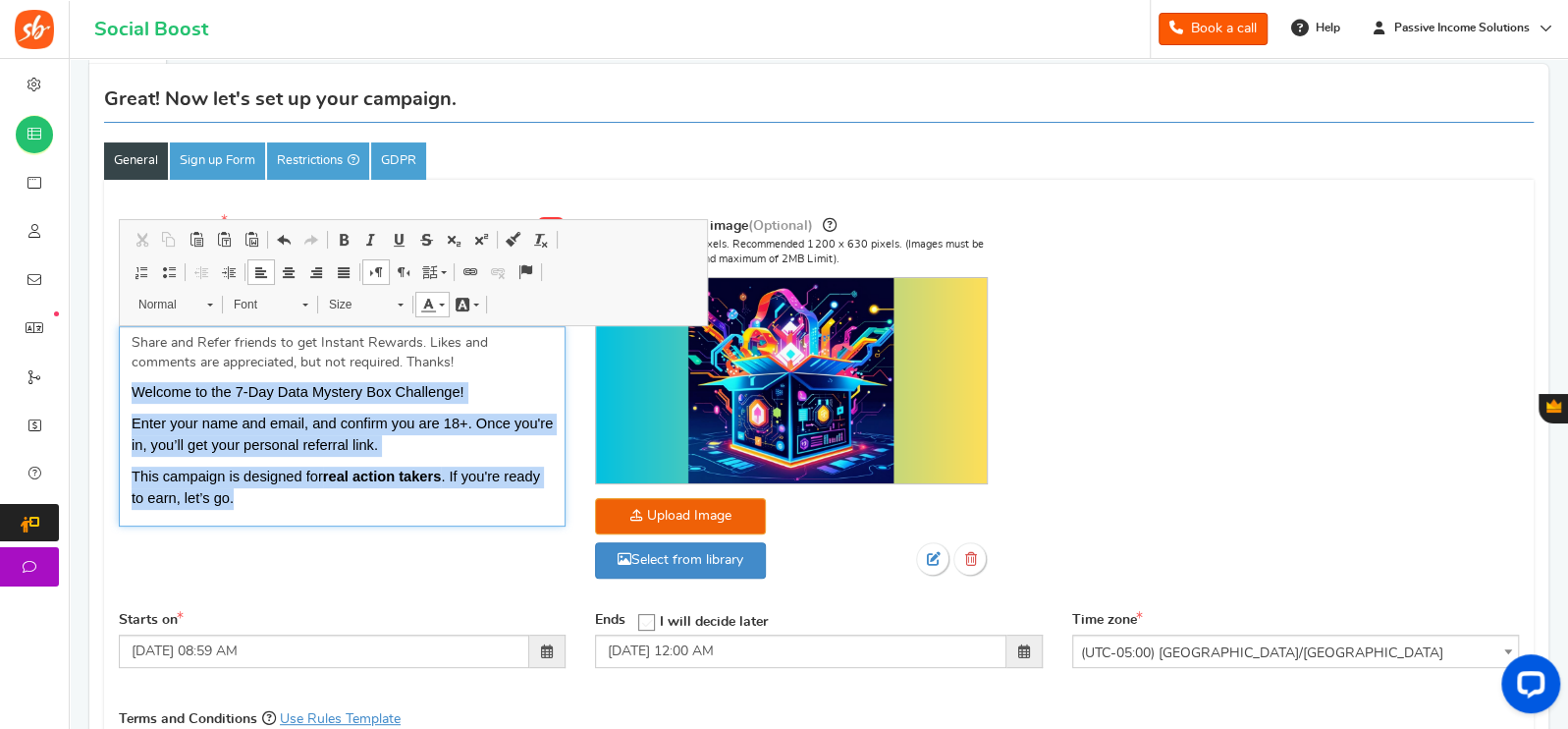 drag, startPoint x: 249, startPoint y: 503, endPoint x: 134, endPoint y: 396, distance: 157.0796 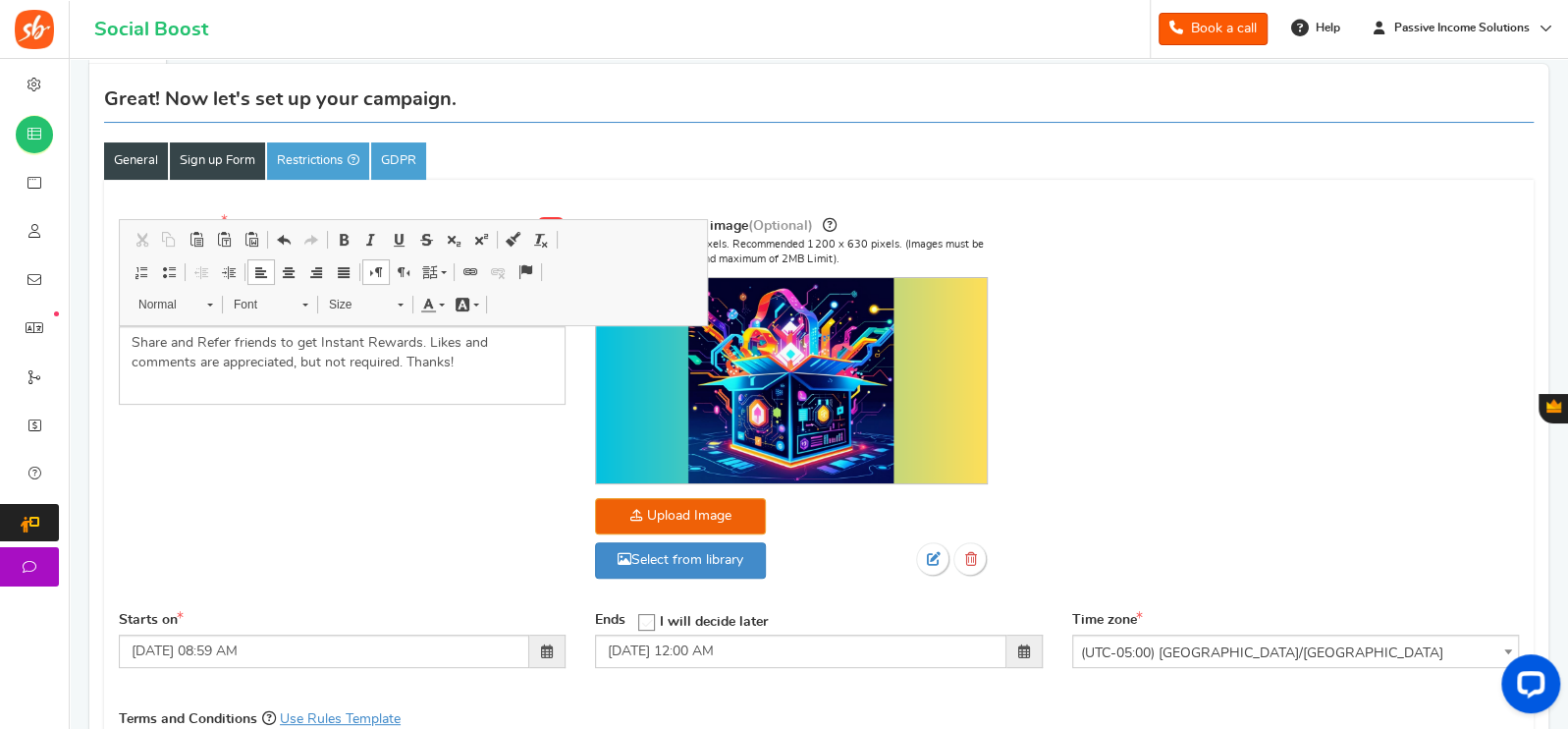click on "Sign up Form" at bounding box center (217, 161) 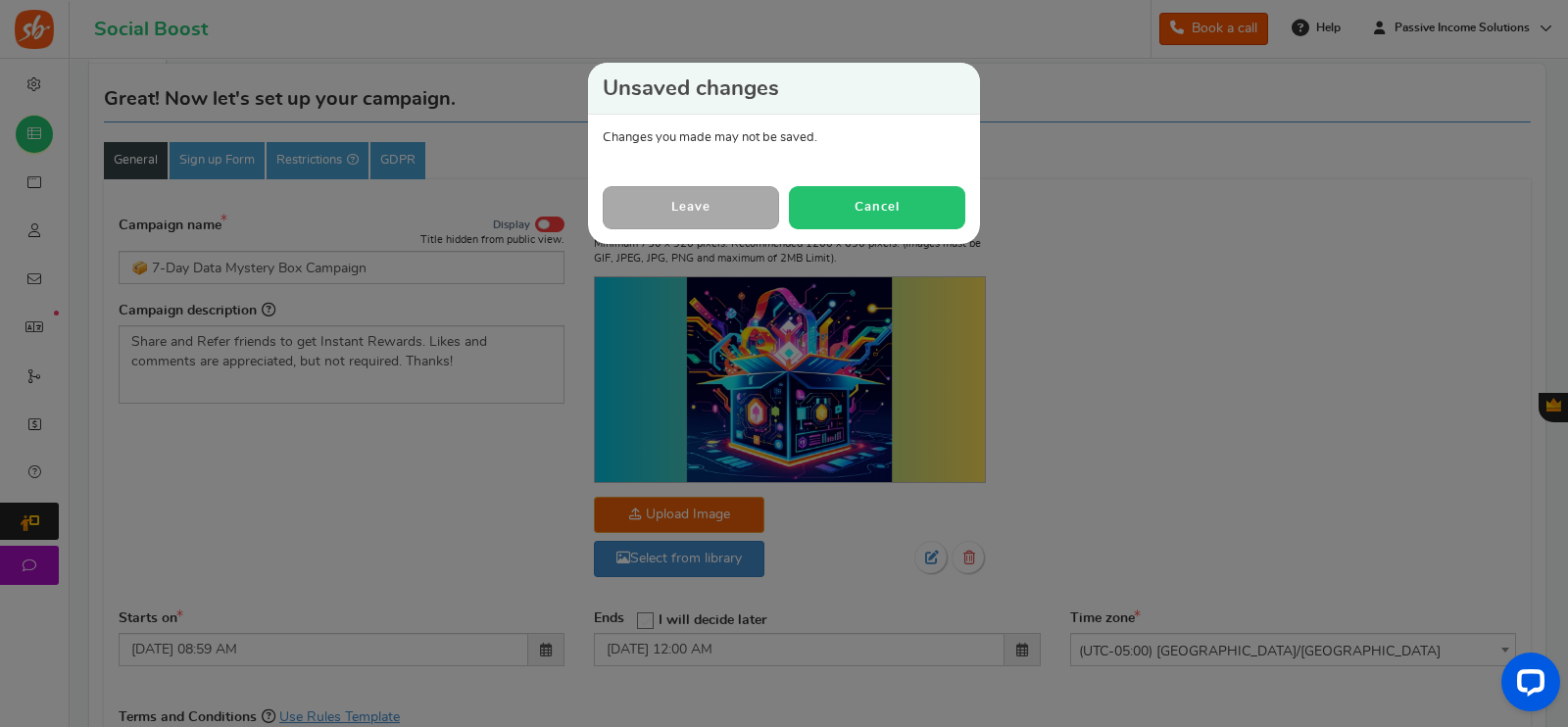 click on "Cancel" at bounding box center [877, 207] 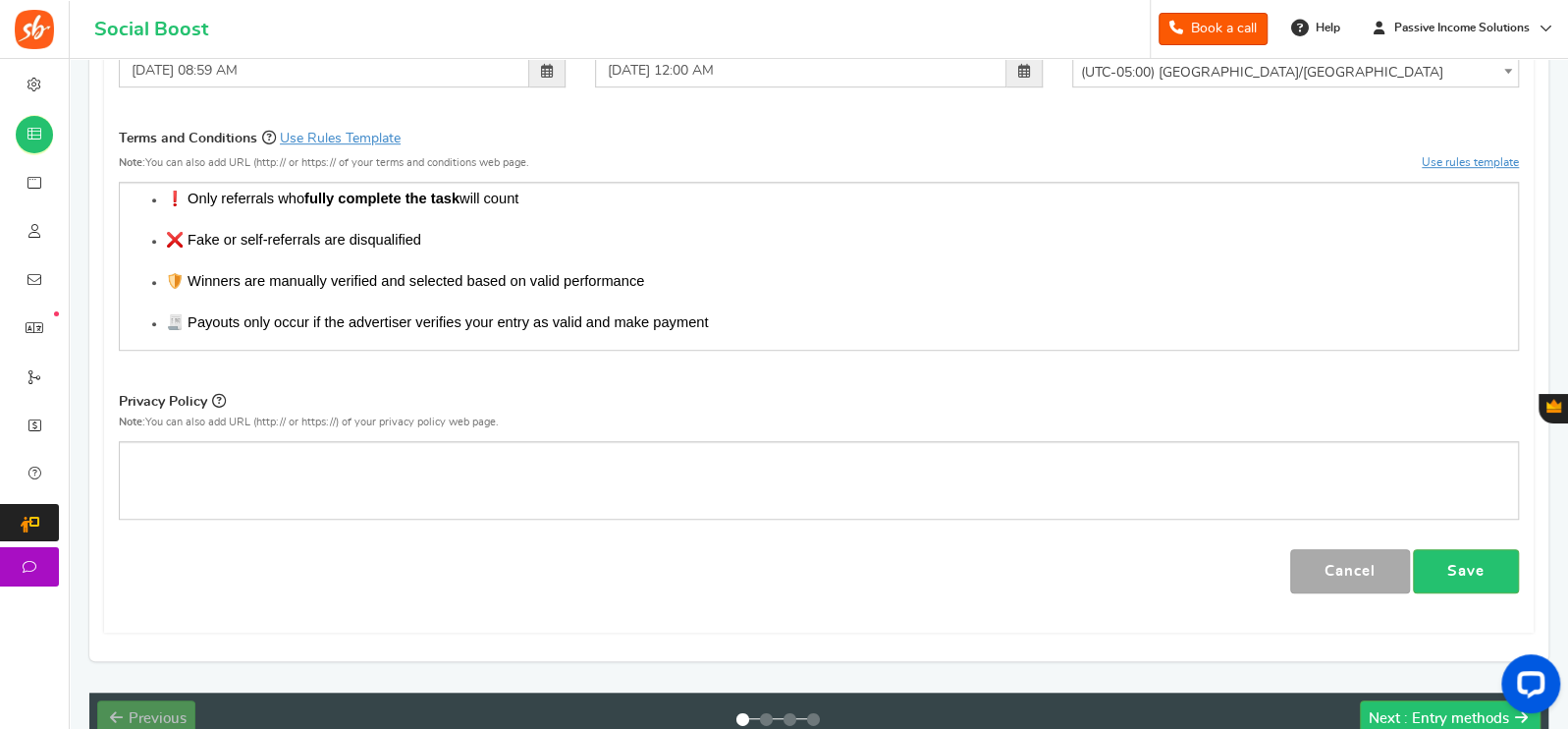 scroll, scrollTop: 694, scrollLeft: 0, axis: vertical 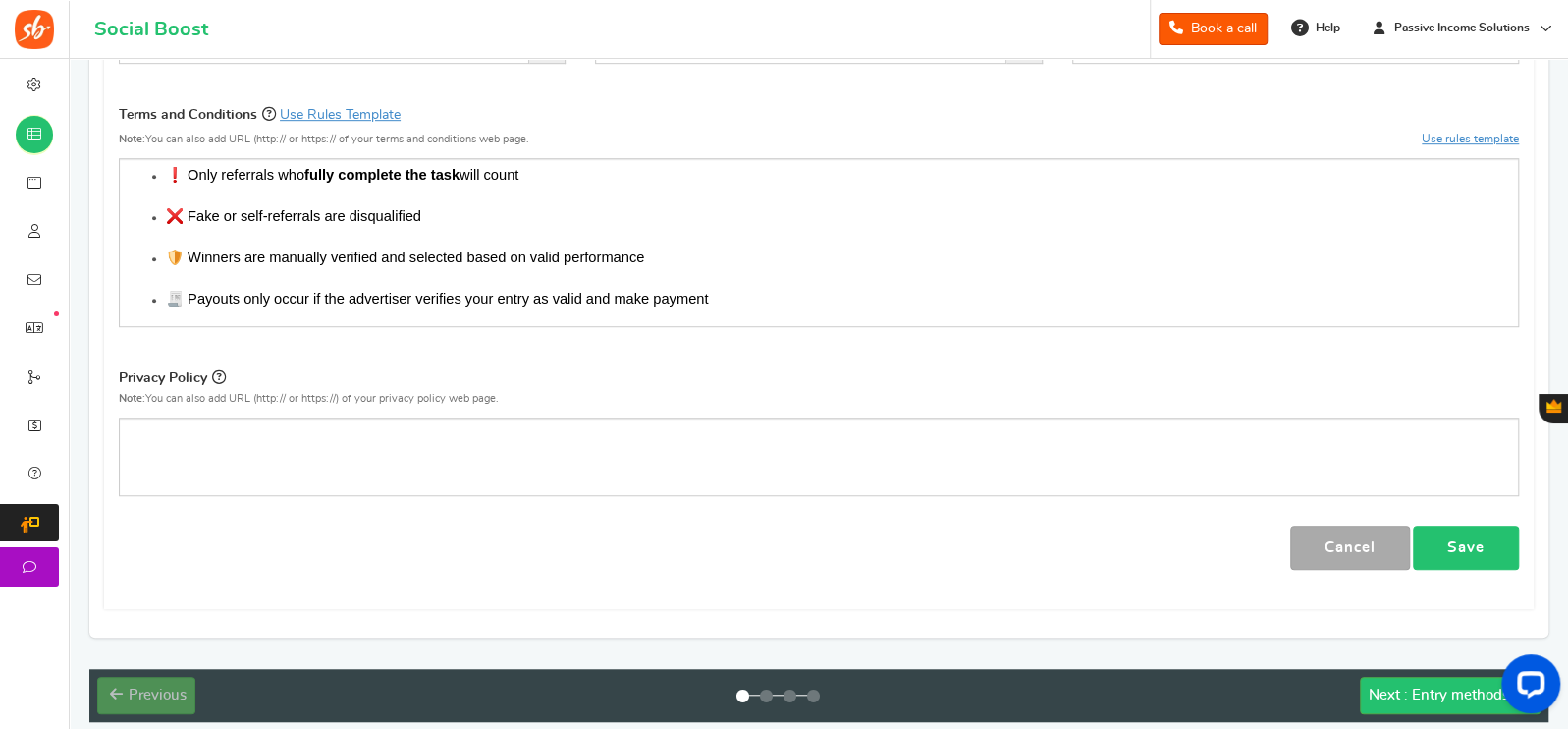 click on "Save" at bounding box center (1466, 547) 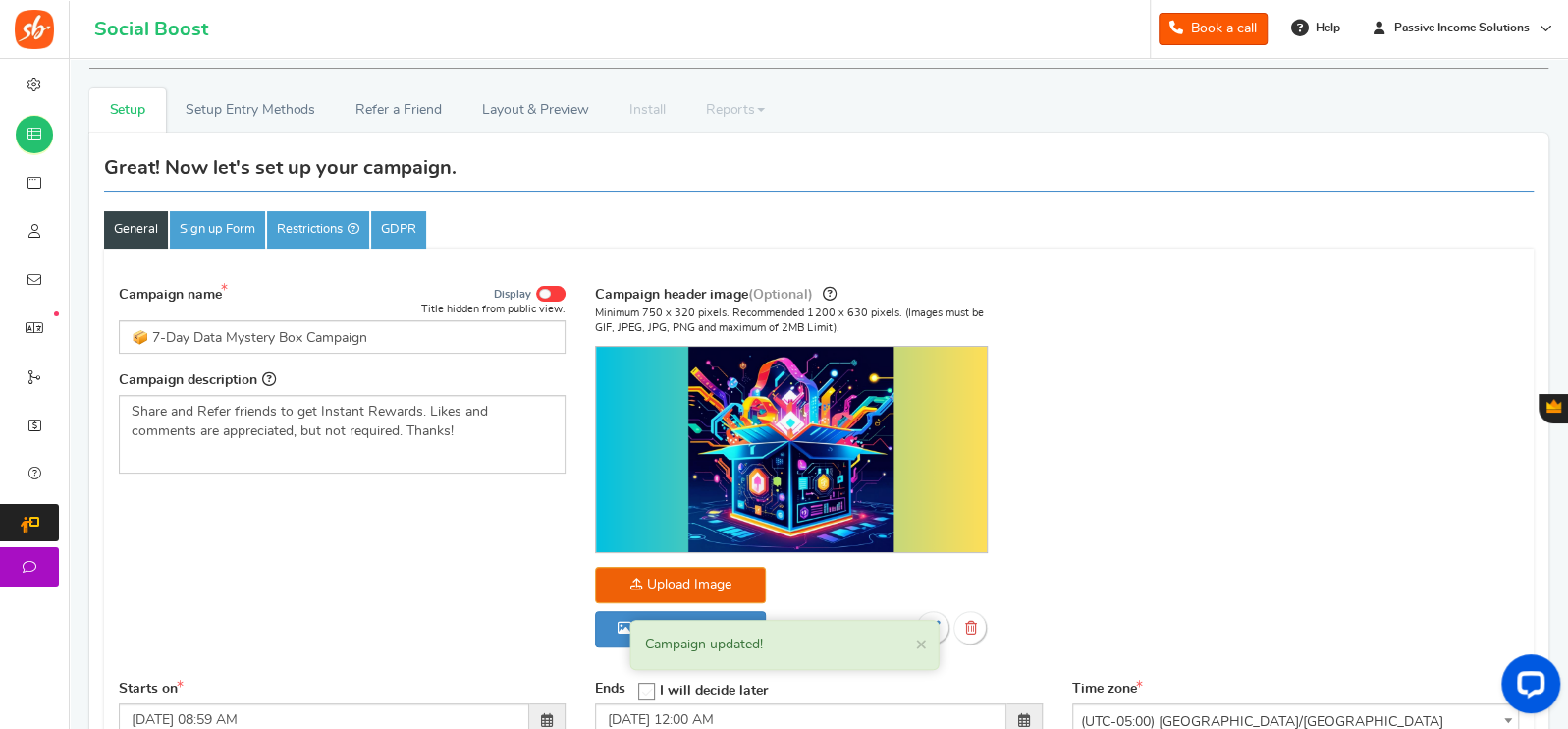 scroll, scrollTop: 7, scrollLeft: 0, axis: vertical 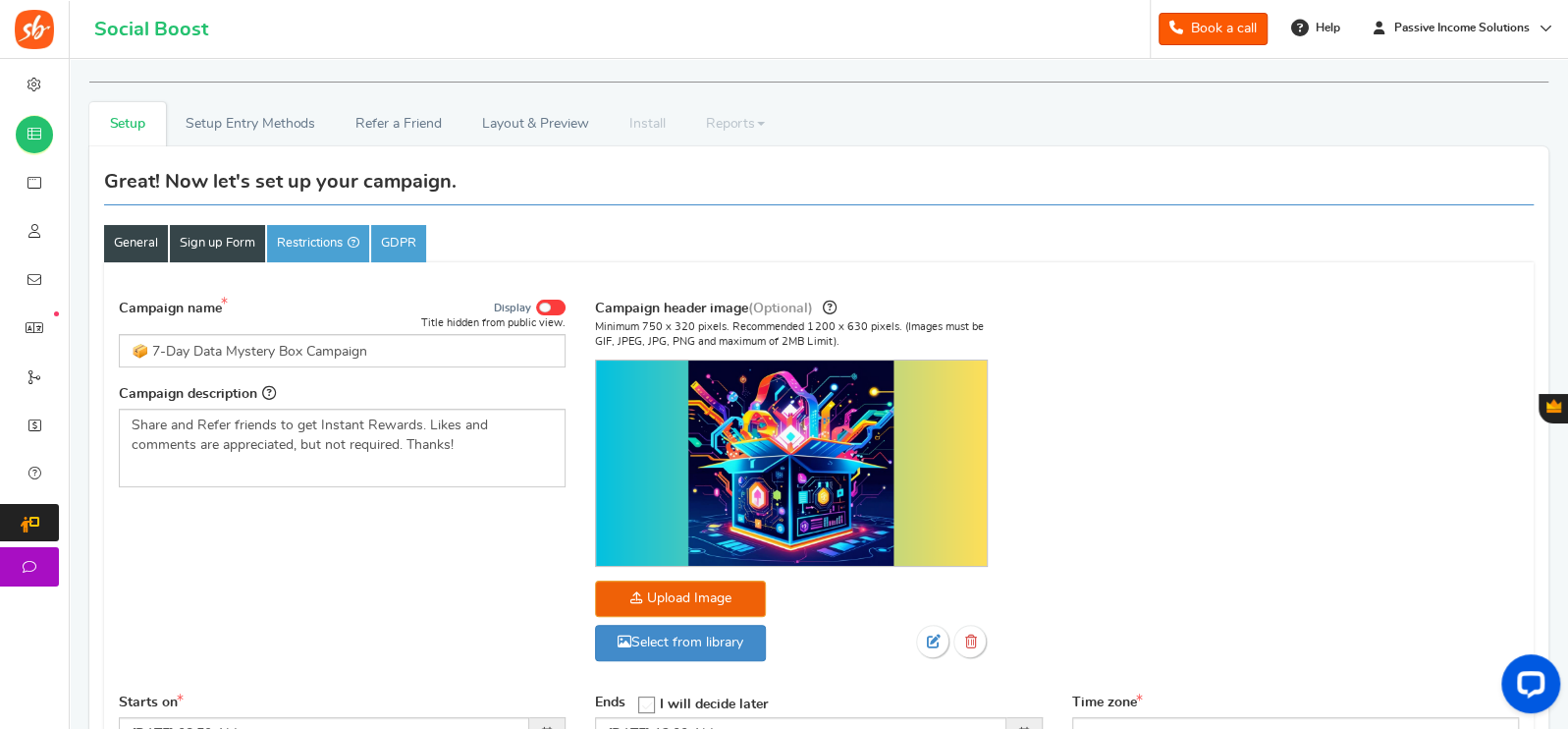 click on "Sign up Form" at bounding box center (217, 244) 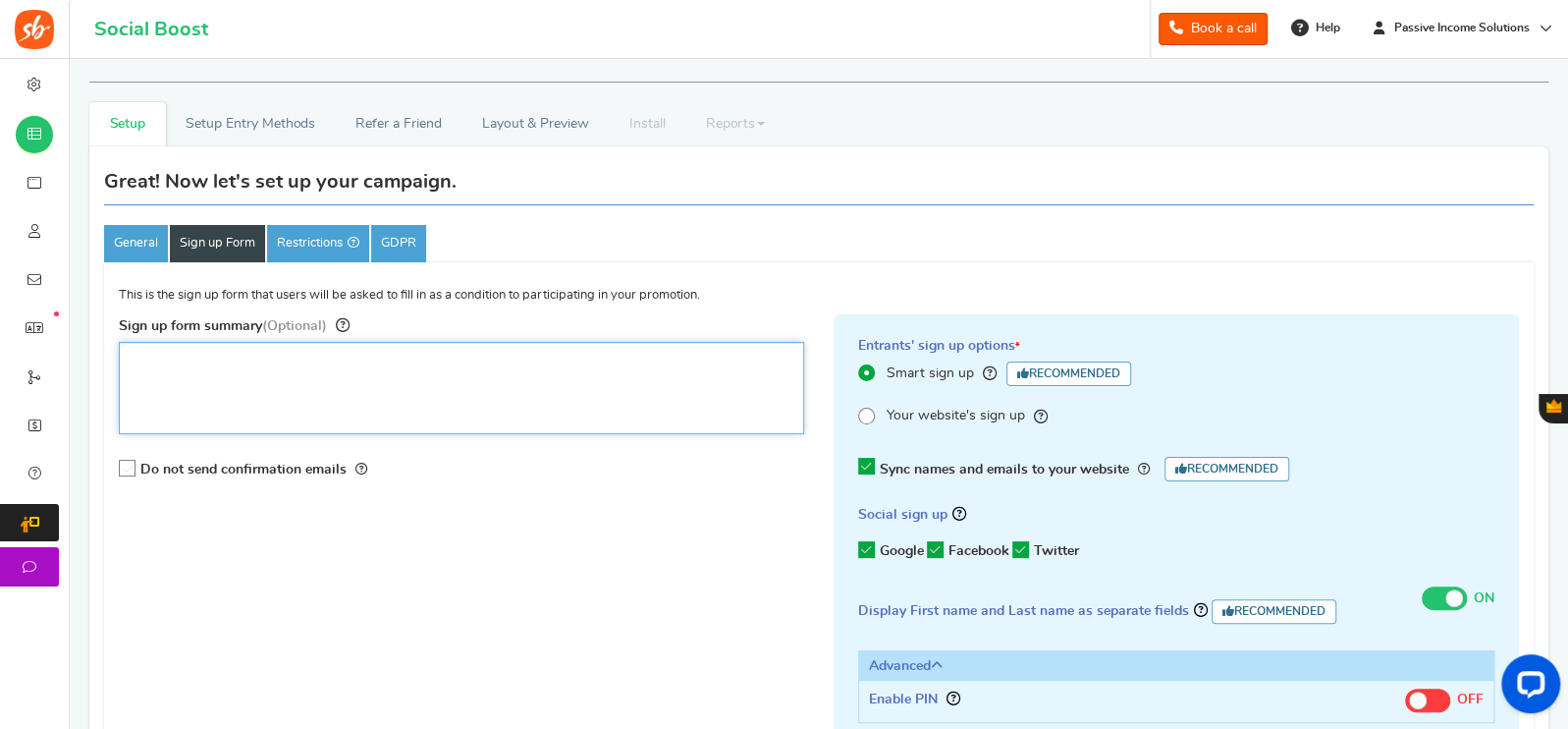 click on "Sign up form summary  (Optional)" at bounding box center (461, 388) 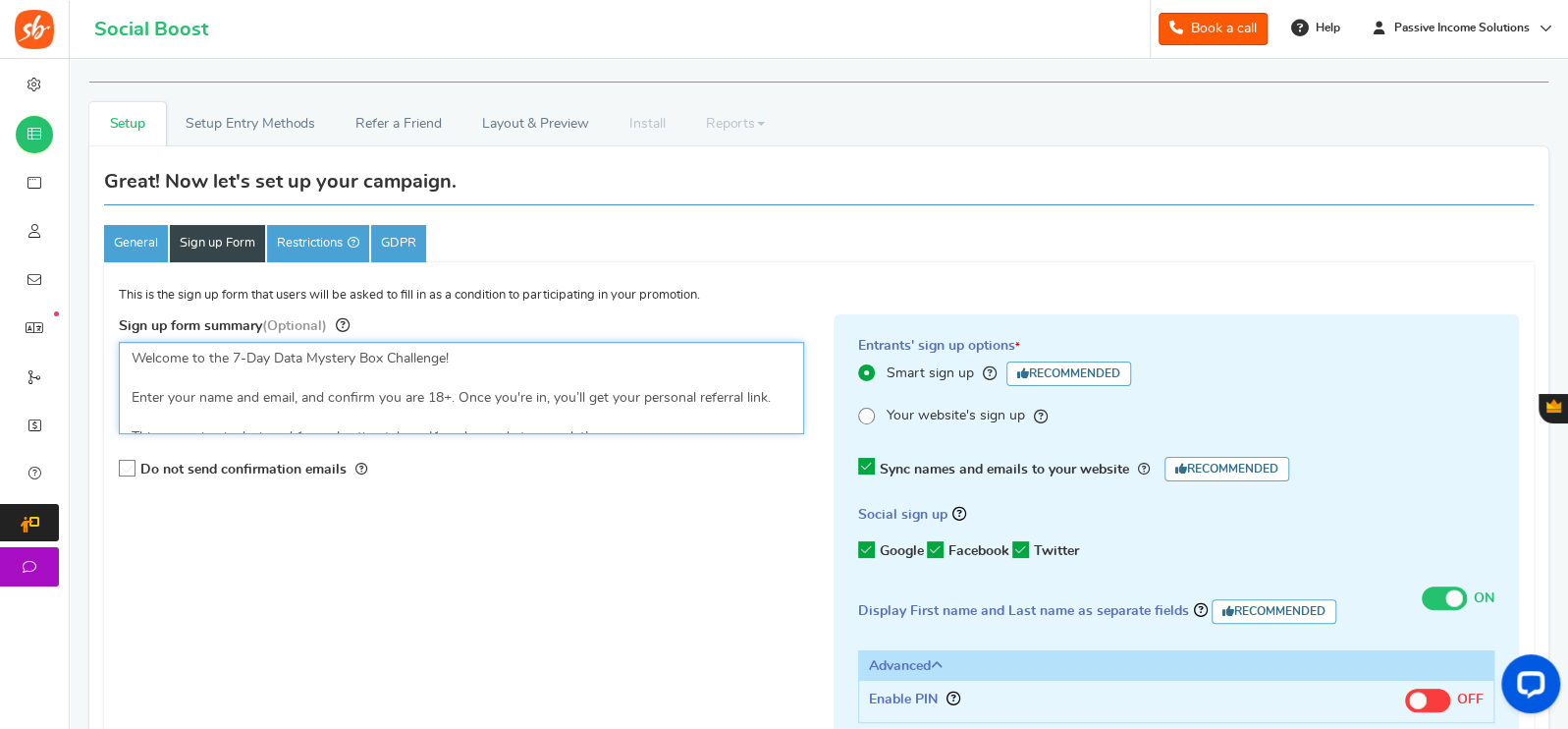 scroll, scrollTop: 10, scrollLeft: 0, axis: vertical 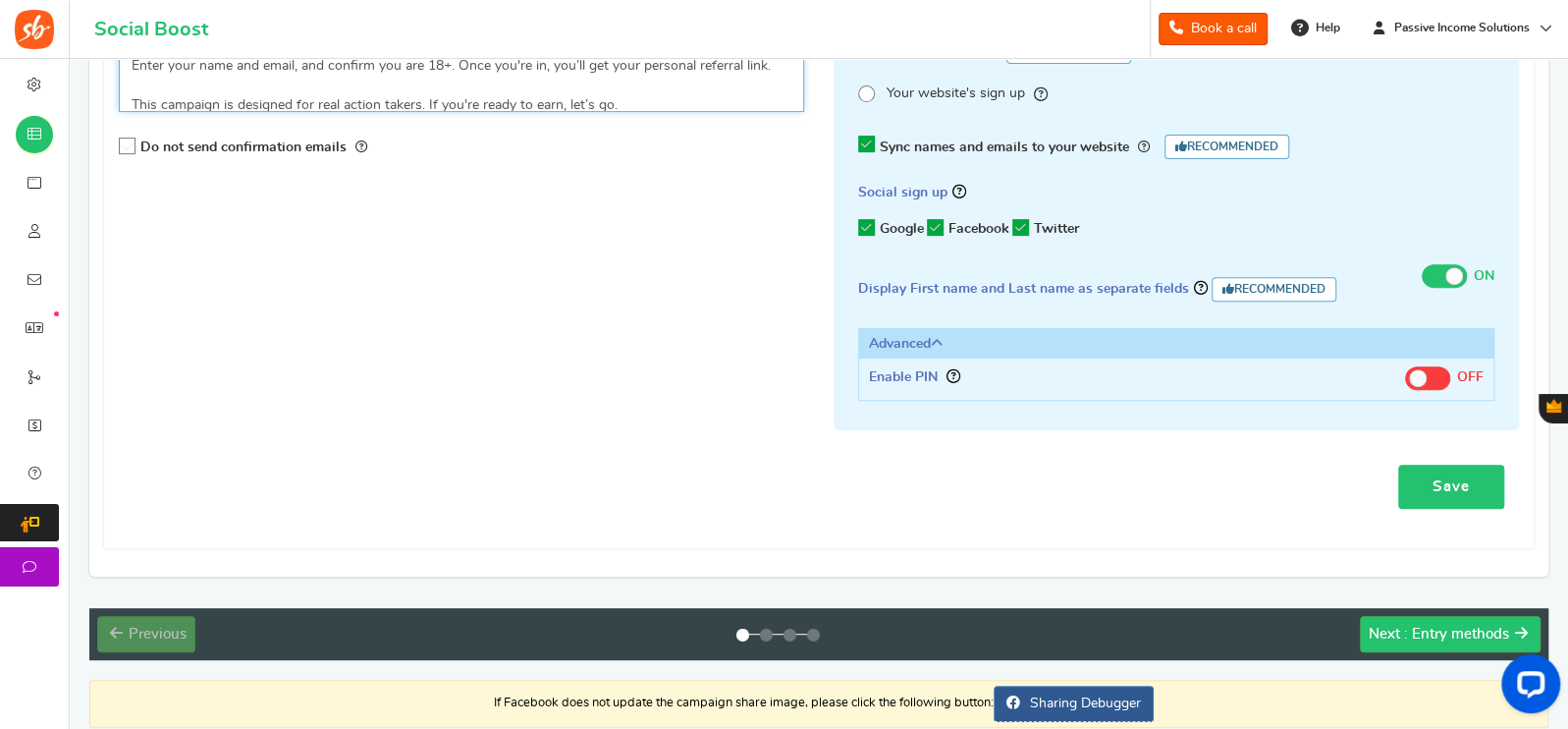 type on "Welcome to the 7-Day Data Mystery Box Challenge!
Enter your name and email, and confirm you are 18+. Once you're in, you’ll get your personal referral link.
This campaign is designed for real action takers. If you're ready to earn, let’s go." 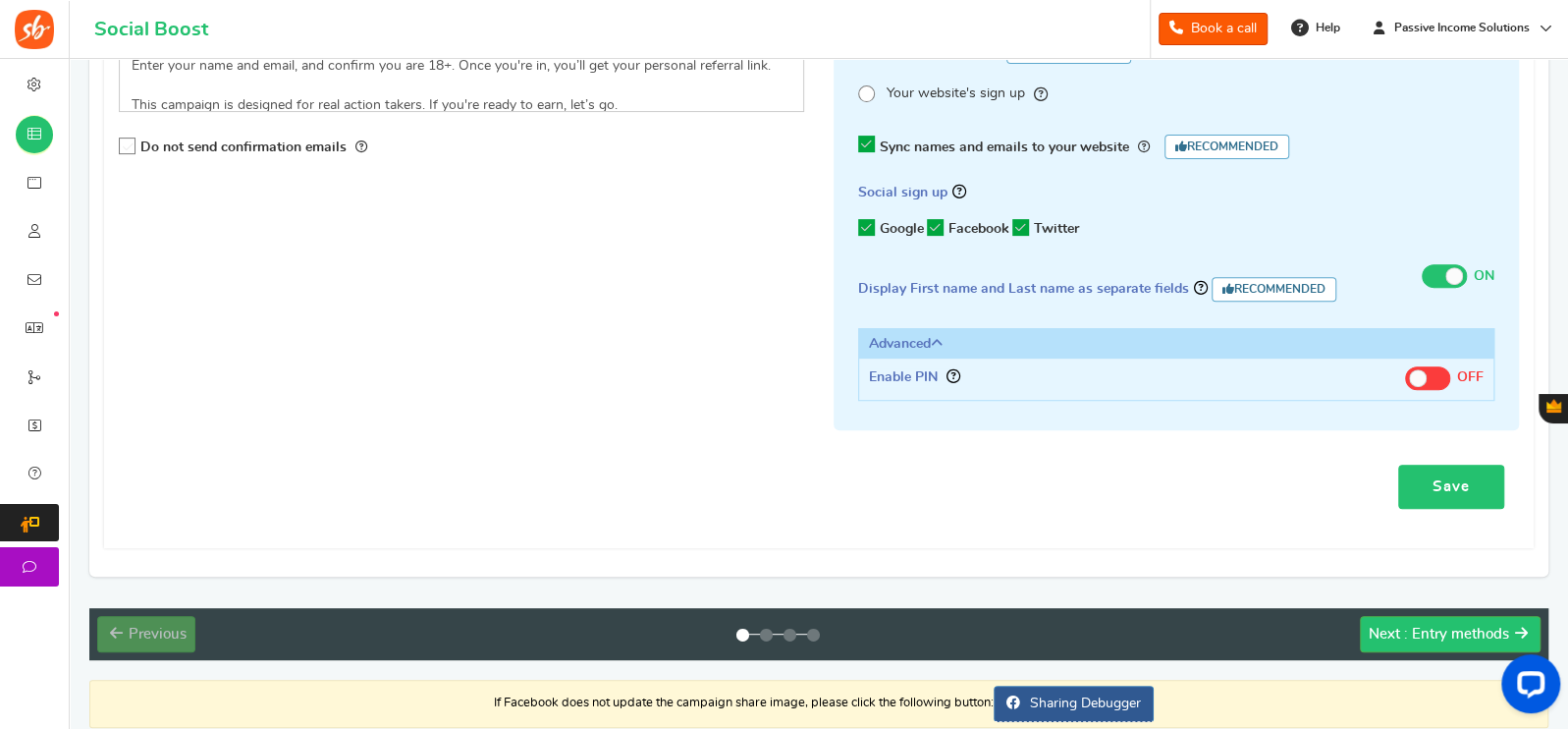 click on "Save" at bounding box center [1451, 486] 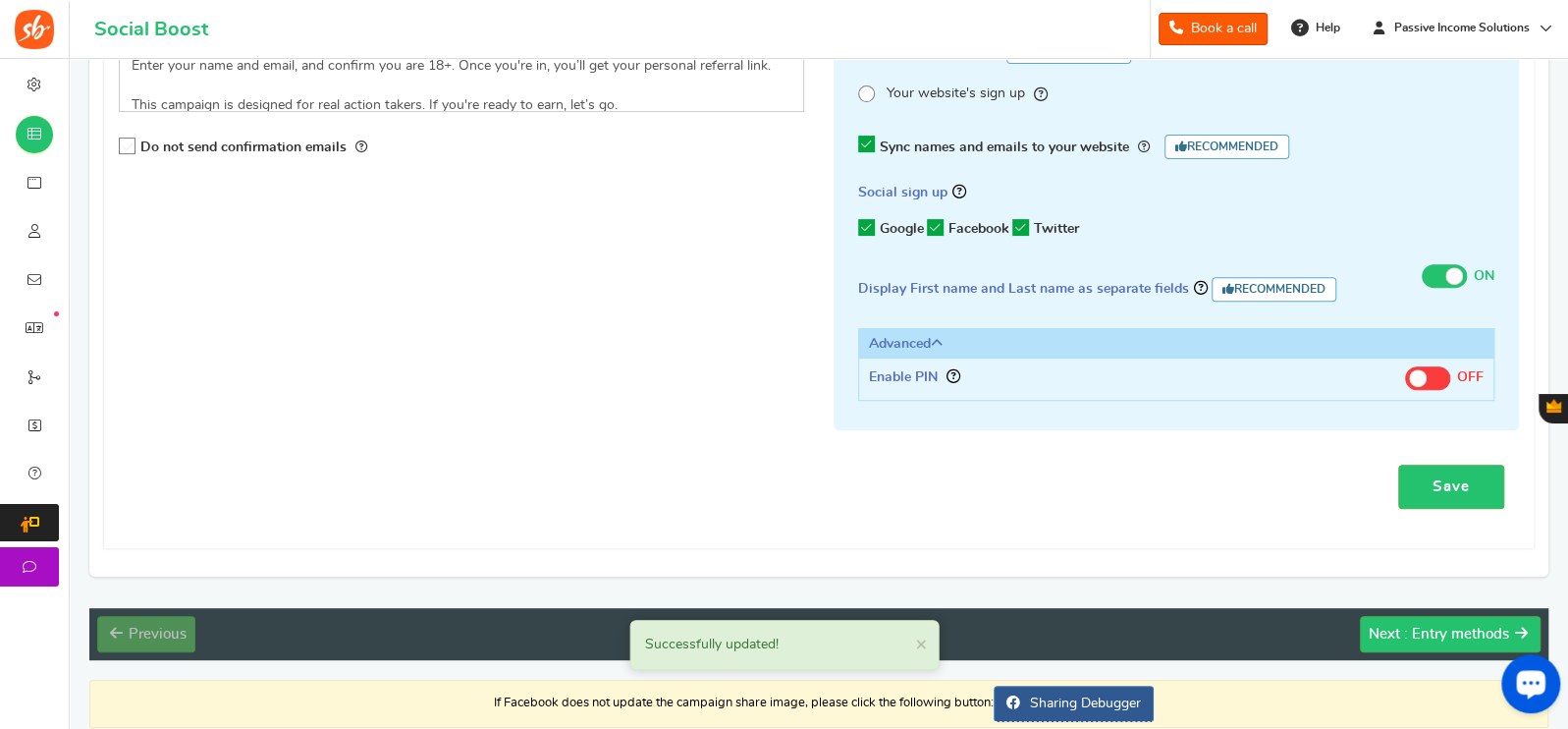 click 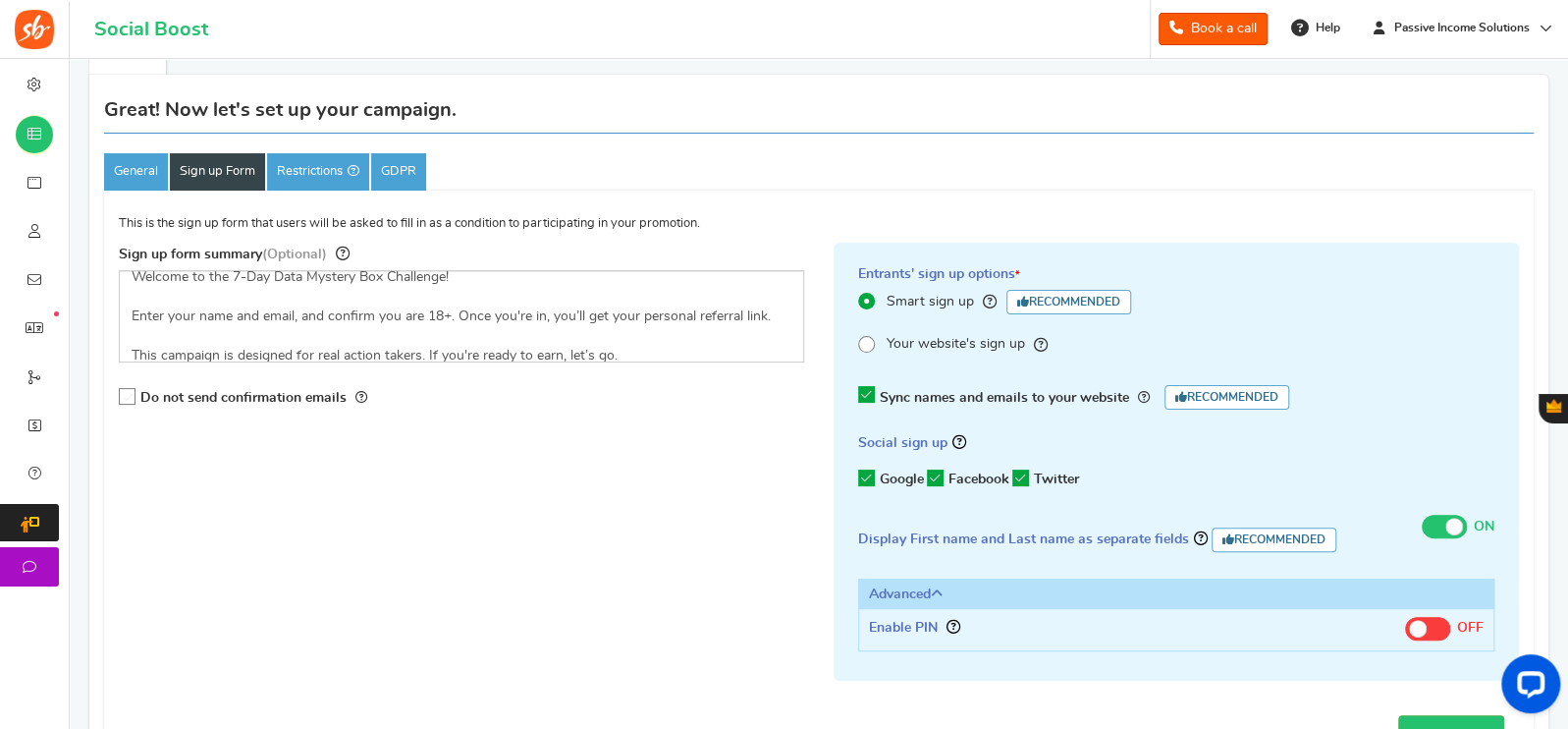 scroll, scrollTop: 0, scrollLeft: 0, axis: both 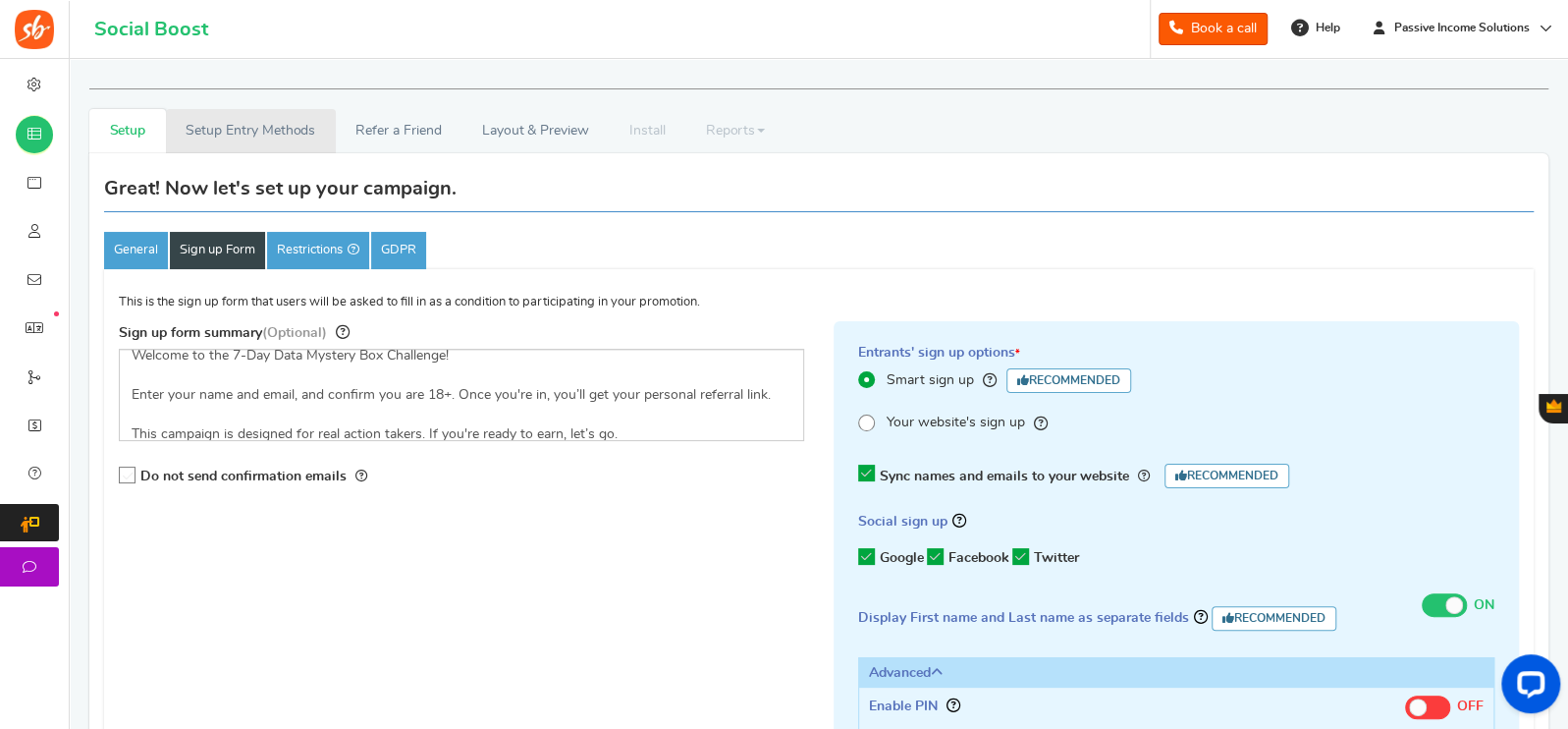 click on "Setup Entry Methods" at bounding box center (250, 131) 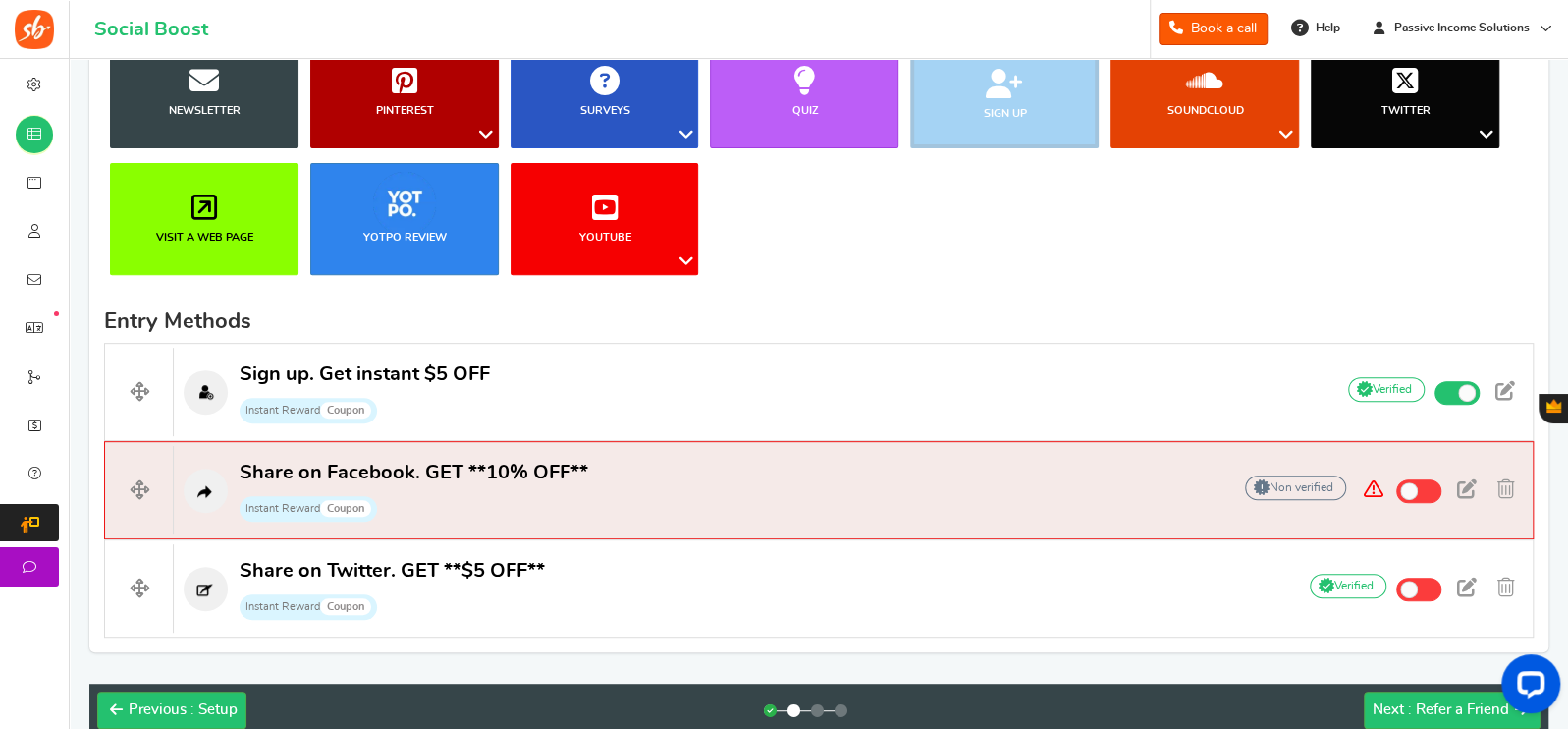 scroll, scrollTop: 368, scrollLeft: 0, axis: vertical 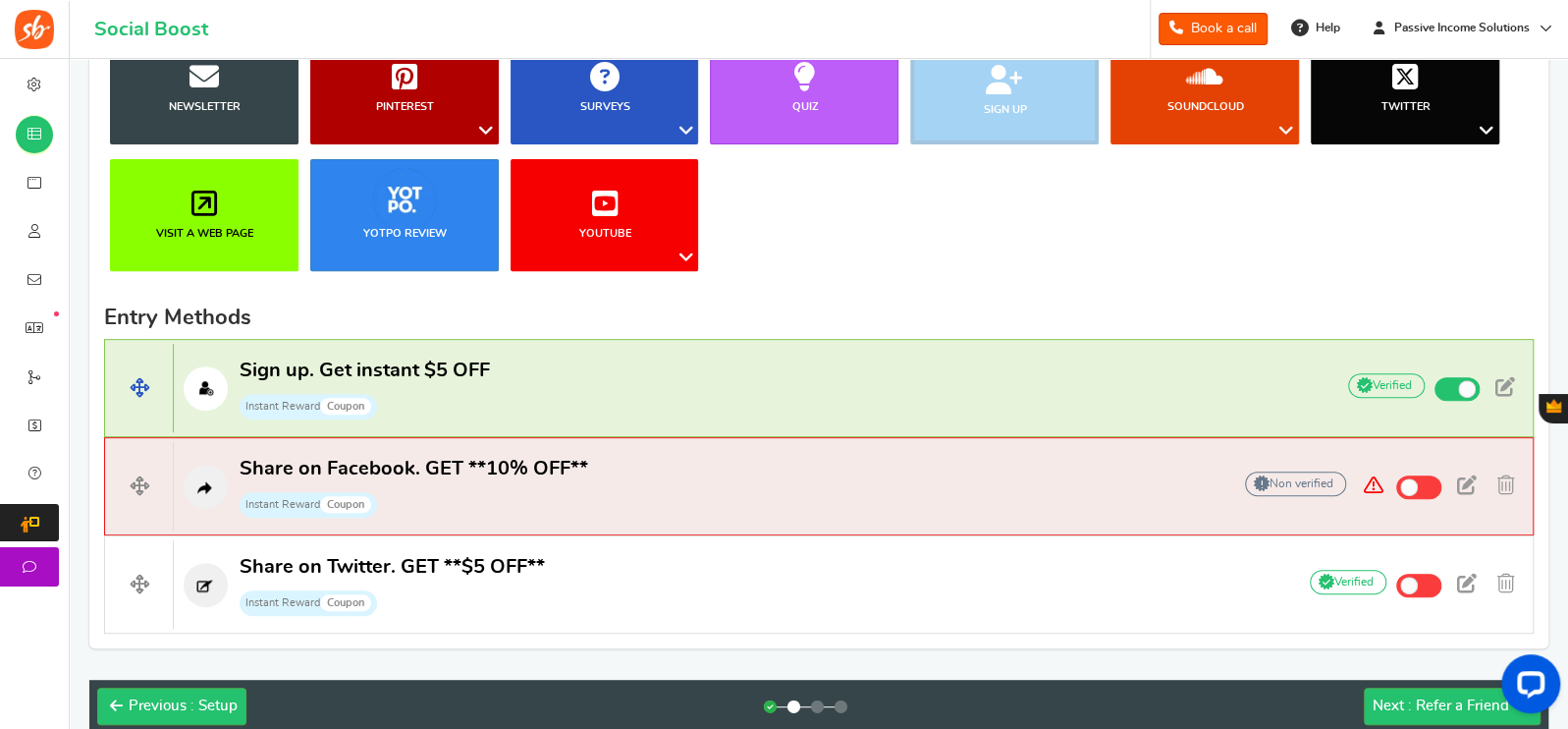 click on "Sign up. Get instant $5 OFF
Instant Reward   Coupon" at bounding box center [743, 389] 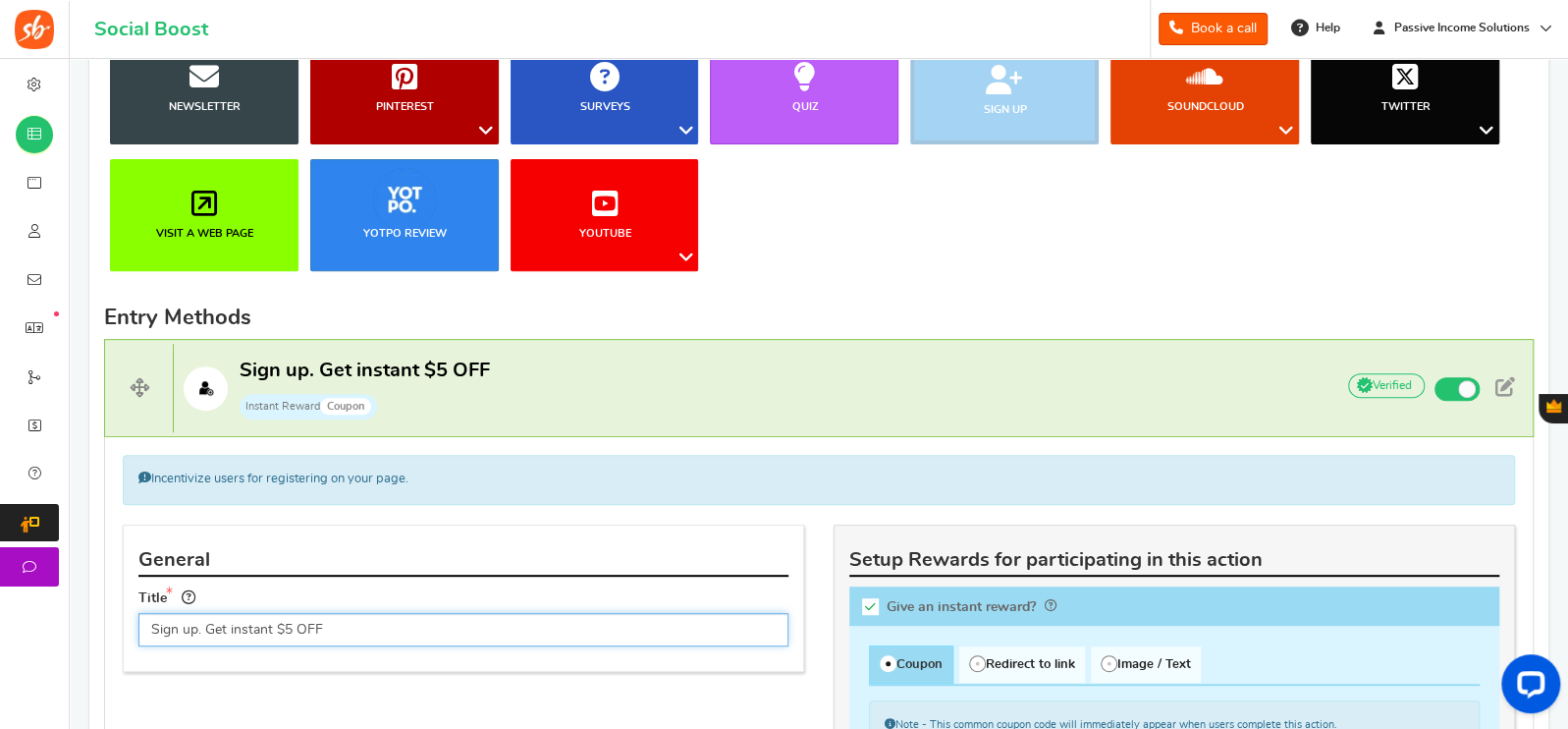 scroll, scrollTop: 646, scrollLeft: 0, axis: vertical 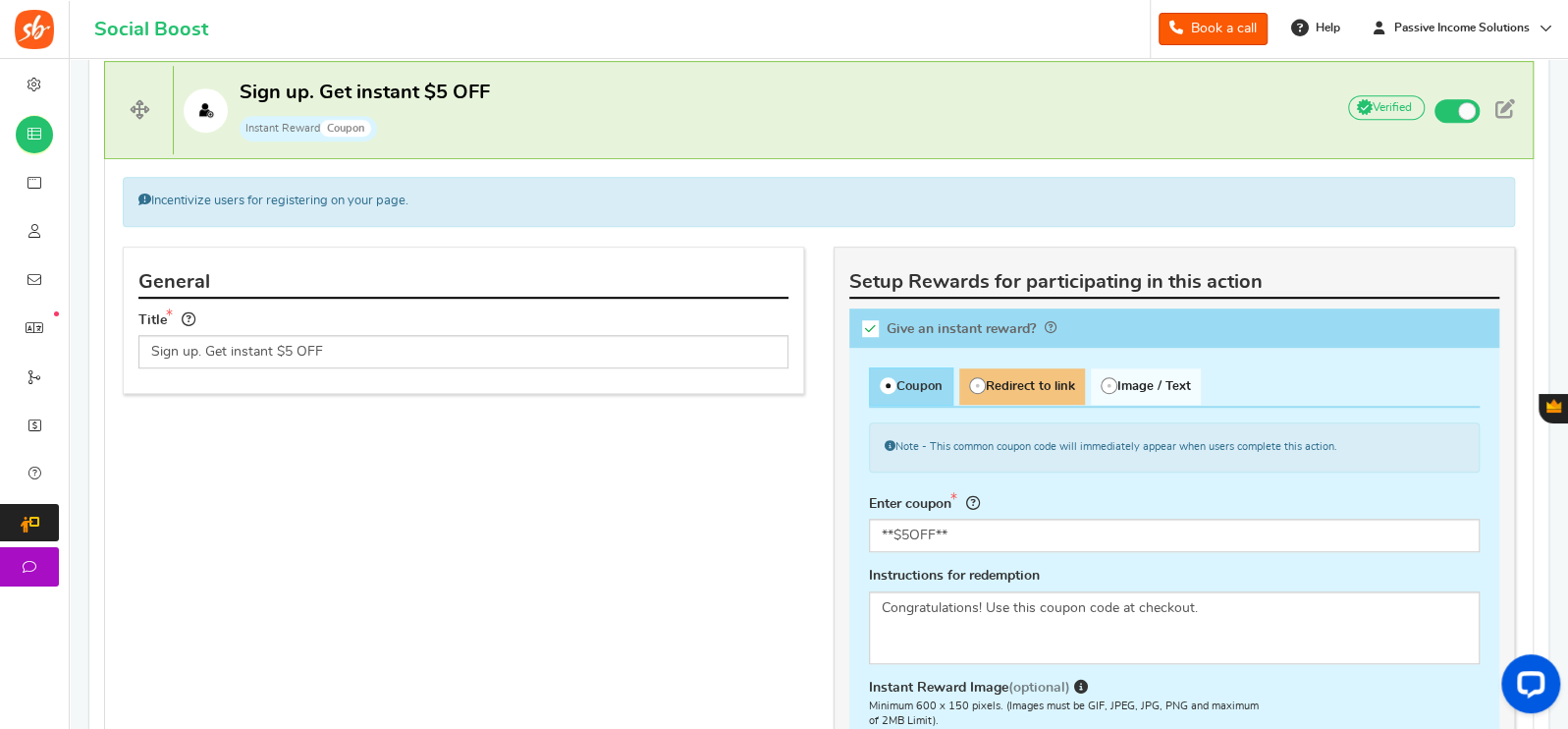 click on "Redirect to link" at bounding box center [1022, 386] 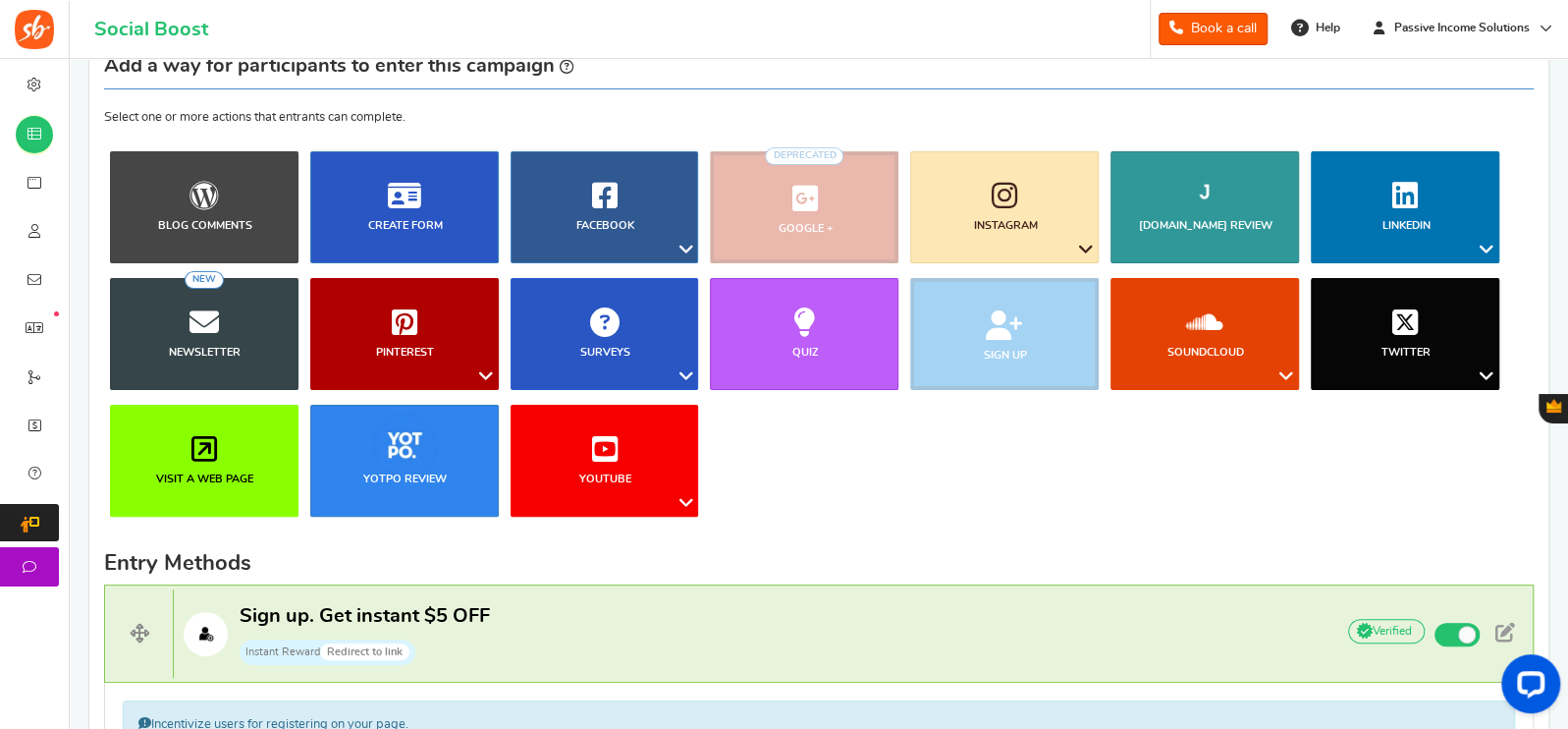 scroll, scrollTop: 128, scrollLeft: 0, axis: vertical 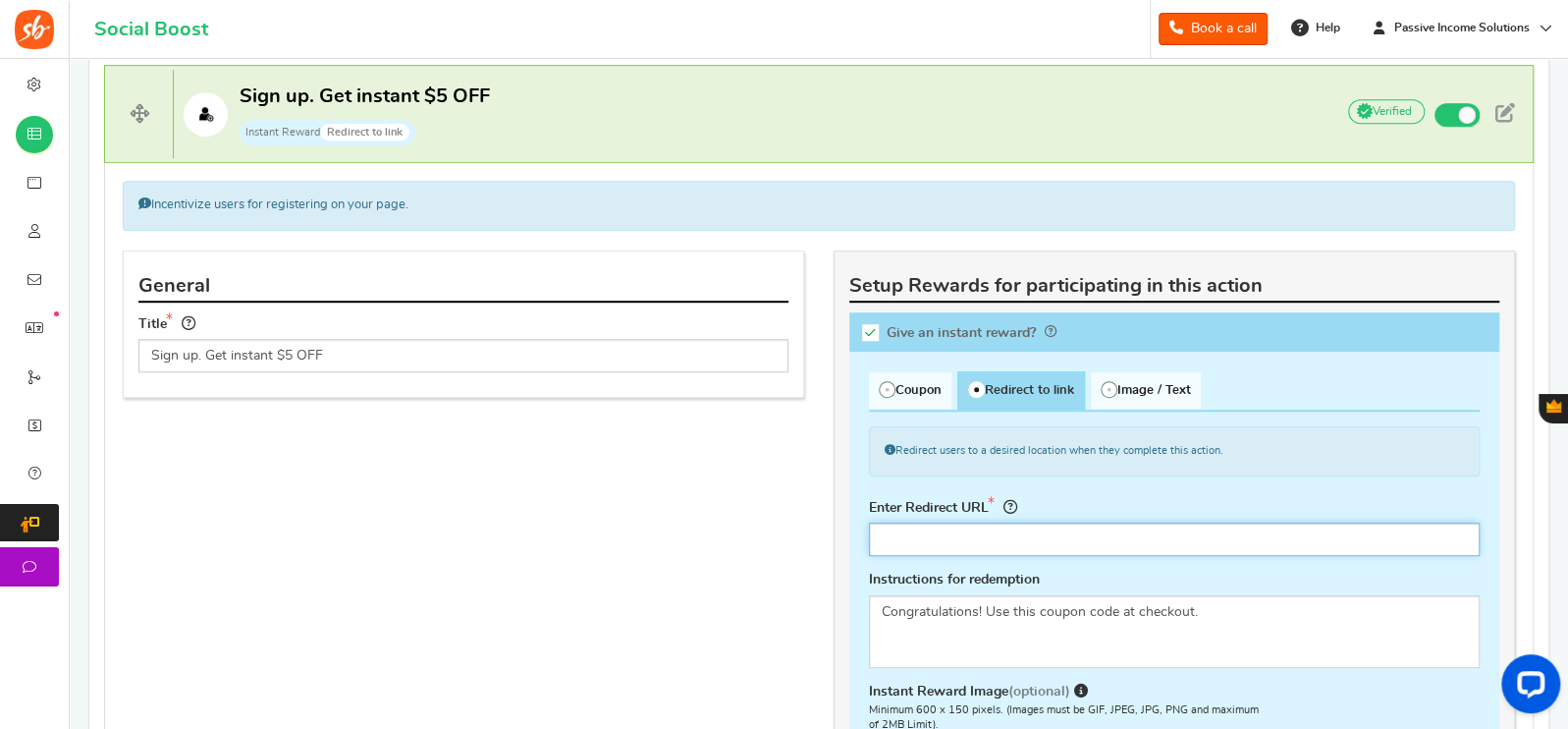 click at bounding box center [1174, 539] 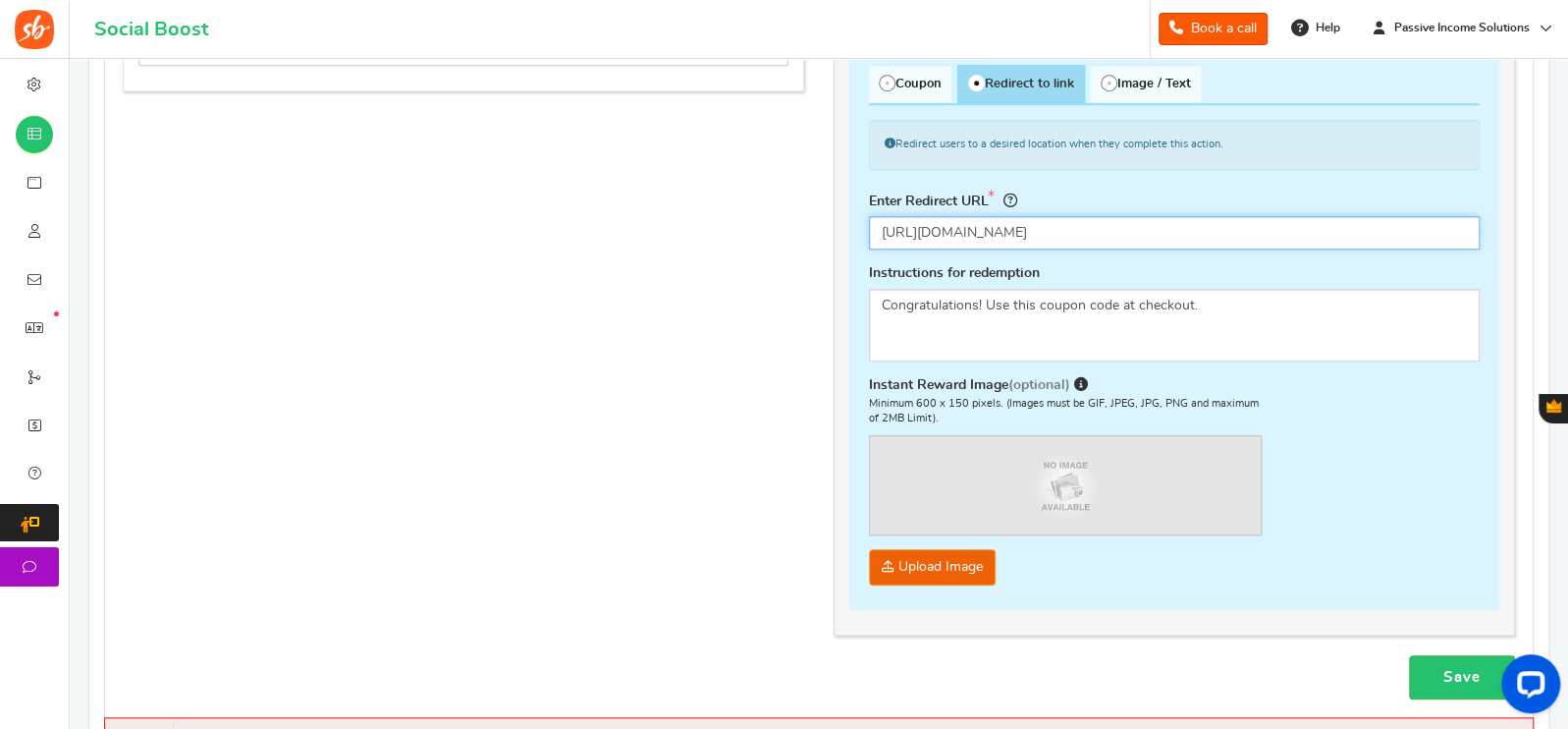 scroll, scrollTop: 978, scrollLeft: 0, axis: vertical 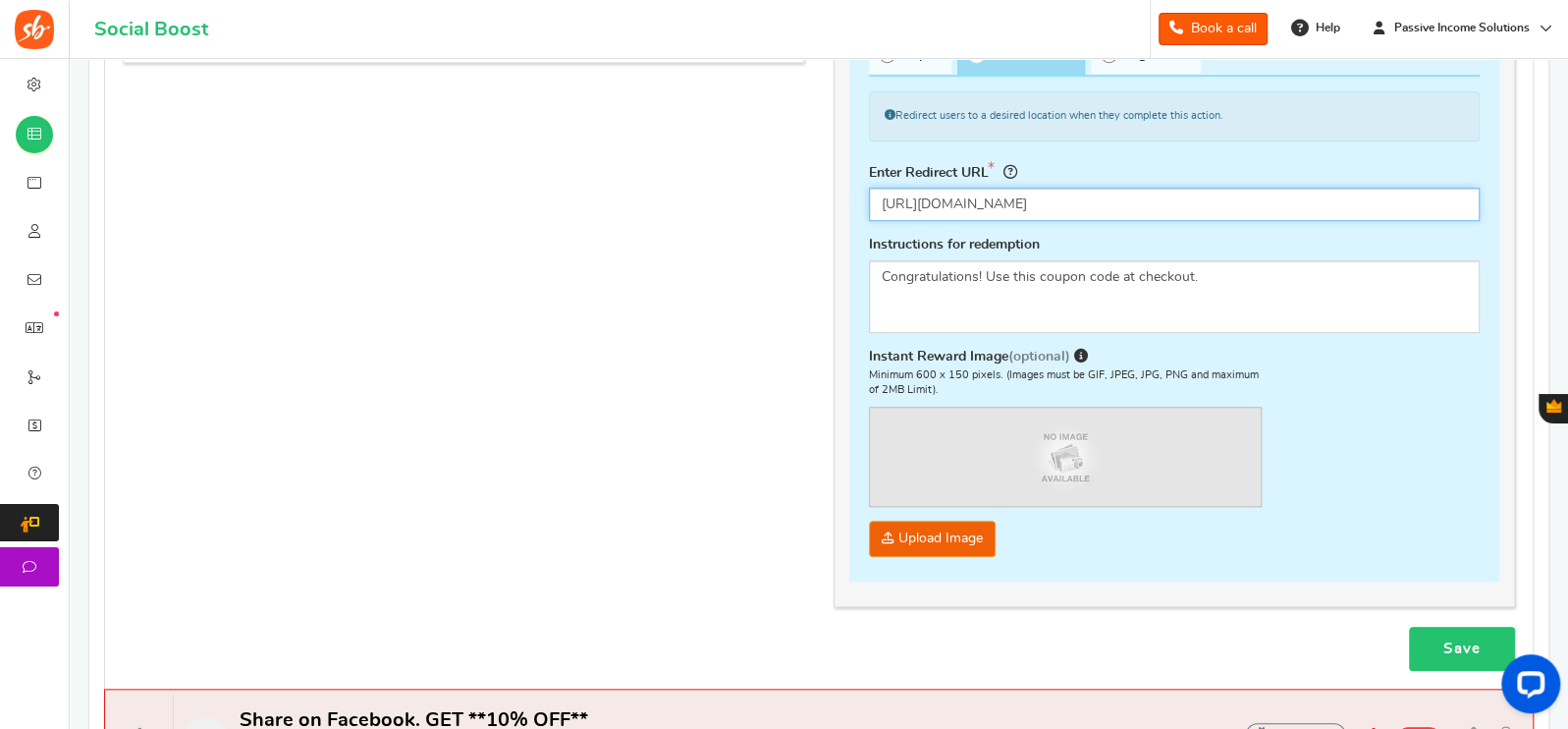 type on "https://wait-page.eu/a/wp9Z4tRwMBCqJ2P" 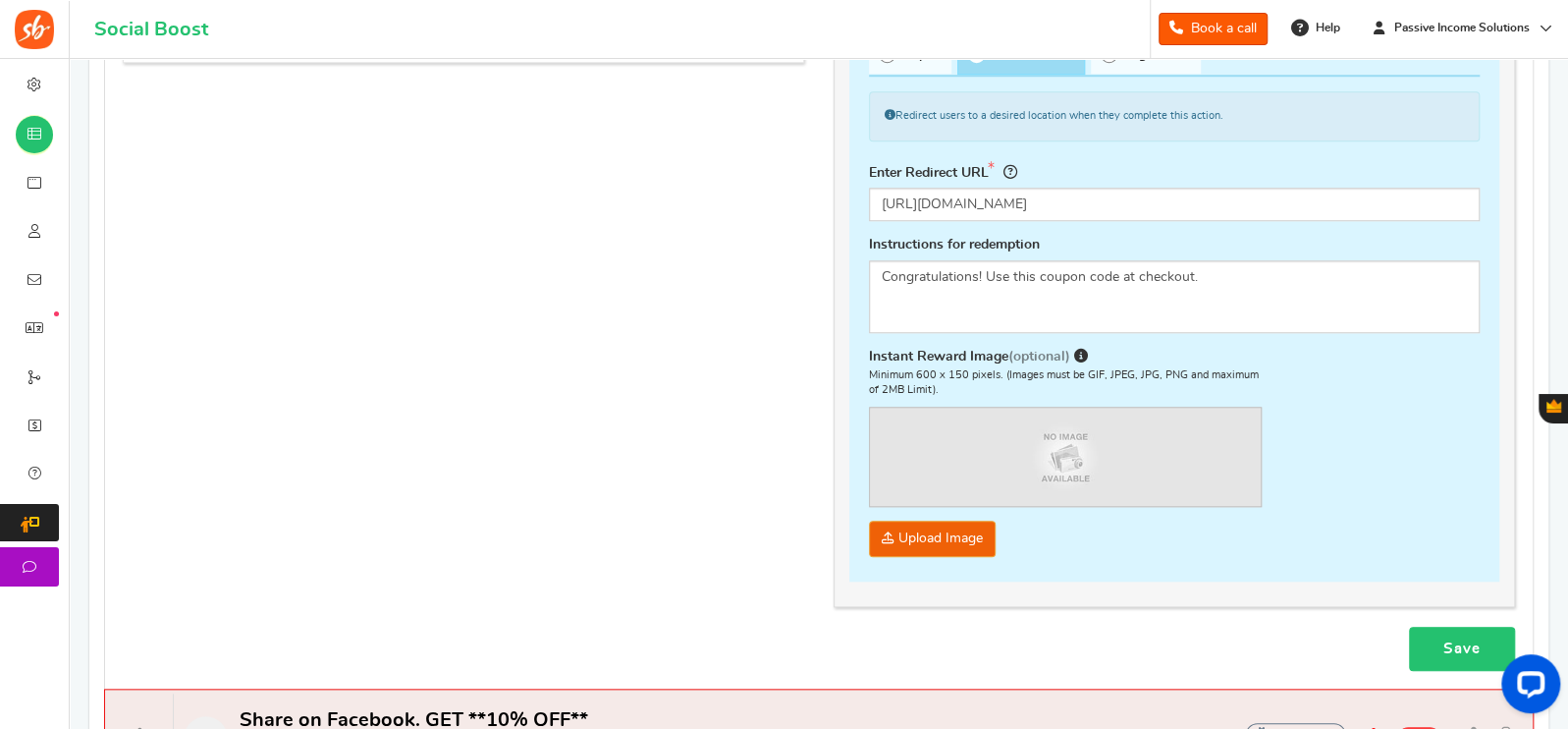 click on "Save" at bounding box center [1462, 648] 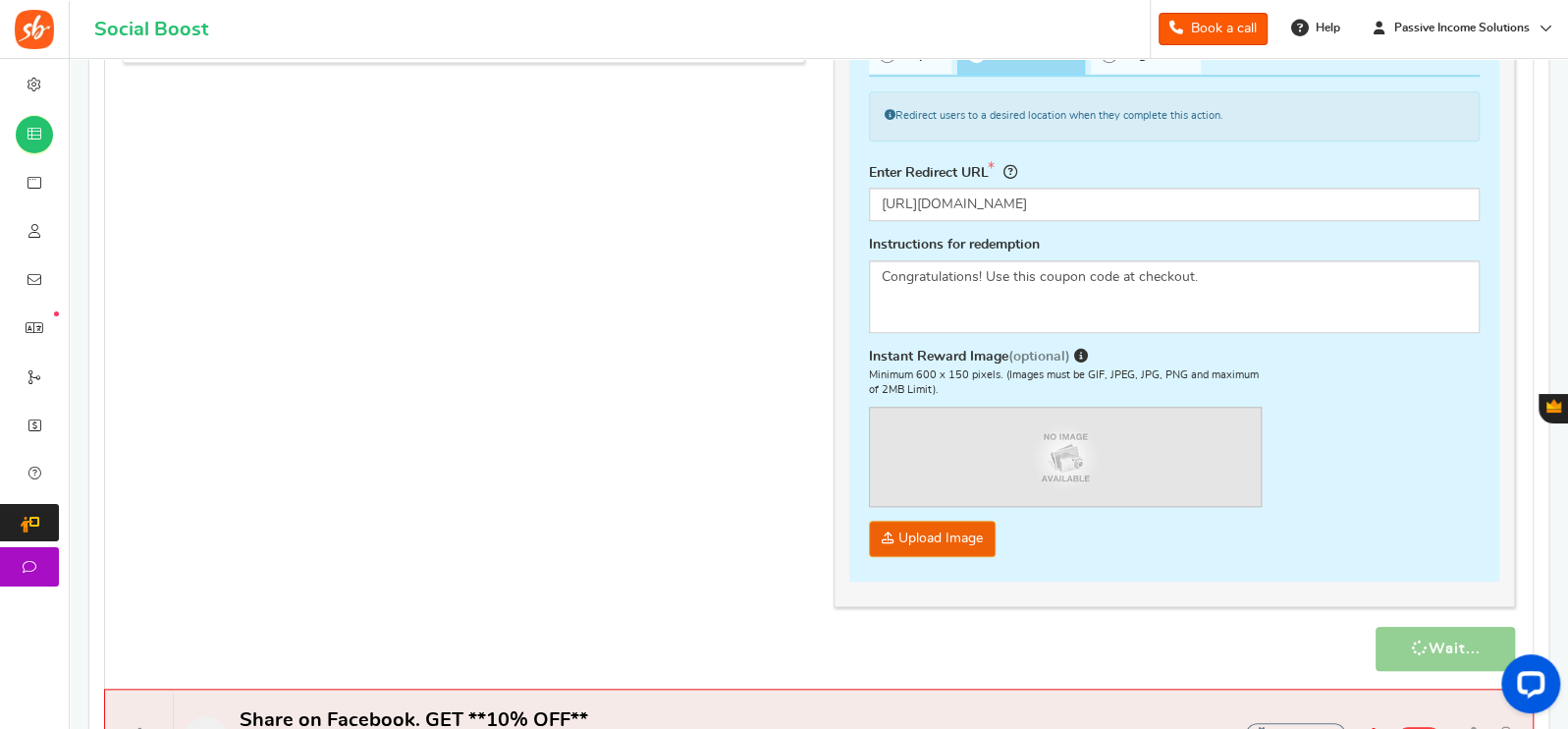 scroll, scrollTop: 1389, scrollLeft: 0, axis: vertical 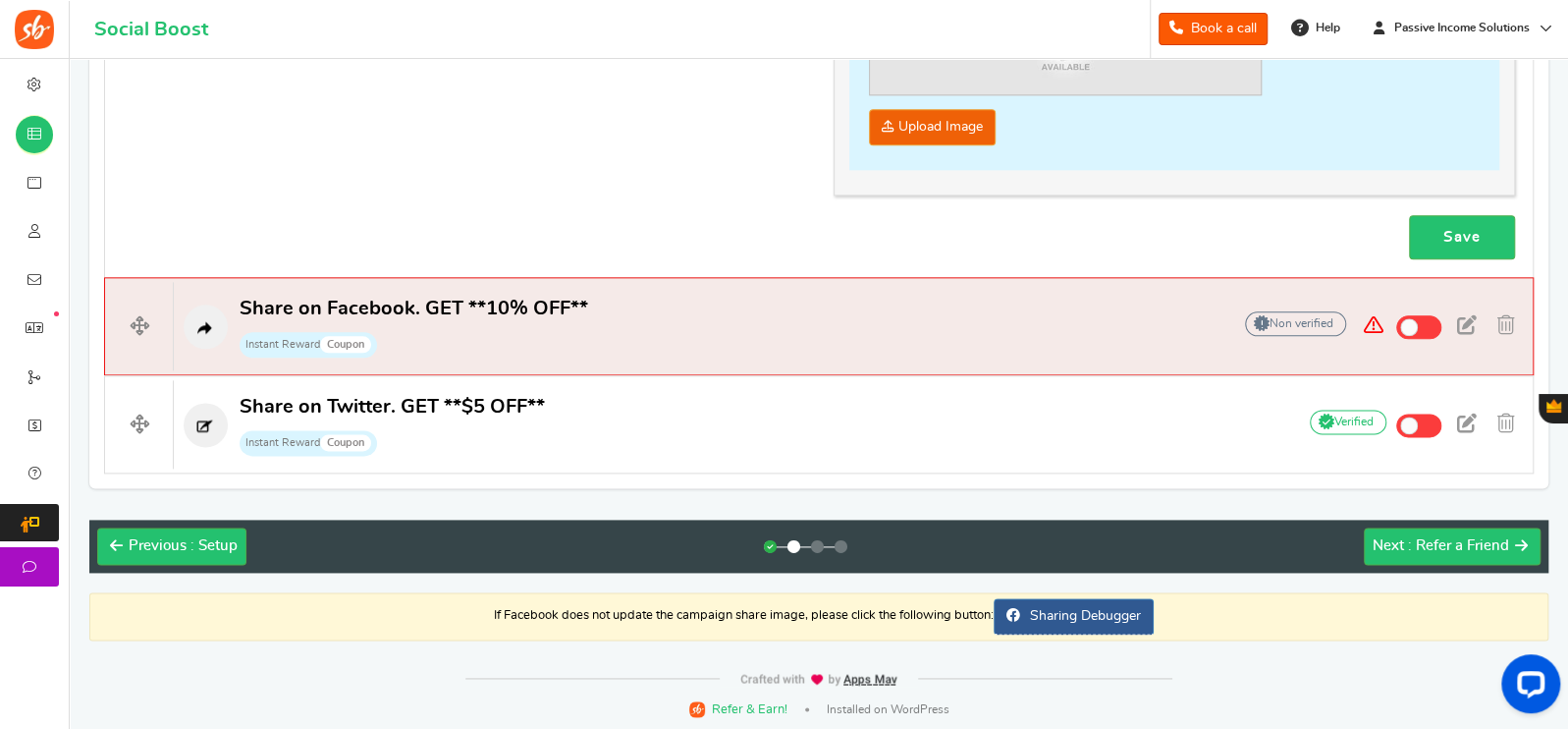 drag, startPoint x: 1564, startPoint y: 491, endPoint x: 1570, endPoint y: 414, distance: 77.23341 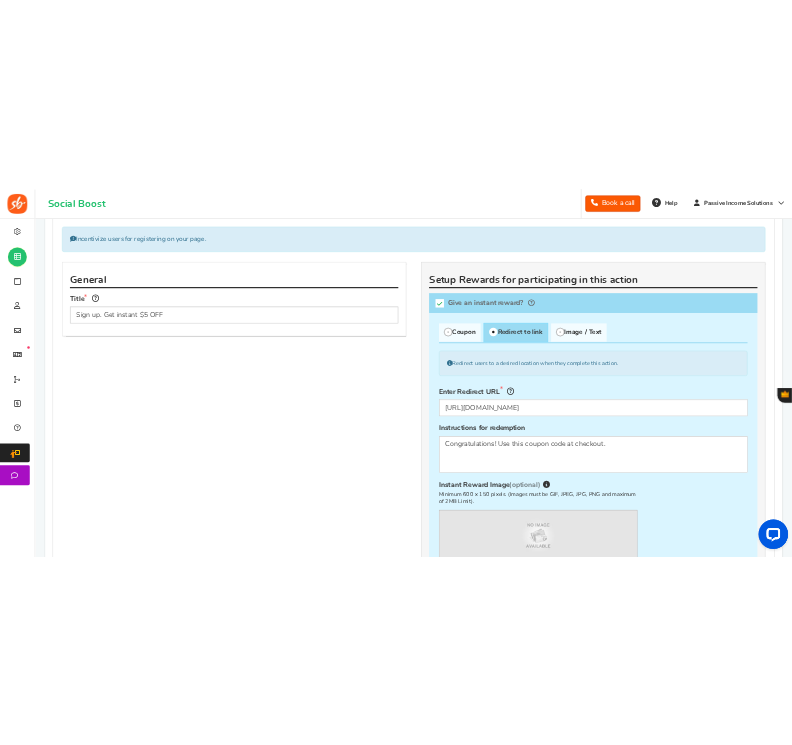 scroll, scrollTop: 748, scrollLeft: 0, axis: vertical 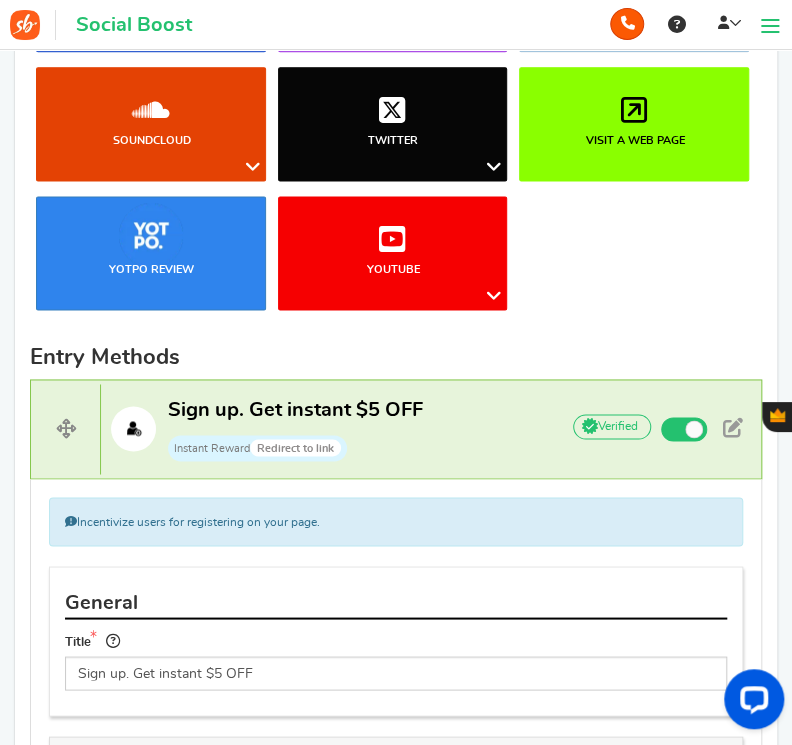 click on "General" at bounding box center [396, 603] 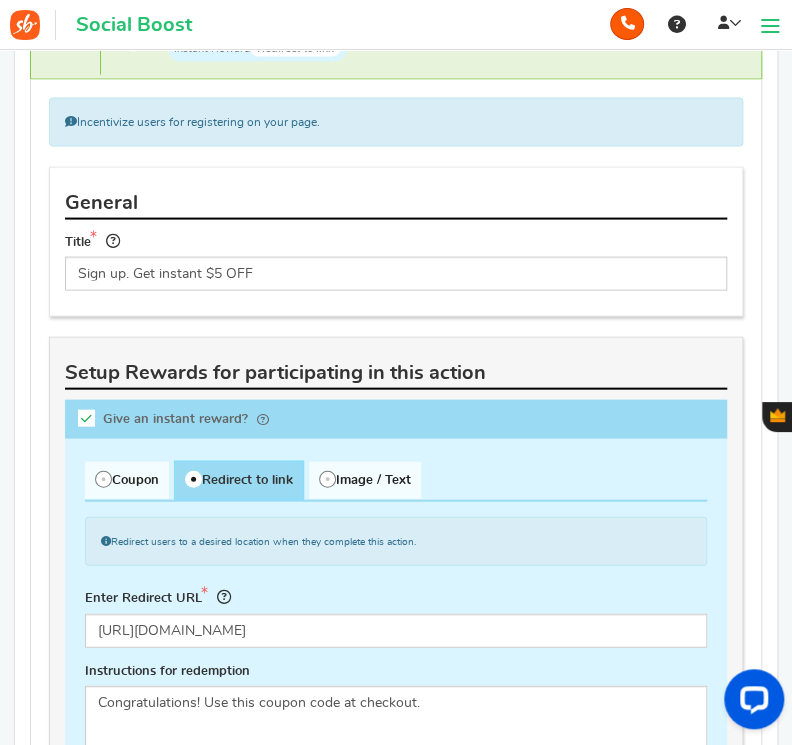scroll, scrollTop: 1198, scrollLeft: 0, axis: vertical 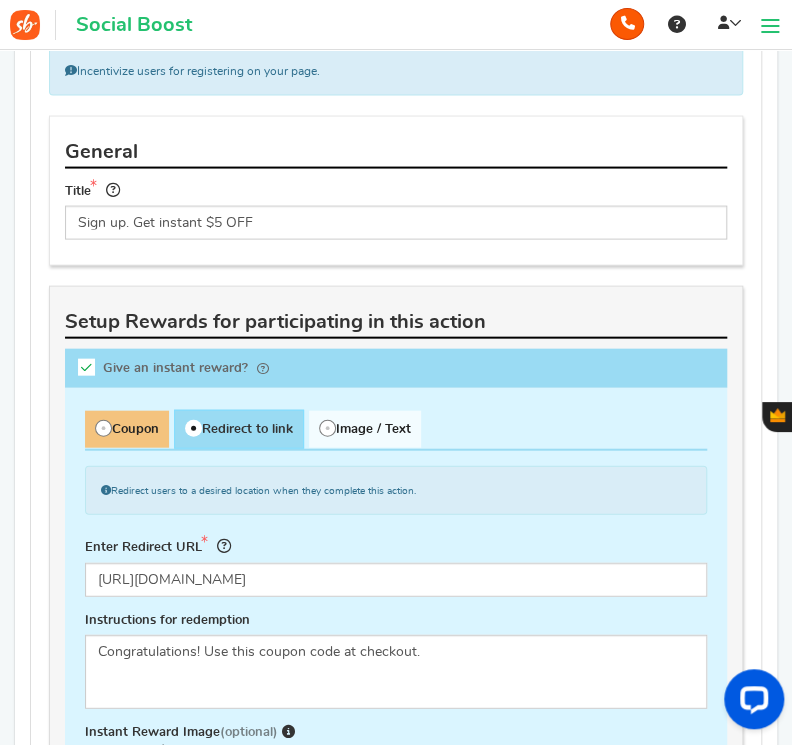 click on "Coupon" at bounding box center [127, 429] 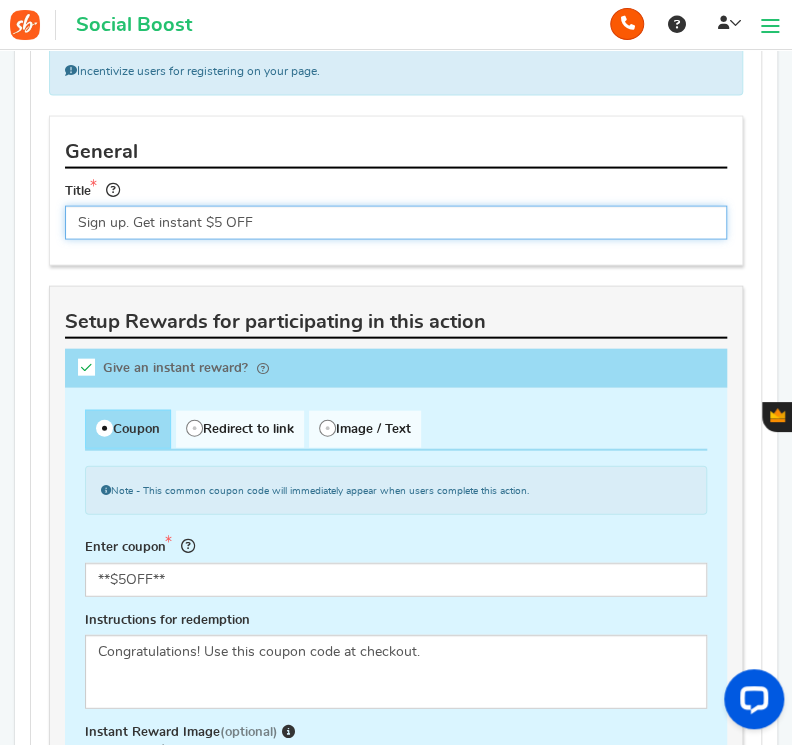 click on "Sign up. Get instant $5 OFF" at bounding box center [396, 223] 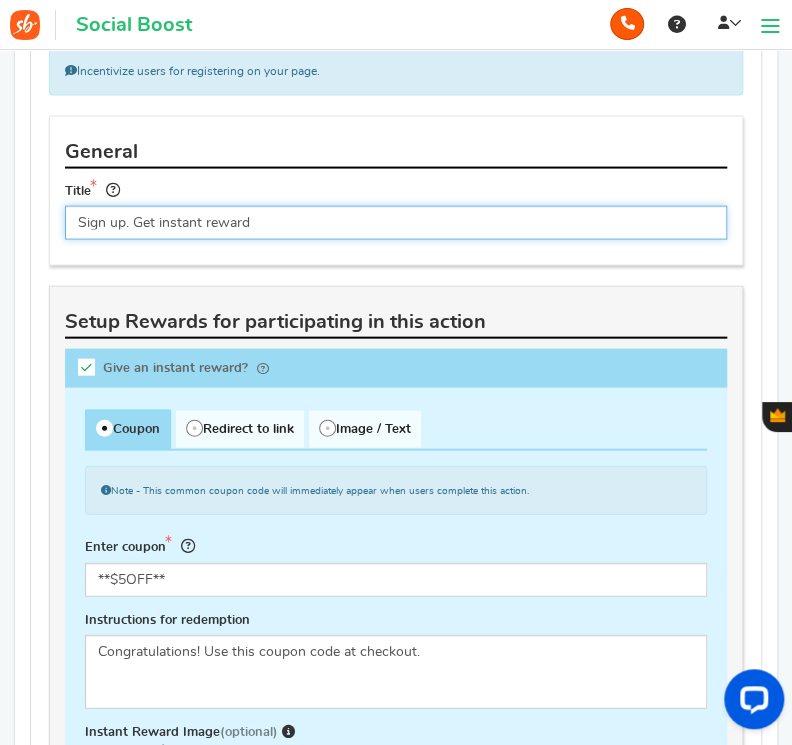type on "Sign up. Get instant reward" 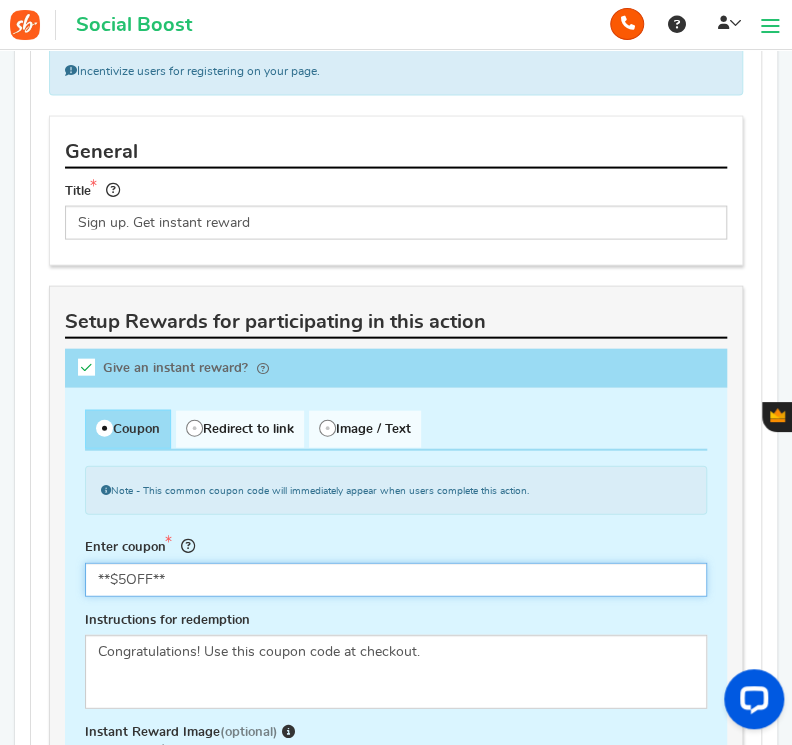 click on "**$5OFF**" at bounding box center (396, 580) 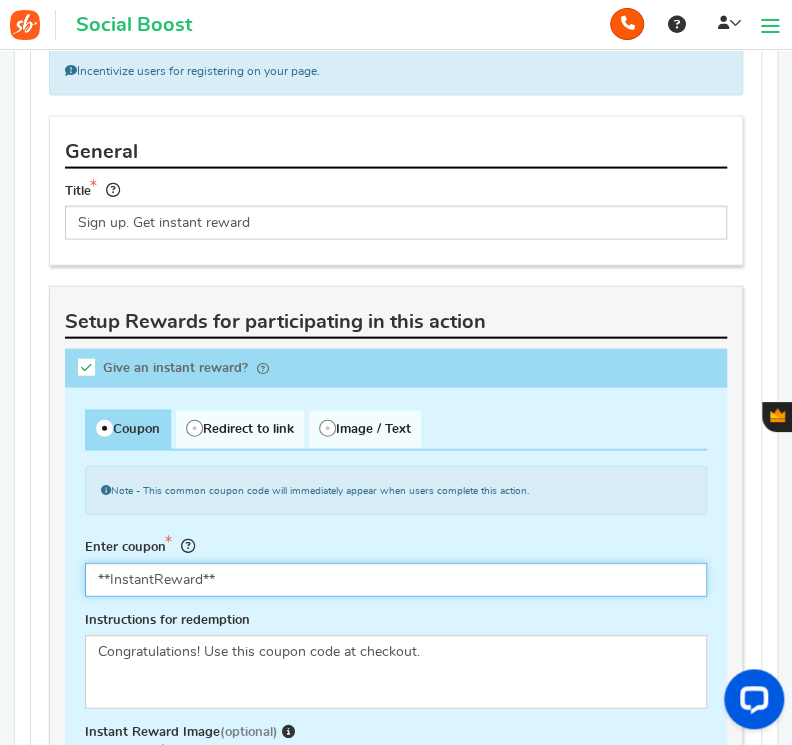 type on "**InstantReward**" 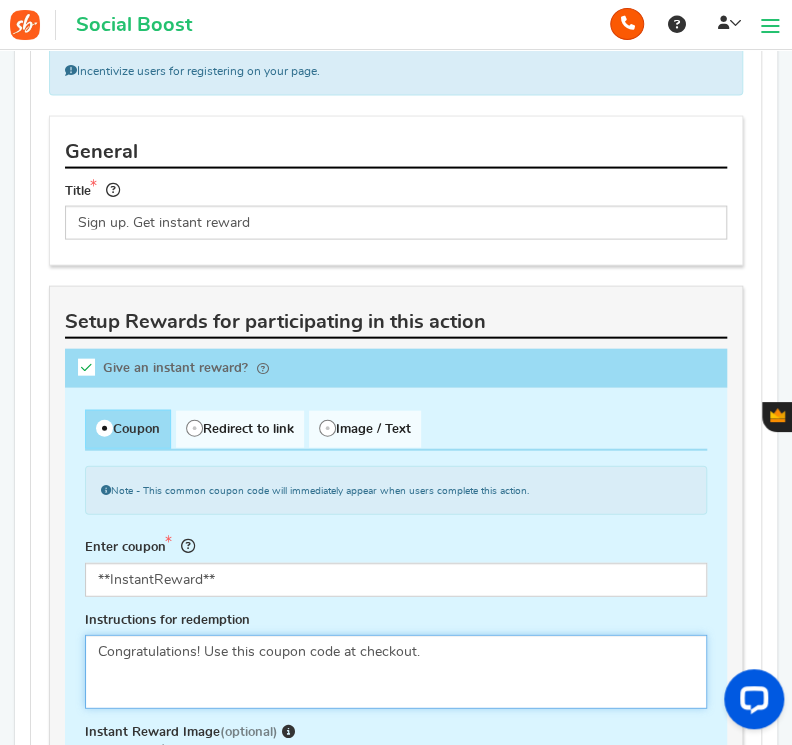 click on "Congratulations! Use this coupon code at checkout." at bounding box center (396, 672) 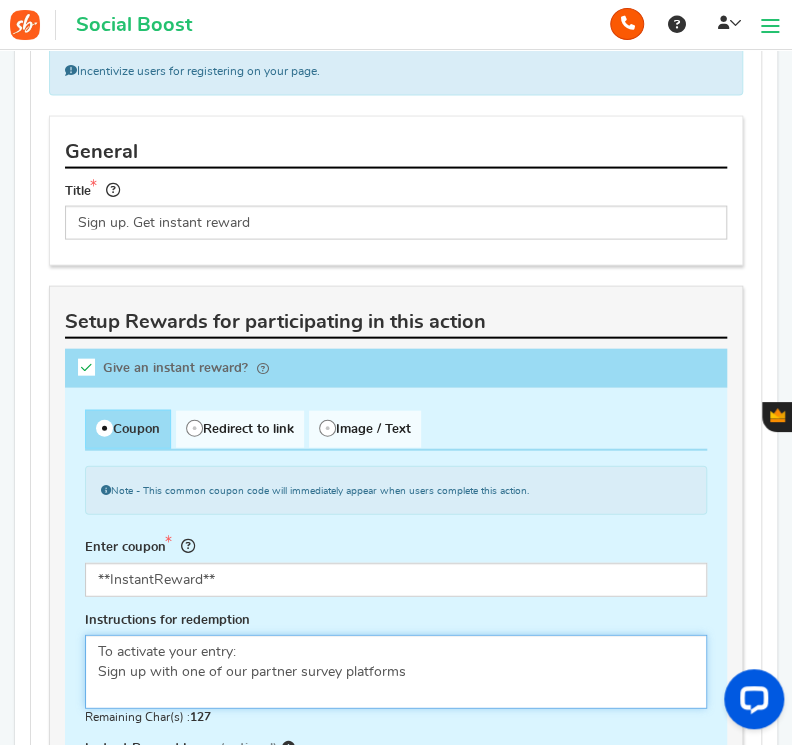 scroll, scrollTop: 50, scrollLeft: 0, axis: vertical 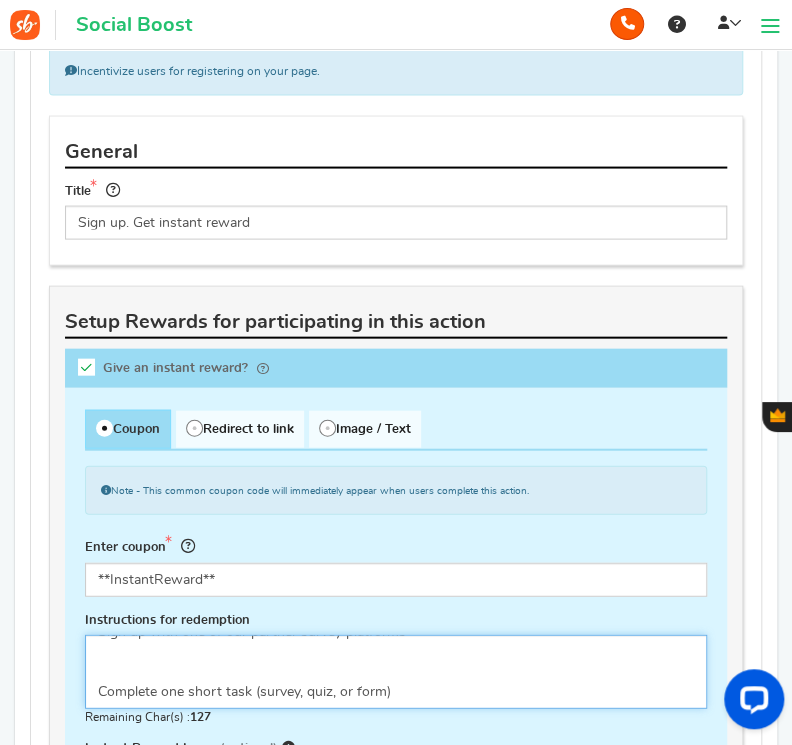 click on "Congratulations! Use this coupon code at checkout." at bounding box center (396, 672) 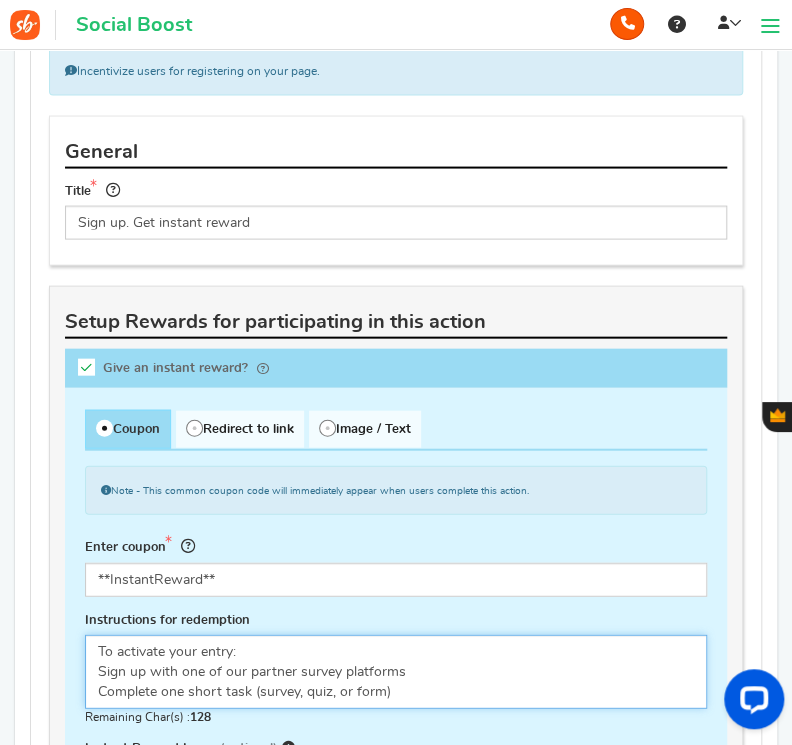 scroll, scrollTop: 20, scrollLeft: 0, axis: vertical 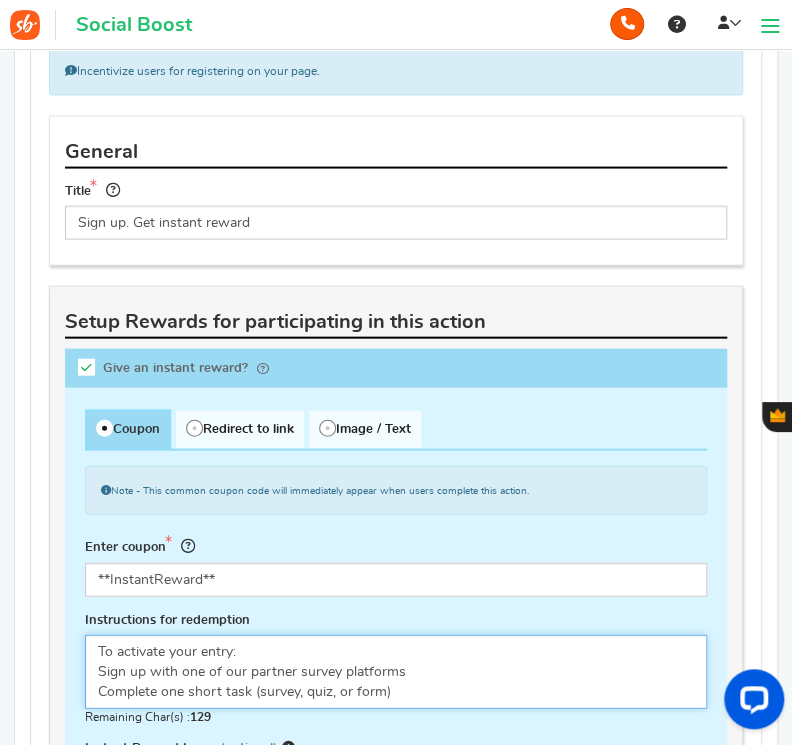 click on "Congratulations! Use this coupon code at checkout." at bounding box center (396, 672) 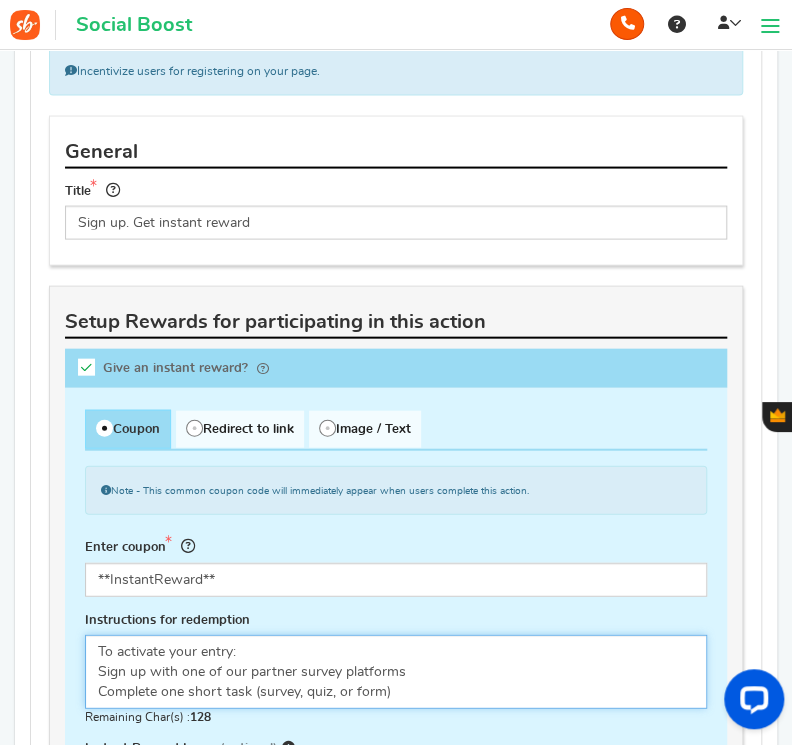 paste on "🎁 Many users get instant earnings or points after completing their first task.
This step is required before you can start refer" 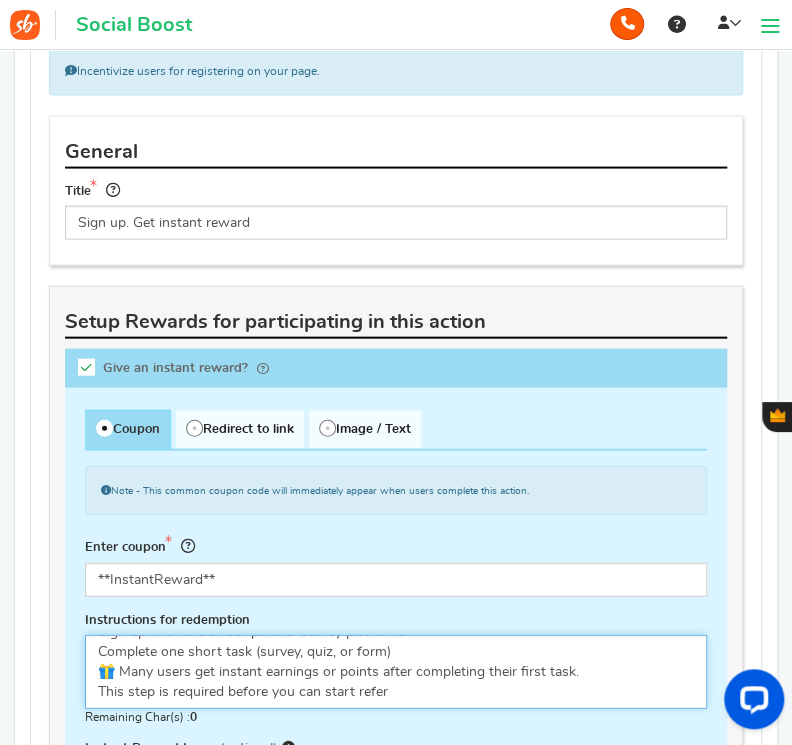 click on "Congratulations! Use this coupon code at checkout." at bounding box center (396, 672) 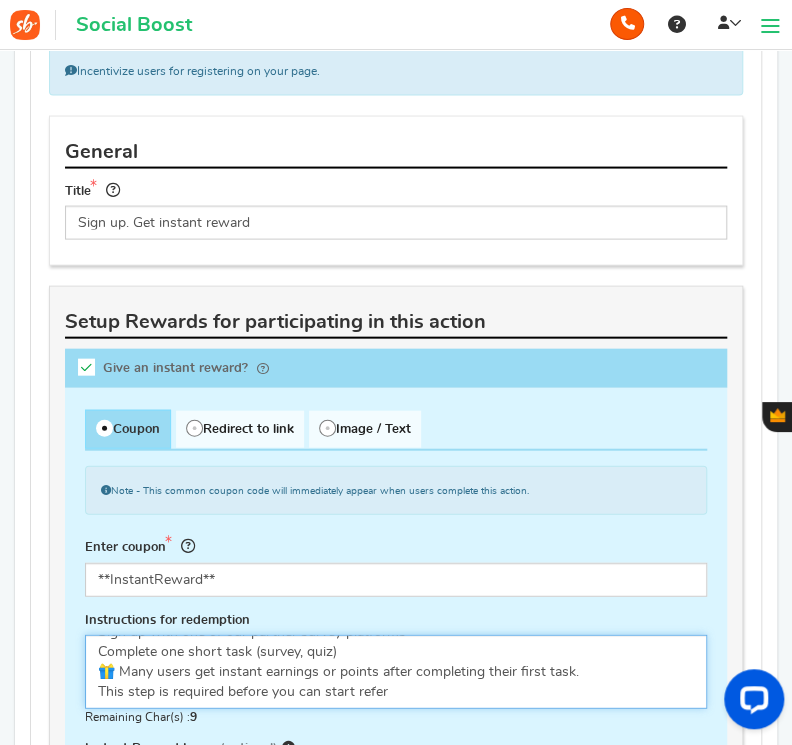 click on "Congratulations! Use this coupon code at checkout." at bounding box center (396, 672) 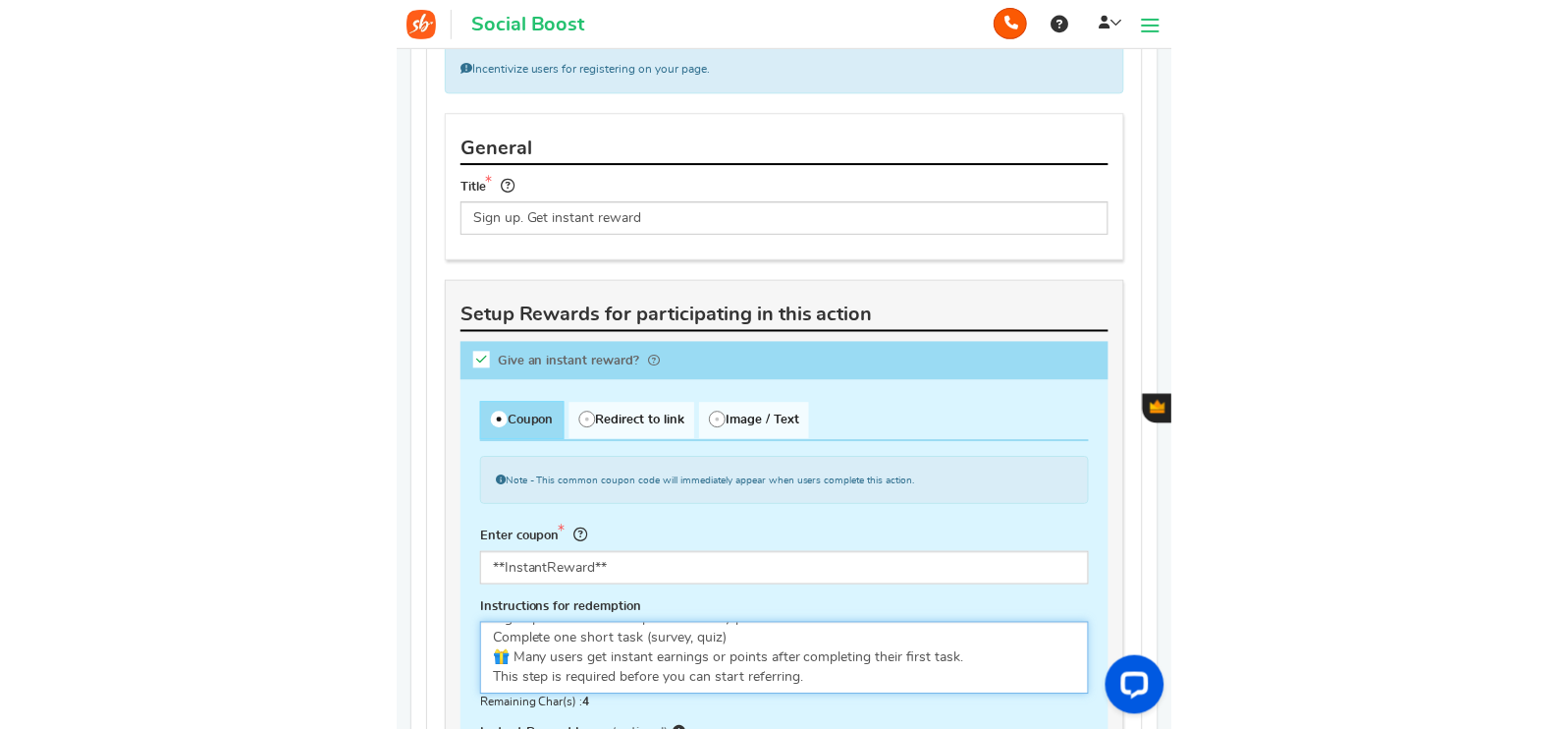 scroll, scrollTop: 39, scrollLeft: 0, axis: vertical 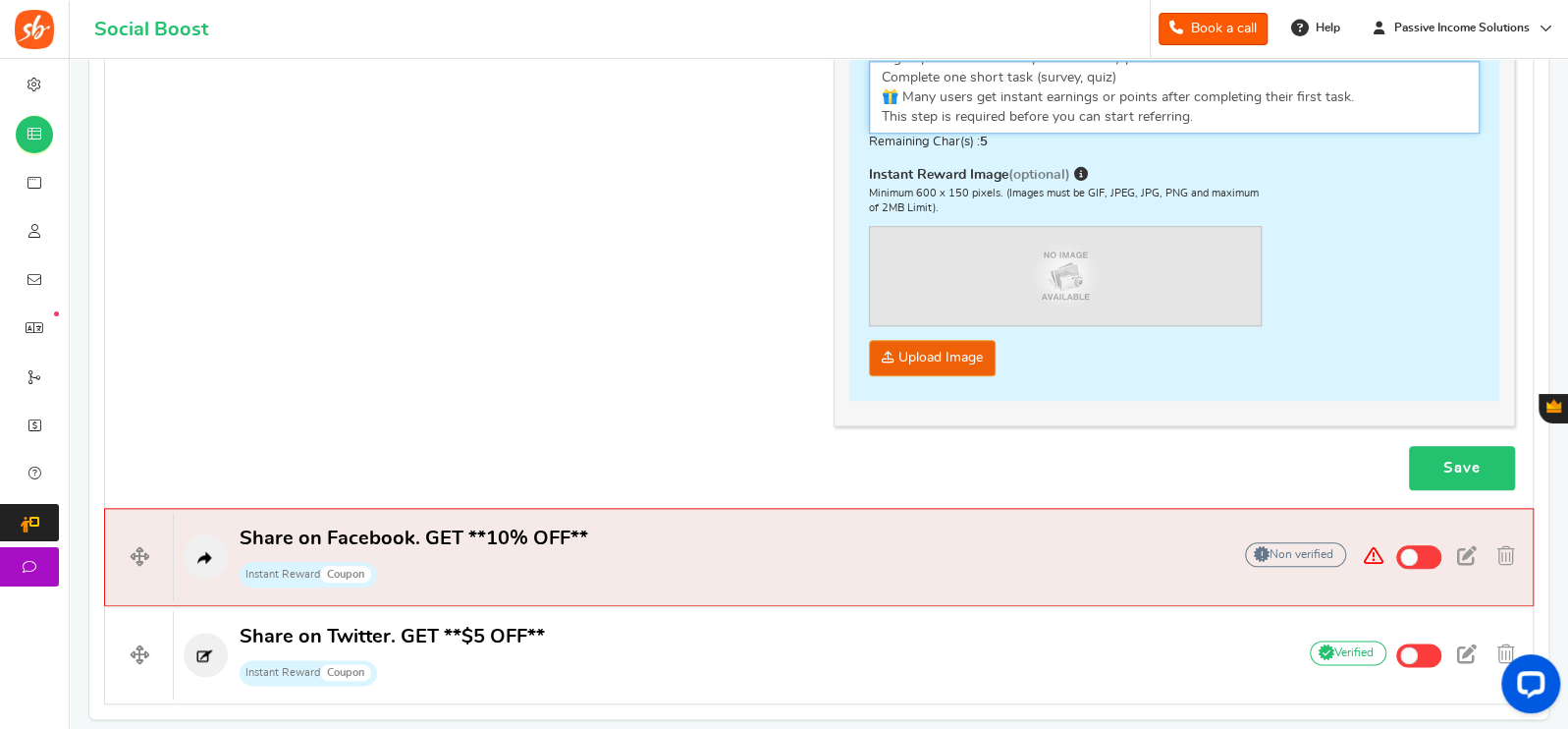 type on "To activate your entry:
Sign up with one of our partner survey platforms
Complete one short task (survey, quiz)
🎁 Many users get instant earnings or points after completing their first task.
This step is required before you can start referring." 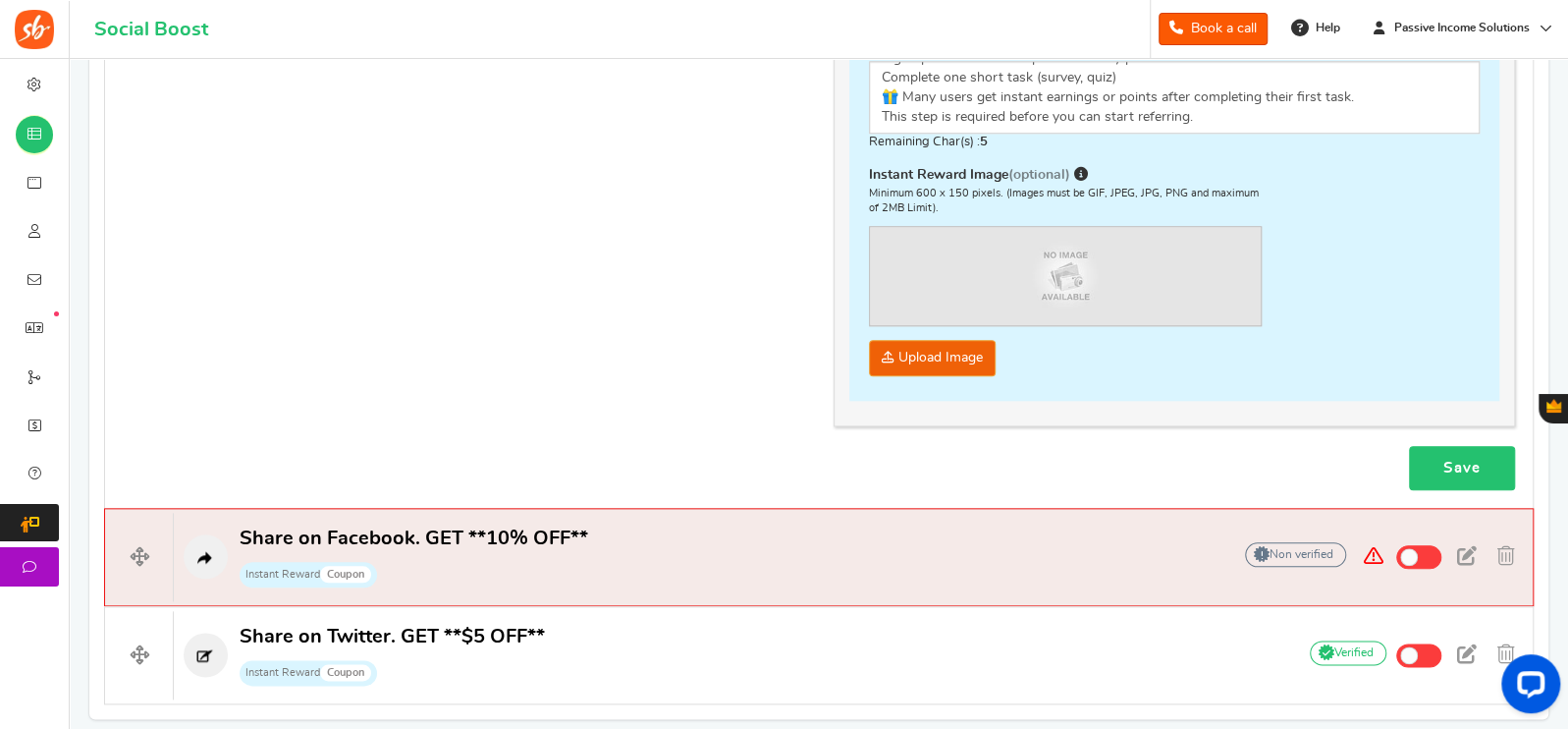 click on "Save" at bounding box center [1462, 468] 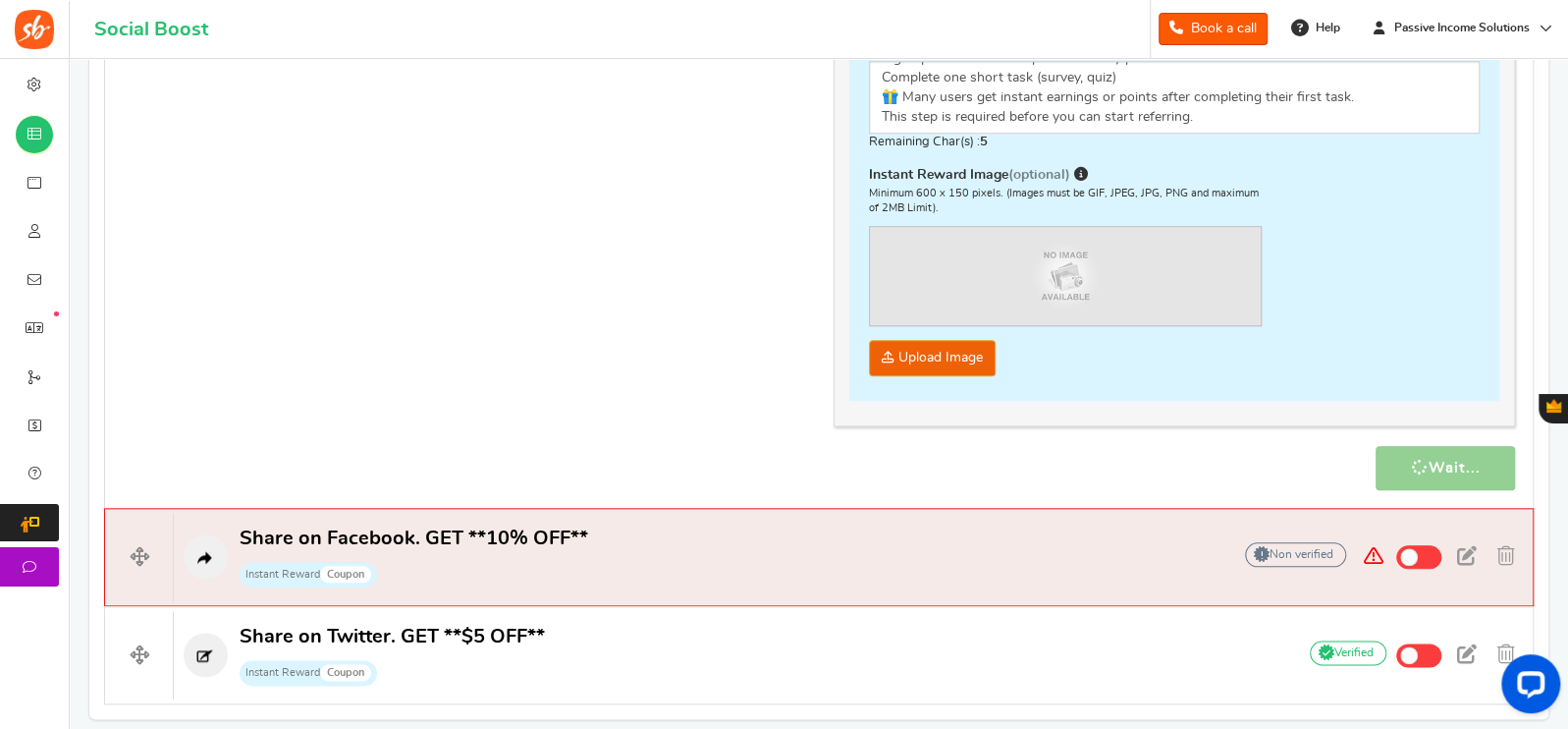 scroll, scrollTop: 1407, scrollLeft: 0, axis: vertical 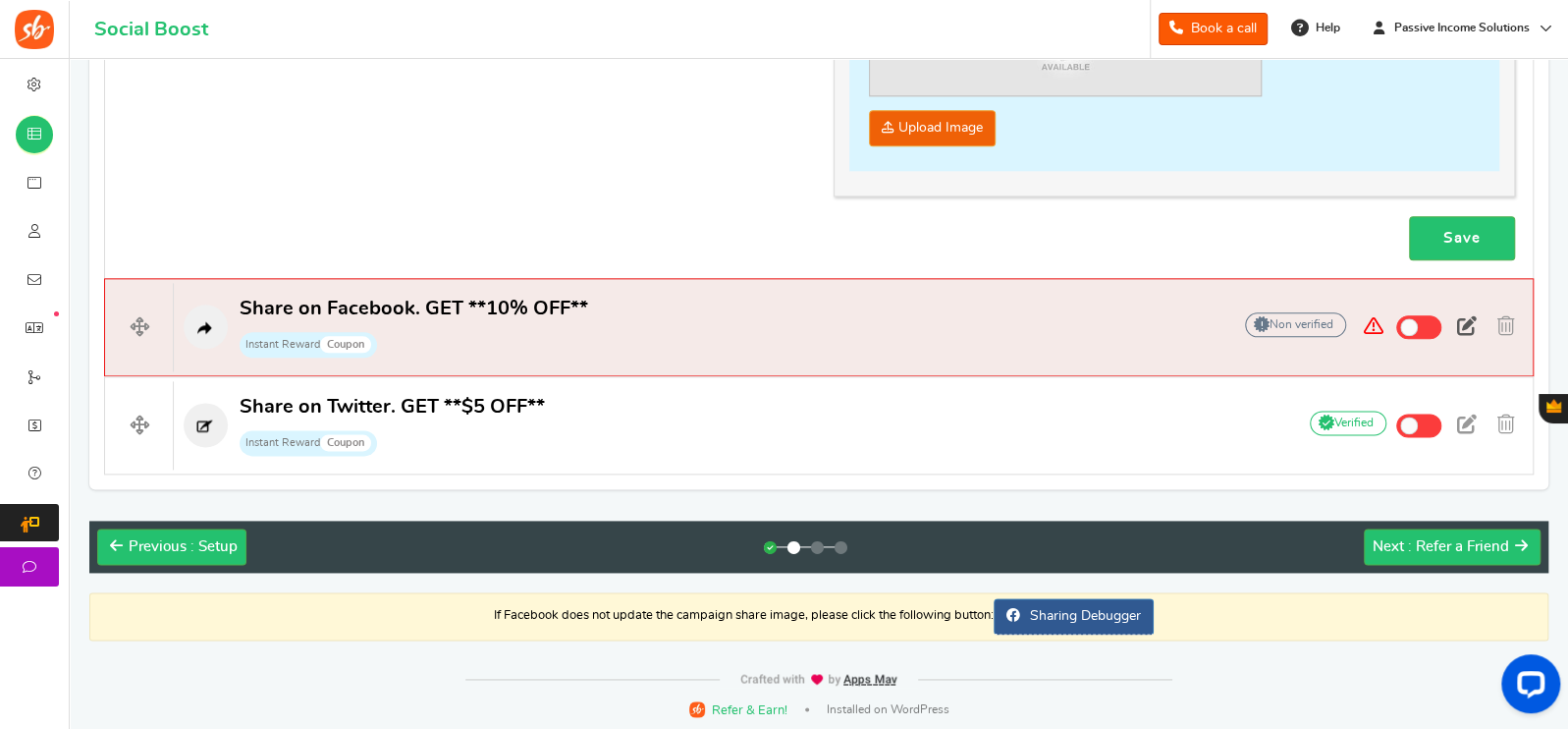 click at bounding box center [1467, 326] 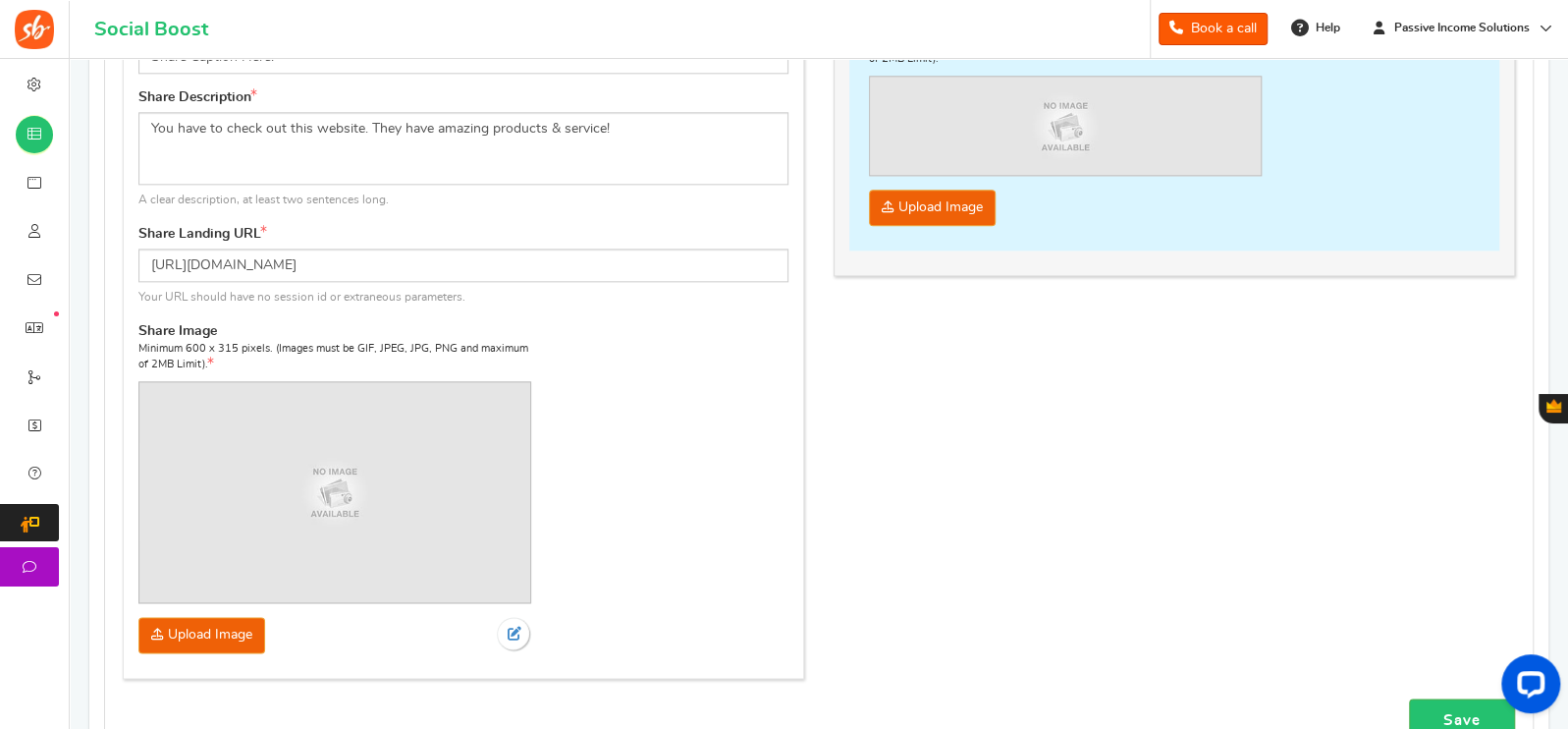 scroll, scrollTop: 747, scrollLeft: 0, axis: vertical 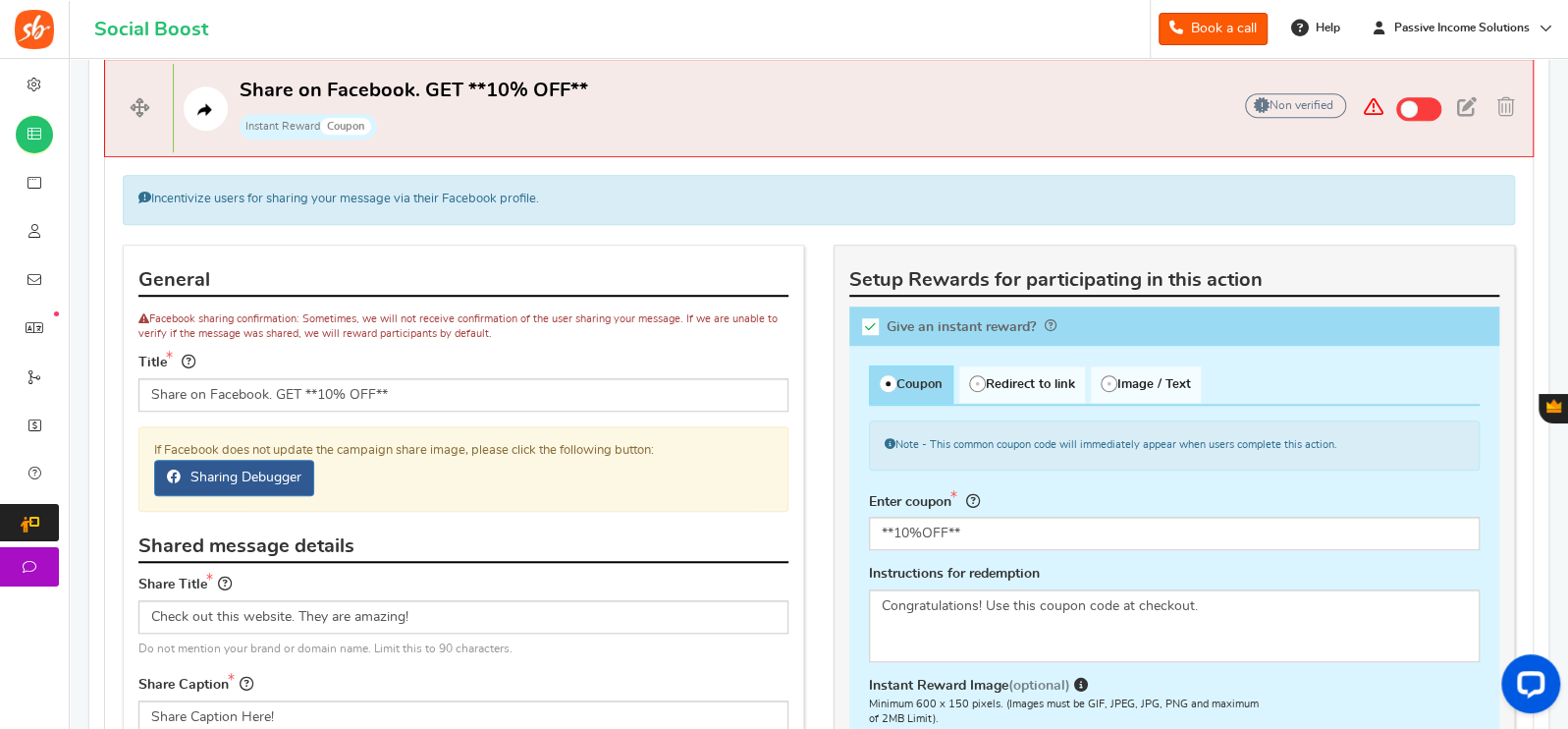click on "Blog Comments
Create Form
Facebook
Visit a Facebook Page
Includes Like
Share on Facebook ?" at bounding box center (819, 516) 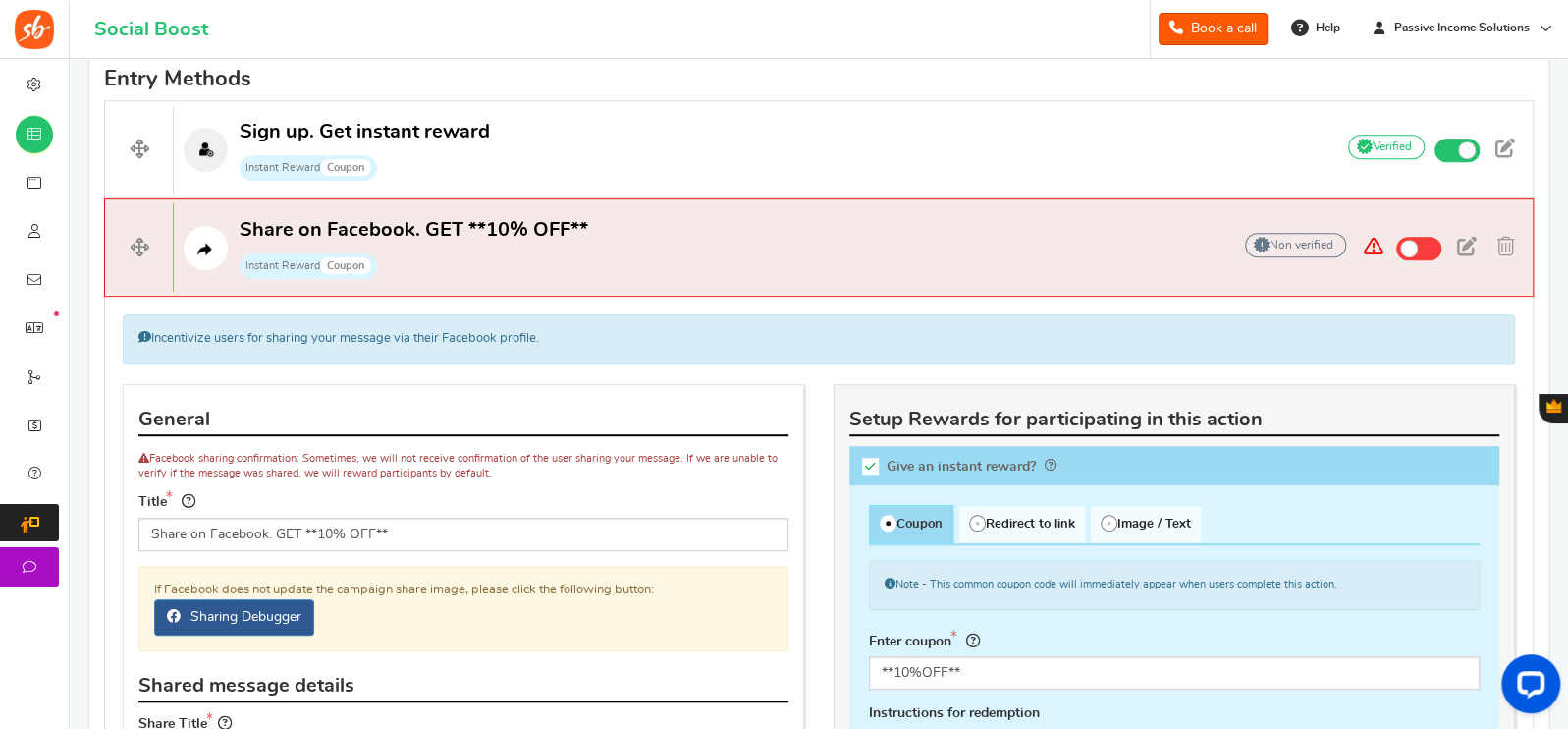 scroll, scrollTop: 585, scrollLeft: 0, axis: vertical 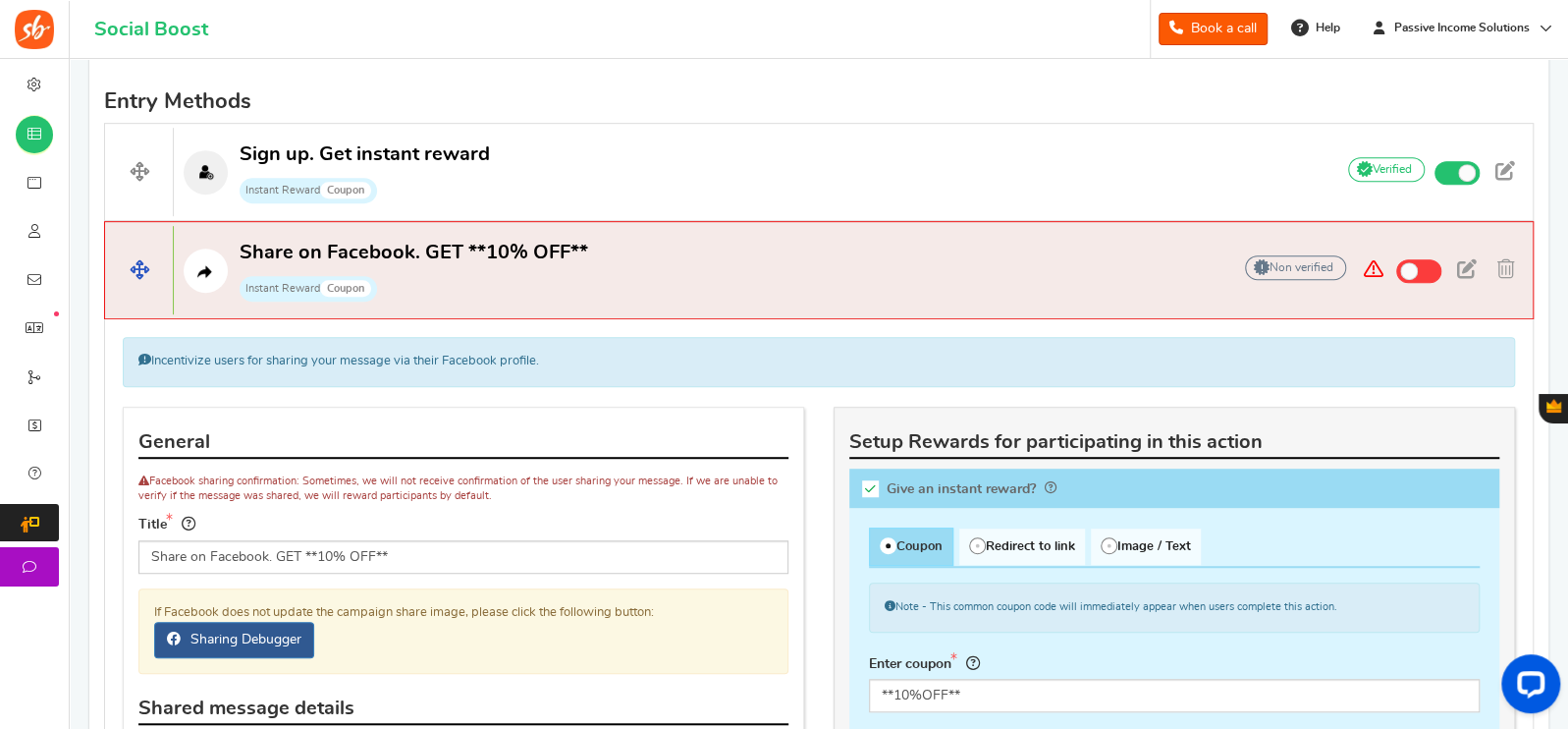 click on "Share on Facebook. GET **10% OFF**
Instant Reward   Coupon" at bounding box center [692, 271] 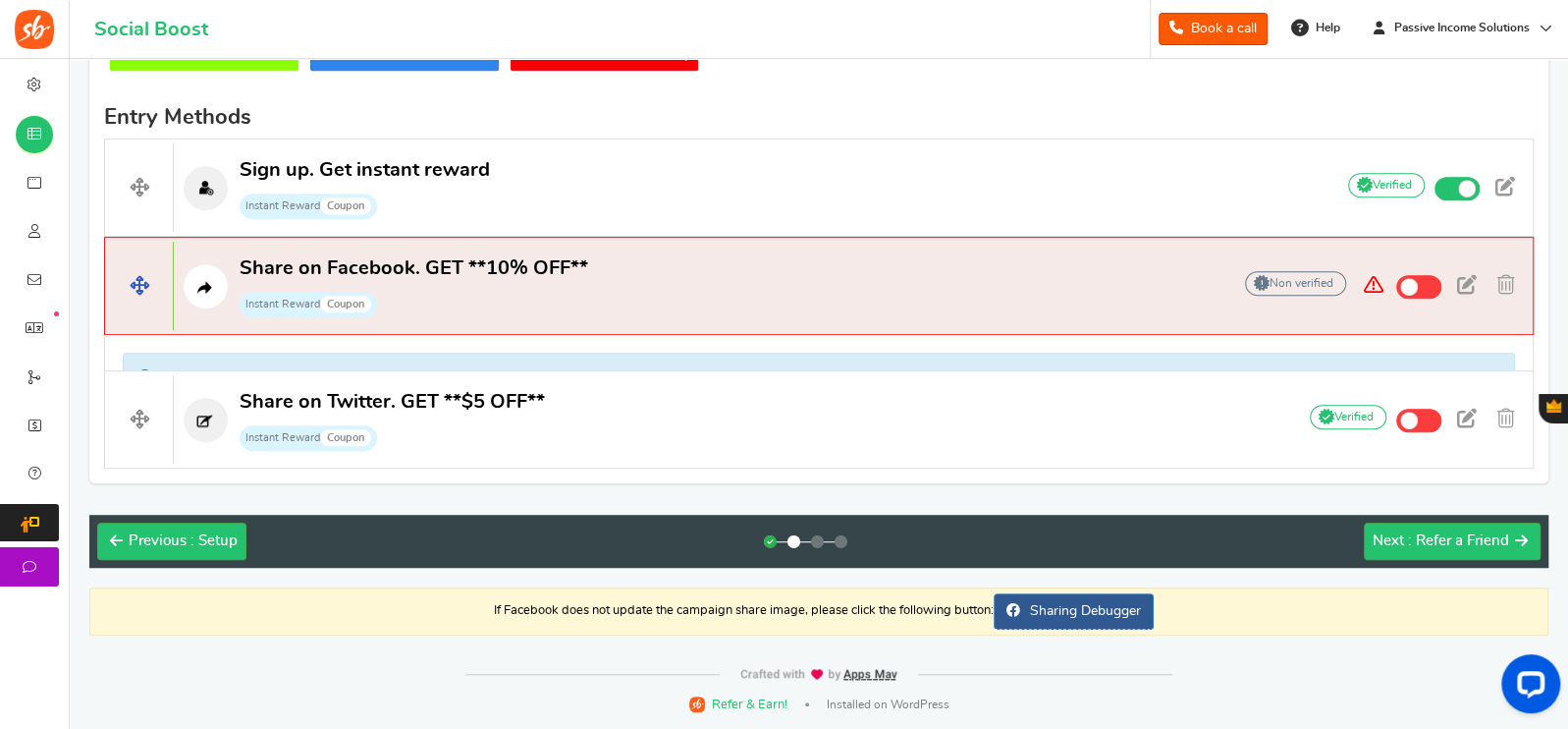 scroll, scrollTop: 532, scrollLeft: 0, axis: vertical 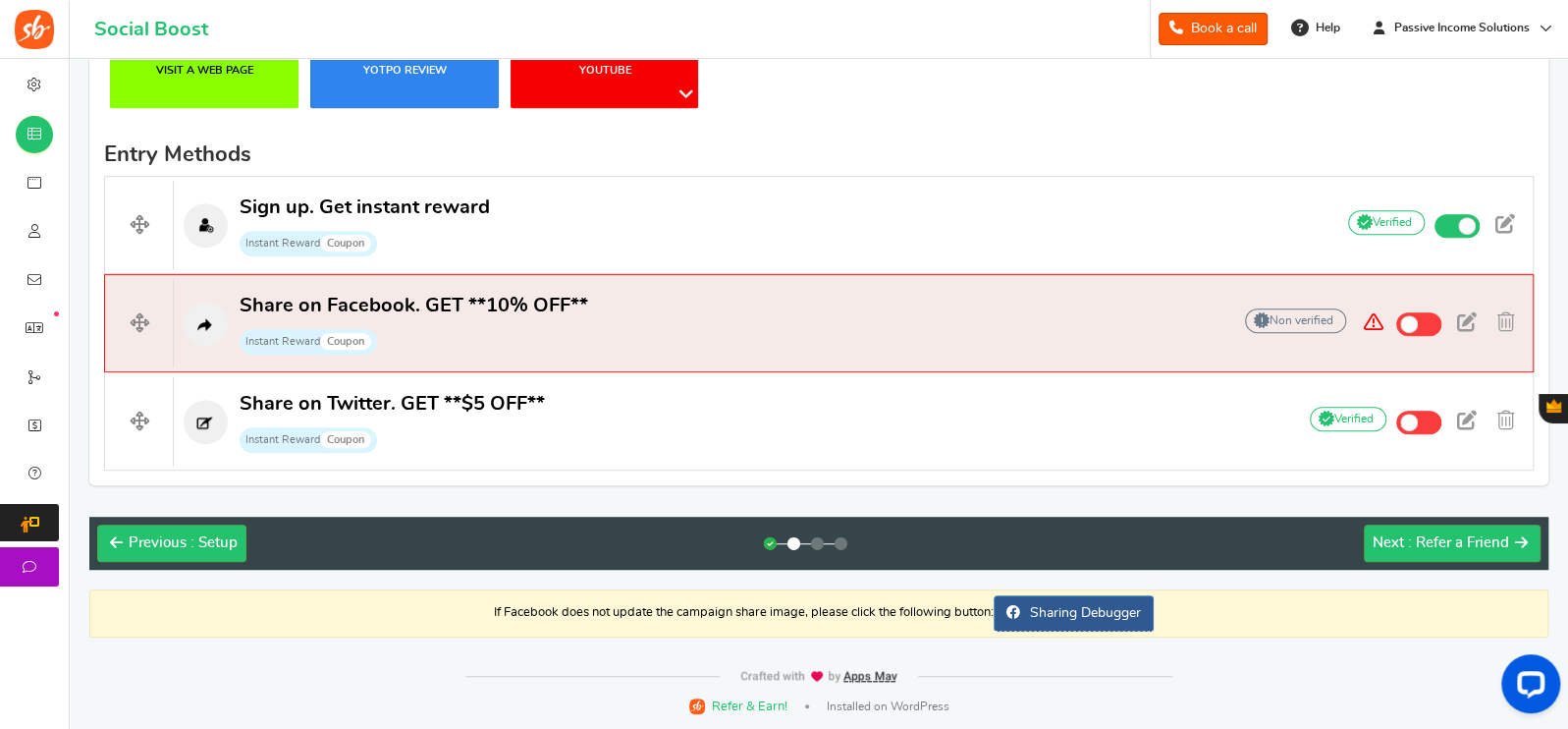 click on "Blog Comments
Create Form
Facebook
Visit a Facebook Page
Includes Like
Share on Facebook ?" at bounding box center (819, 99) 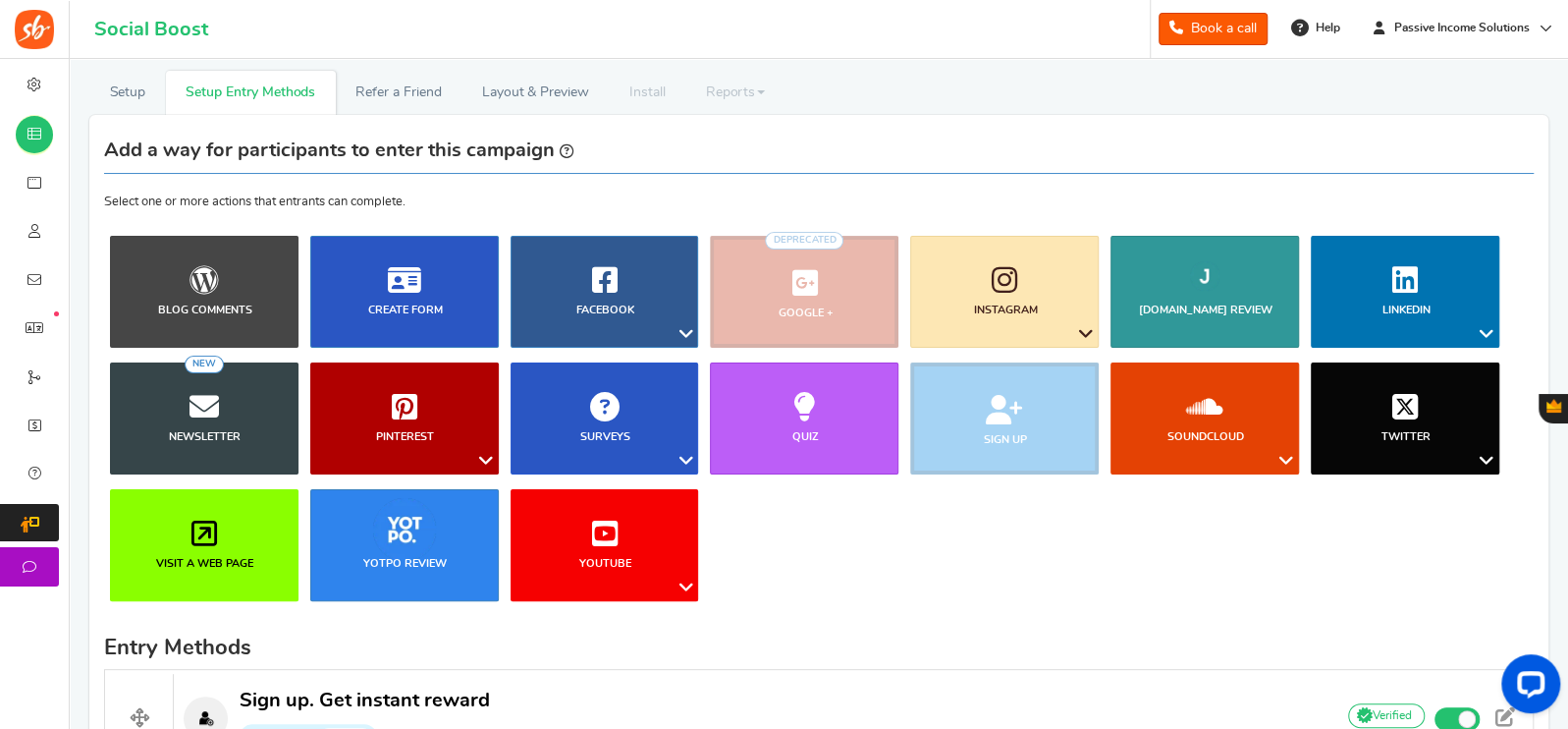 scroll, scrollTop: 36, scrollLeft: 0, axis: vertical 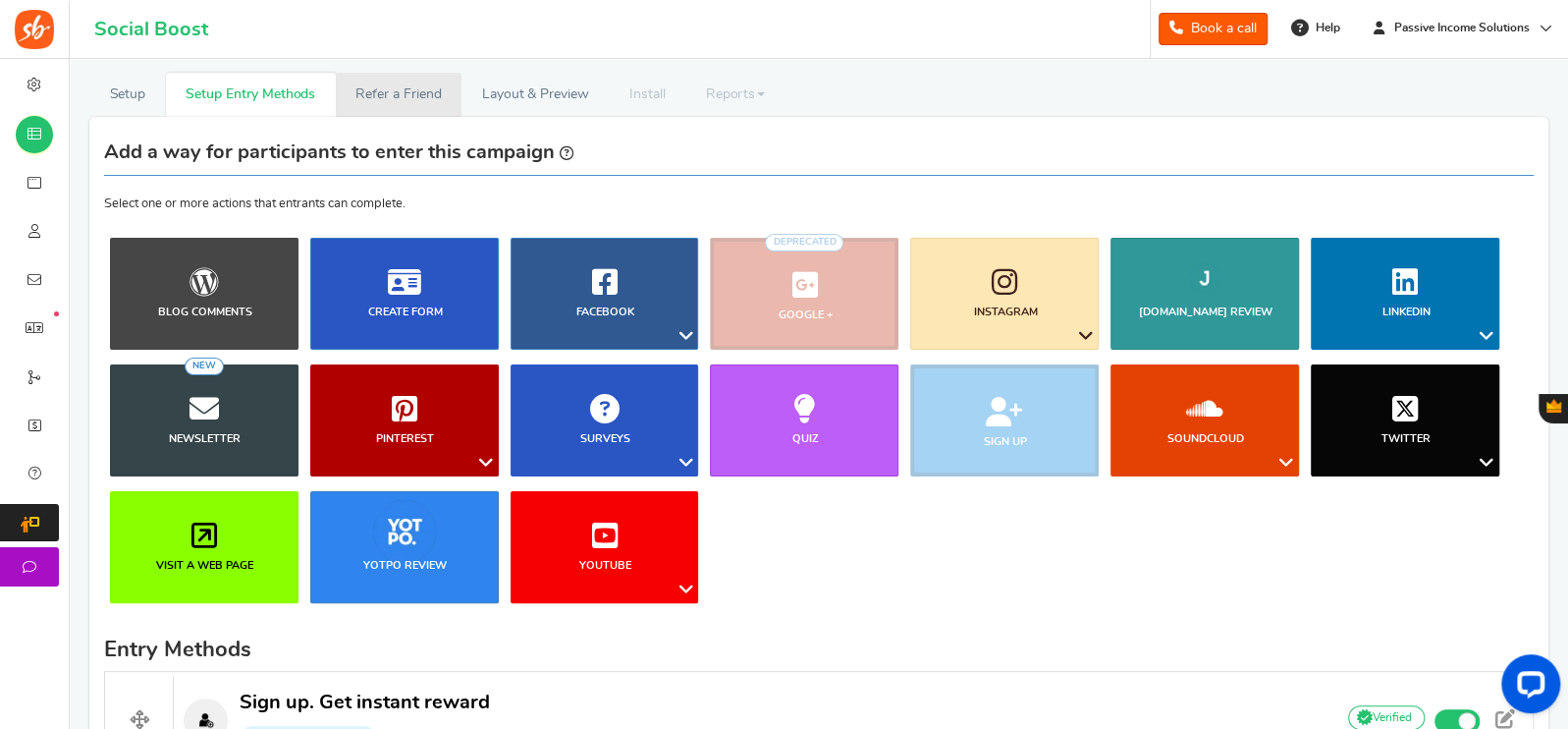 click on "Refer a Friend" at bounding box center (399, 94) 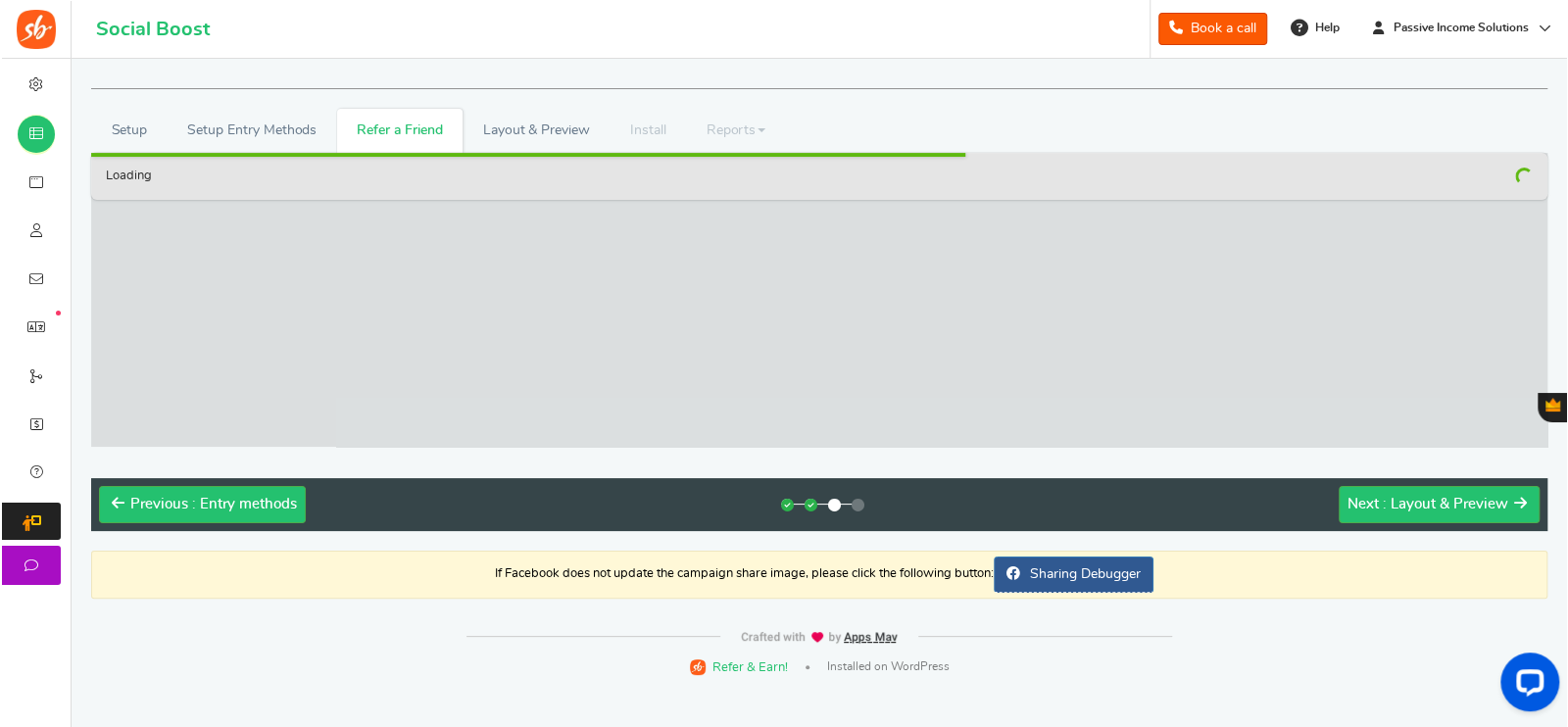 scroll, scrollTop: 0, scrollLeft: 0, axis: both 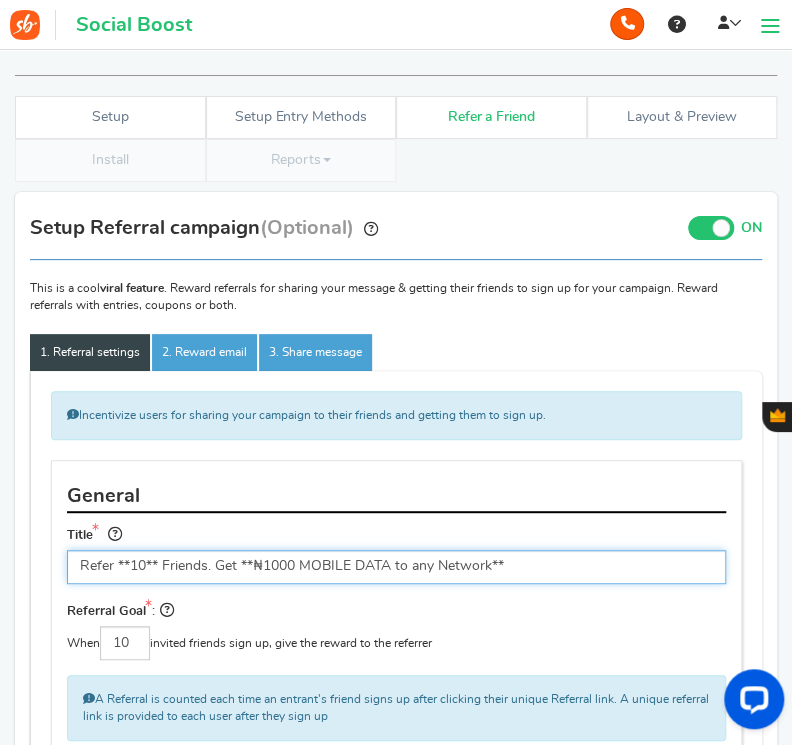 click on "Refer **10** Friends. Get **₦1000 MOBILE DATA to any Network**" at bounding box center [396, 567] 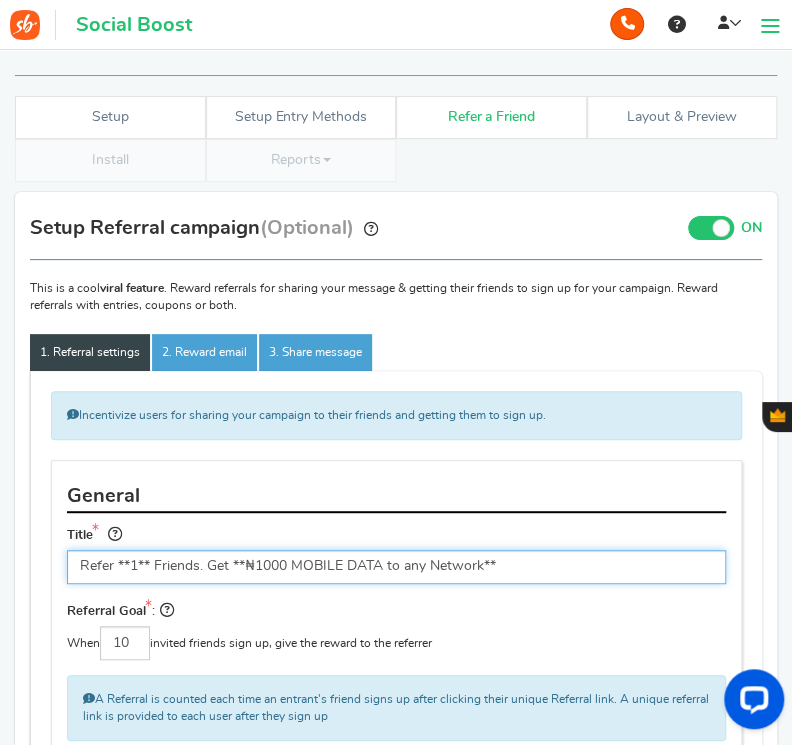 type on "Refer **10** Friends. Get **₦1000 MOBILE DATA to any Network**" 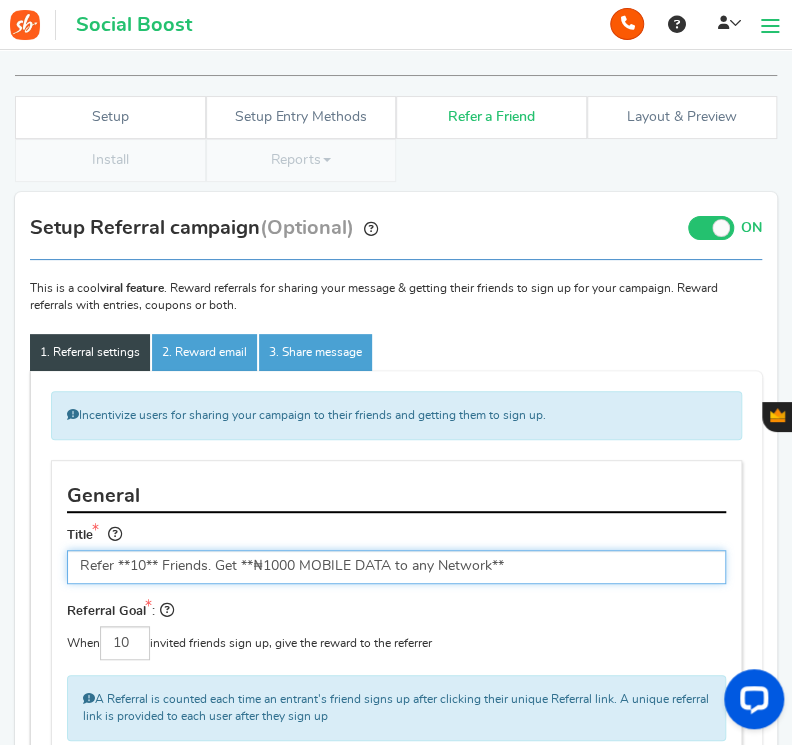 click on "Refer **10** Friends. Get **₦1000 MOBILE DATA to any Network**" at bounding box center (396, 567) 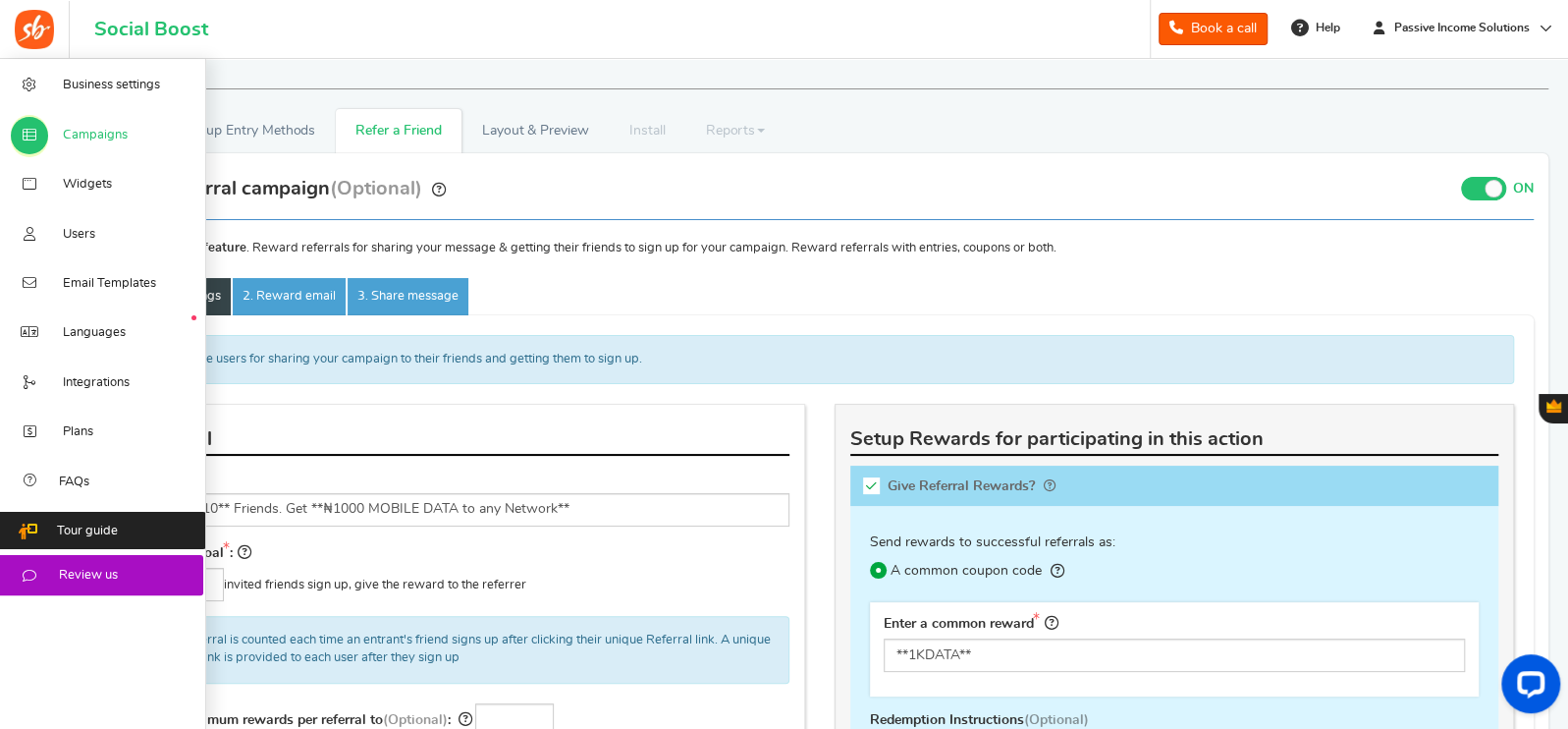 click on "Campaigns" at bounding box center [95, 136] 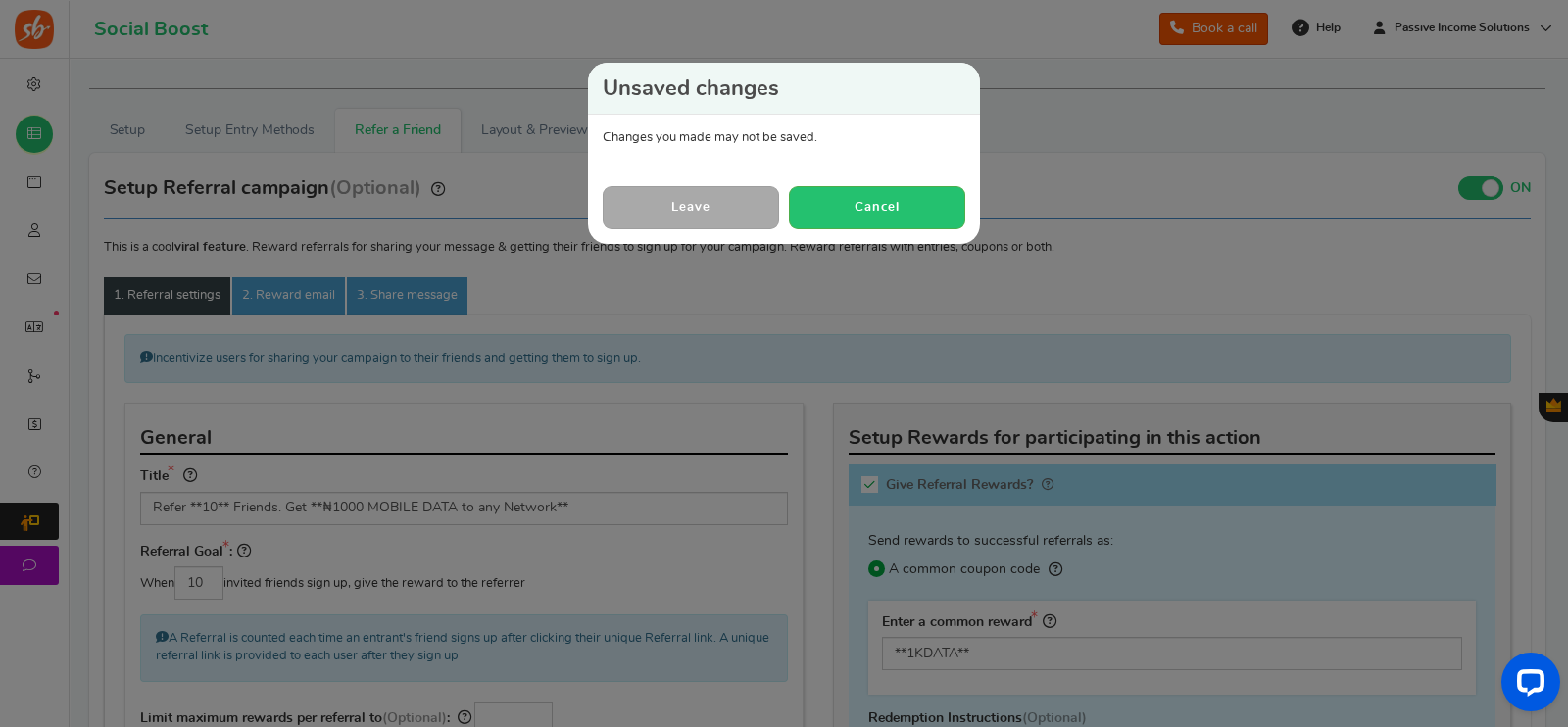 click on "Leave" at bounding box center [691, 207] 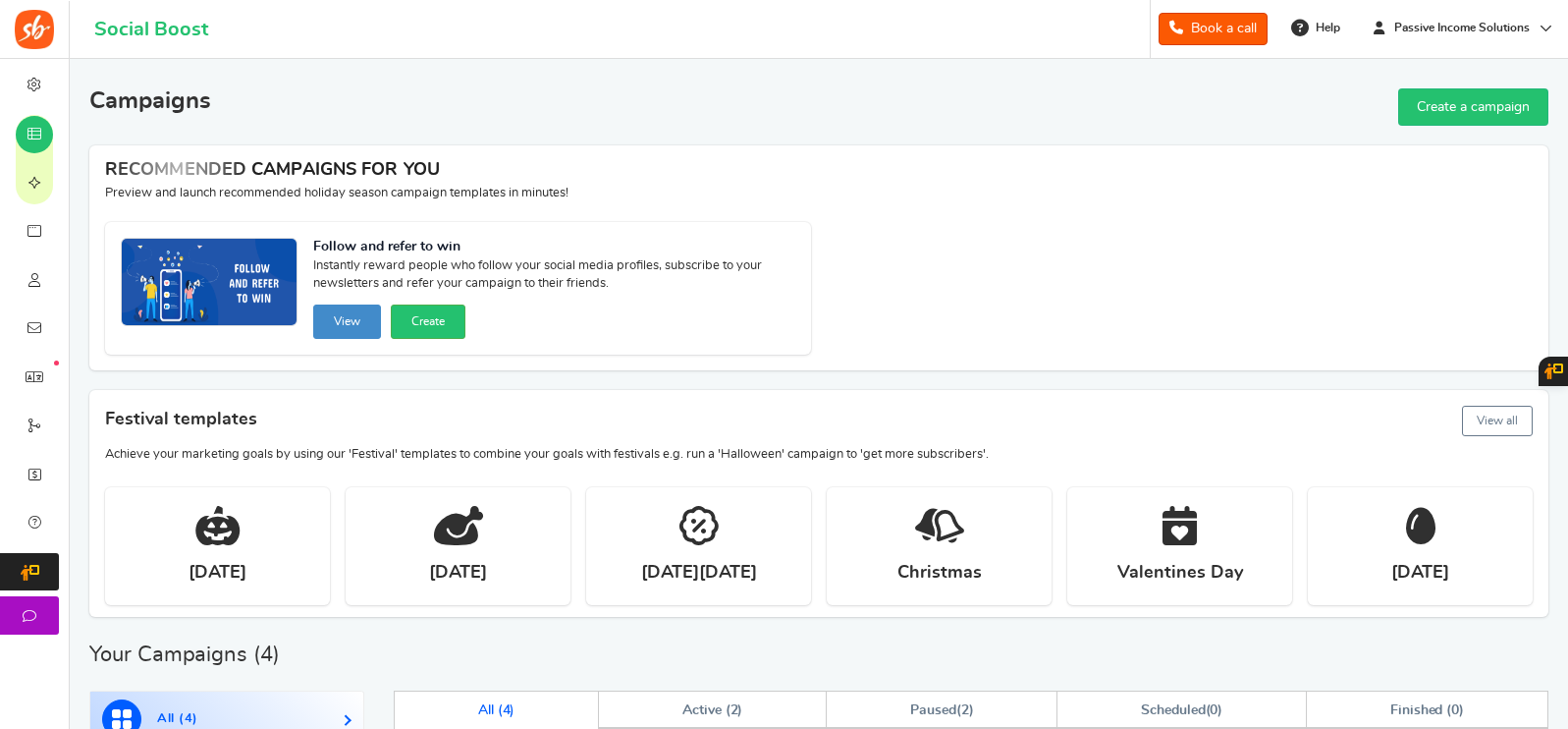 scroll, scrollTop: 0, scrollLeft: 0, axis: both 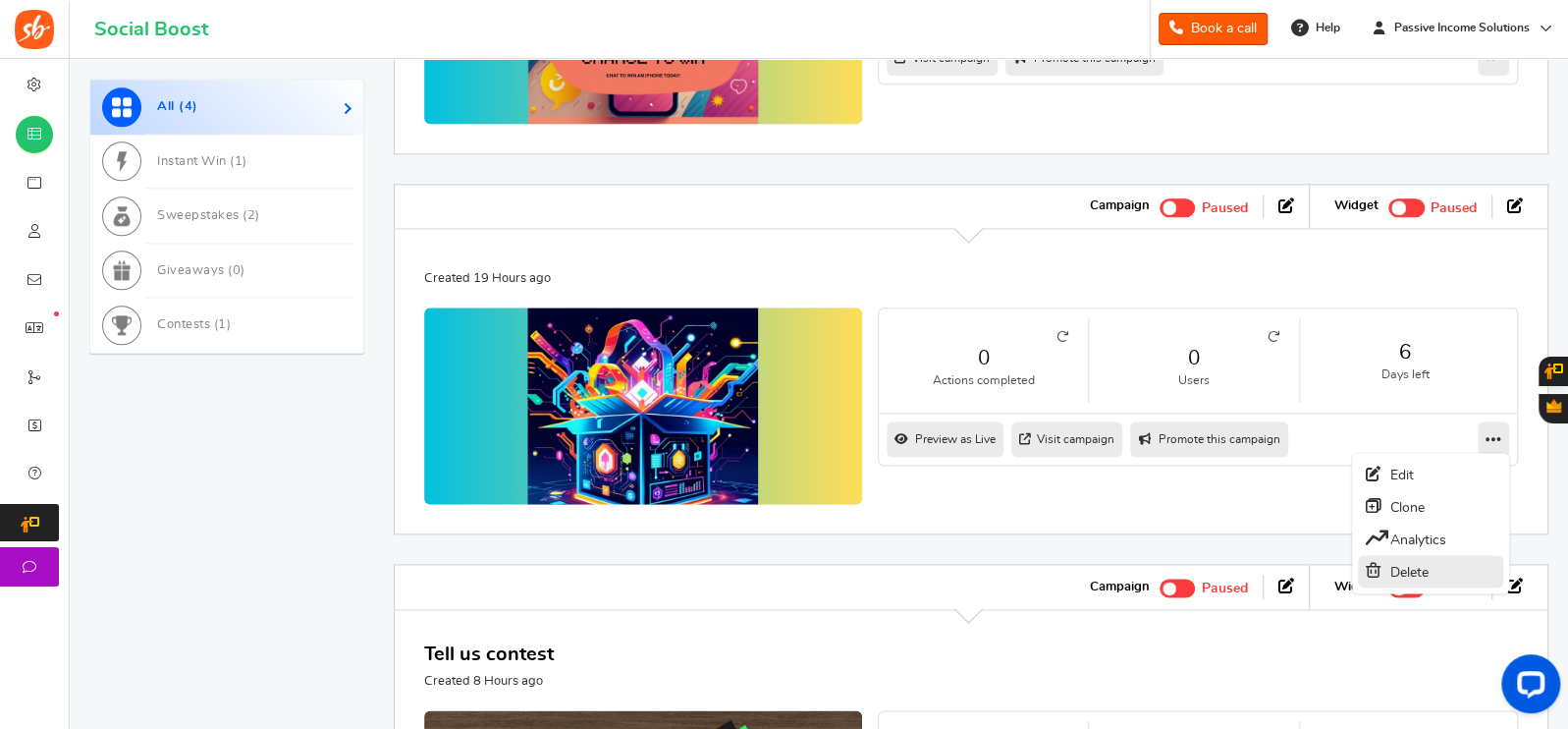 click on "Delete" at bounding box center [1431, 571] 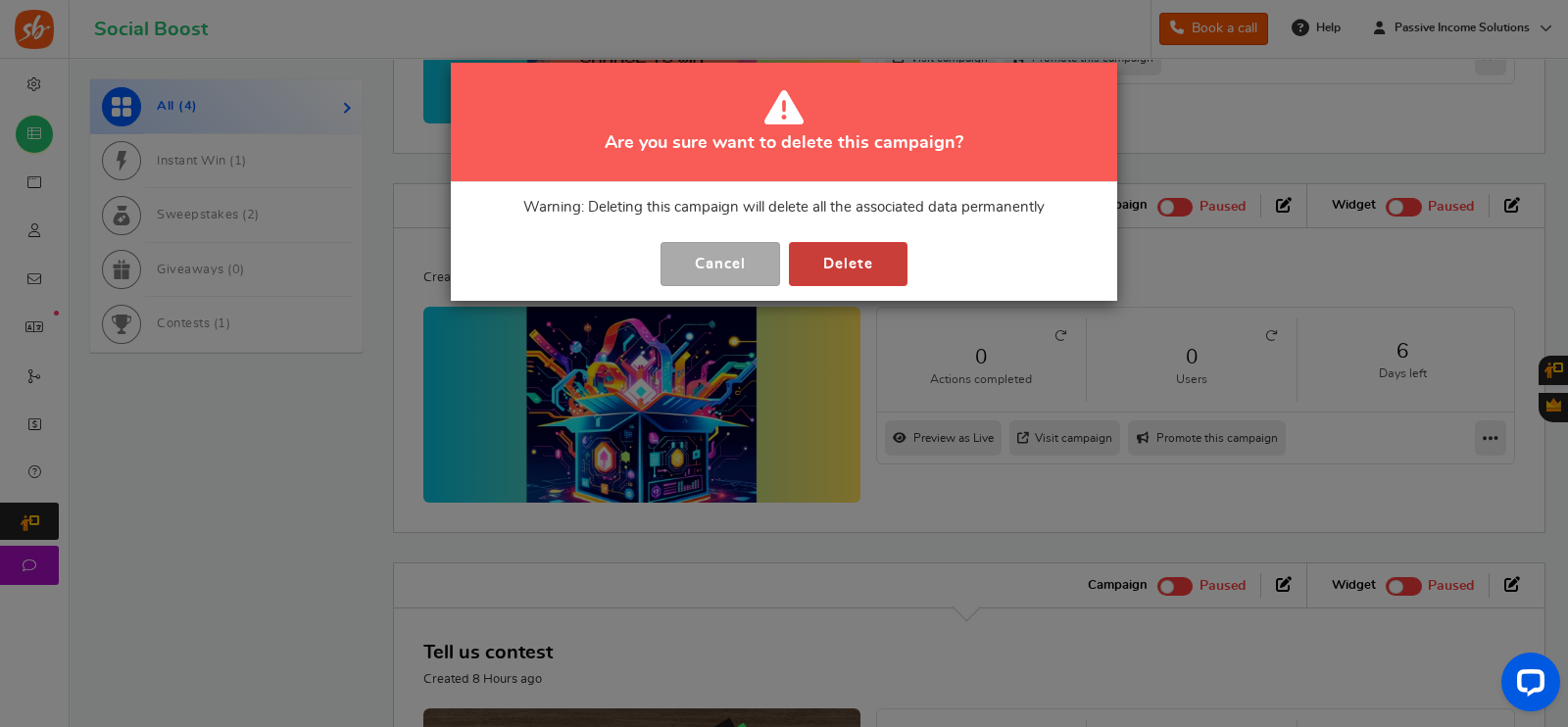 click on "Delete" at bounding box center (848, 264) 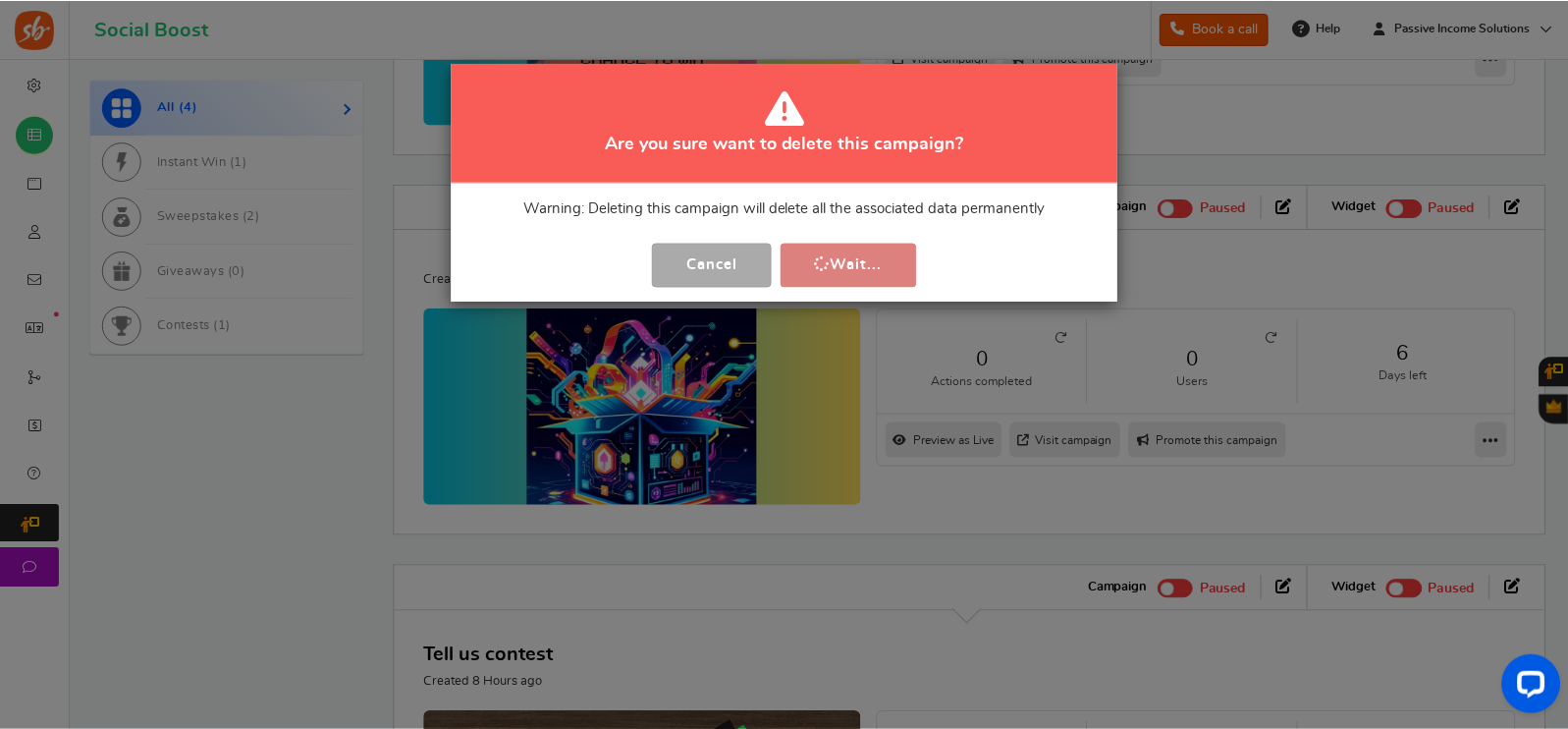 scroll, scrollTop: 0, scrollLeft: 0, axis: both 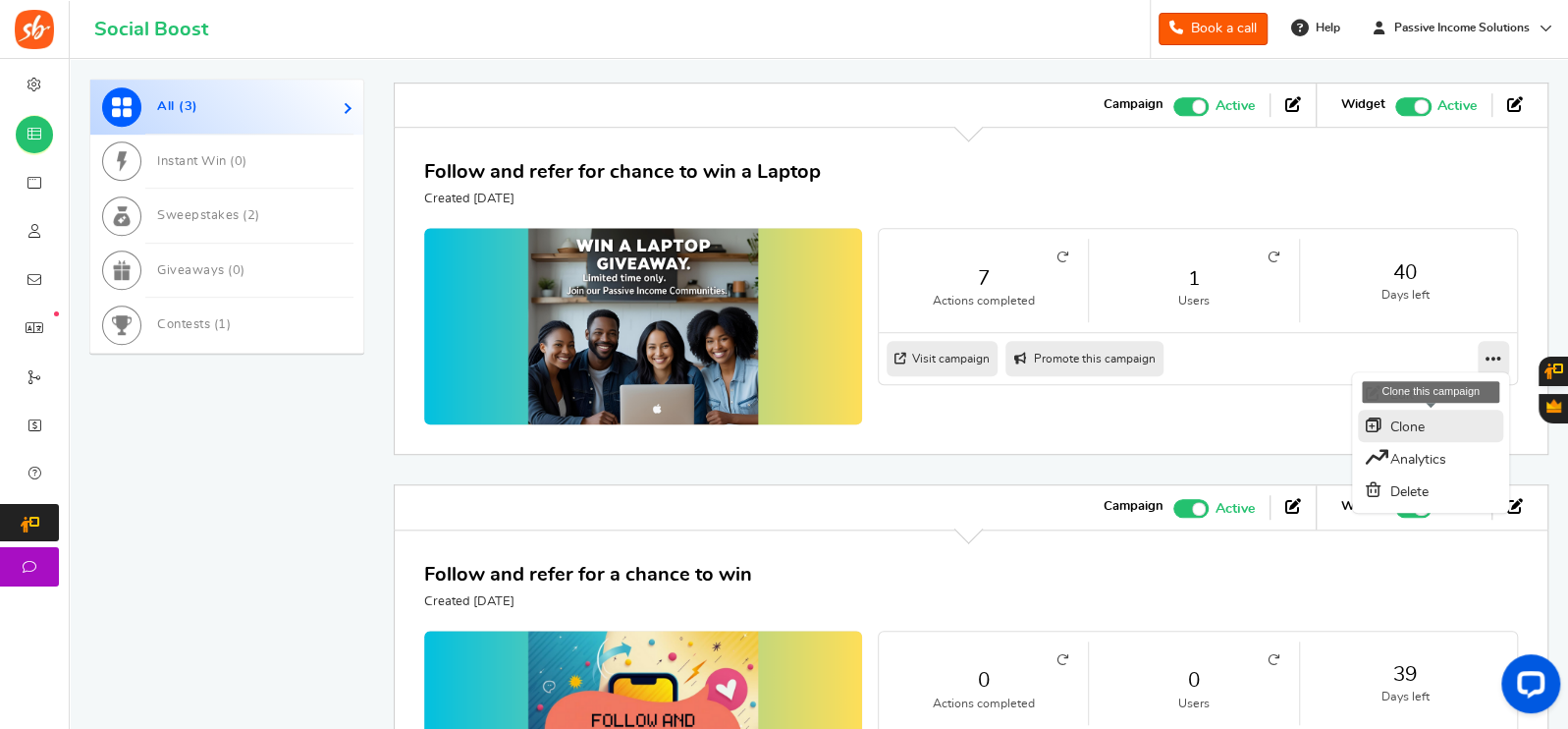 click on "Clone" at bounding box center (1431, 425) 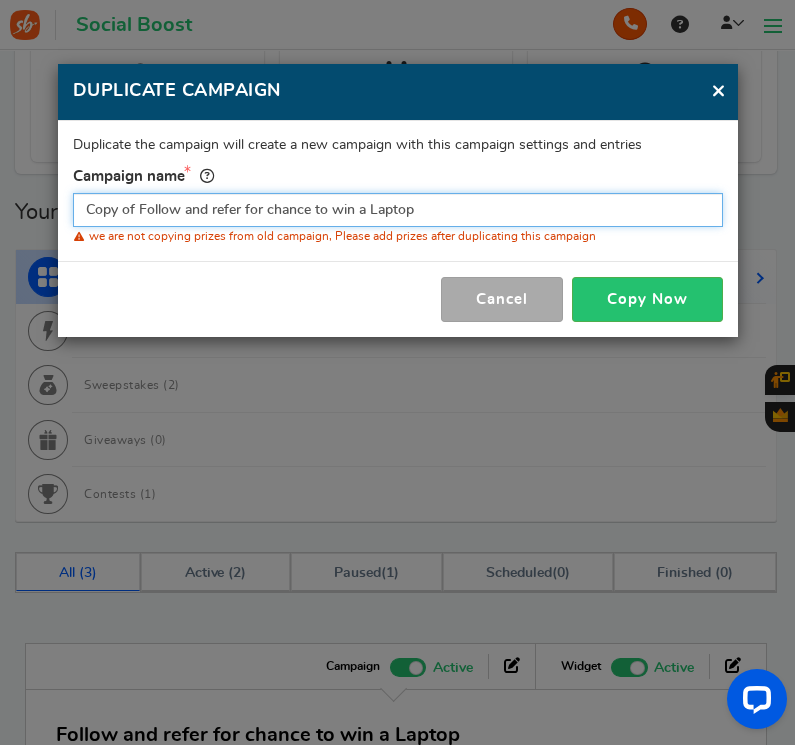 click on "Copy of Follow and refer for chance to win a Laptop" at bounding box center (398, 210) 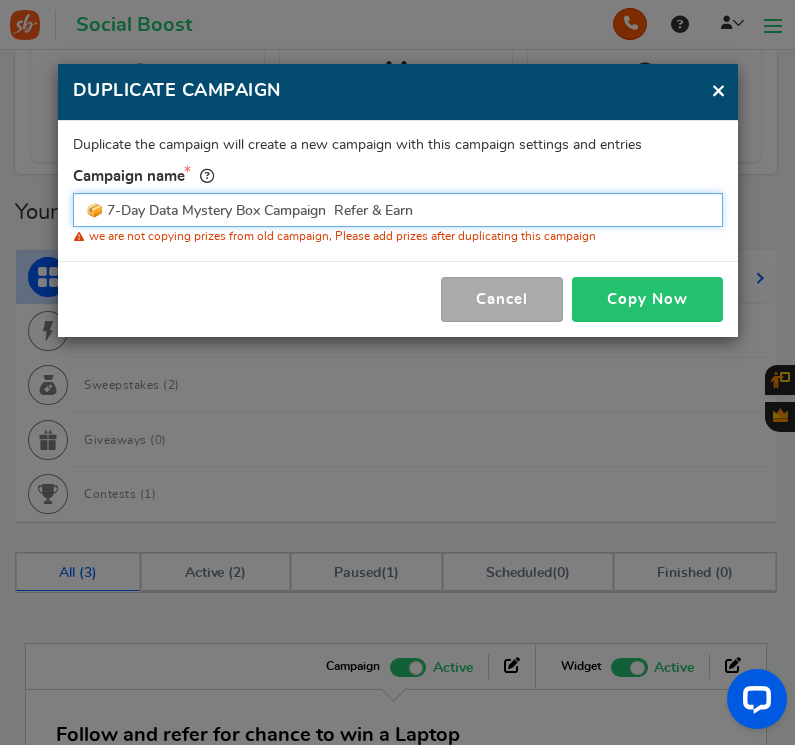 type on "📦 7-Day Data Mystery Box Campaign  Refer & Earn" 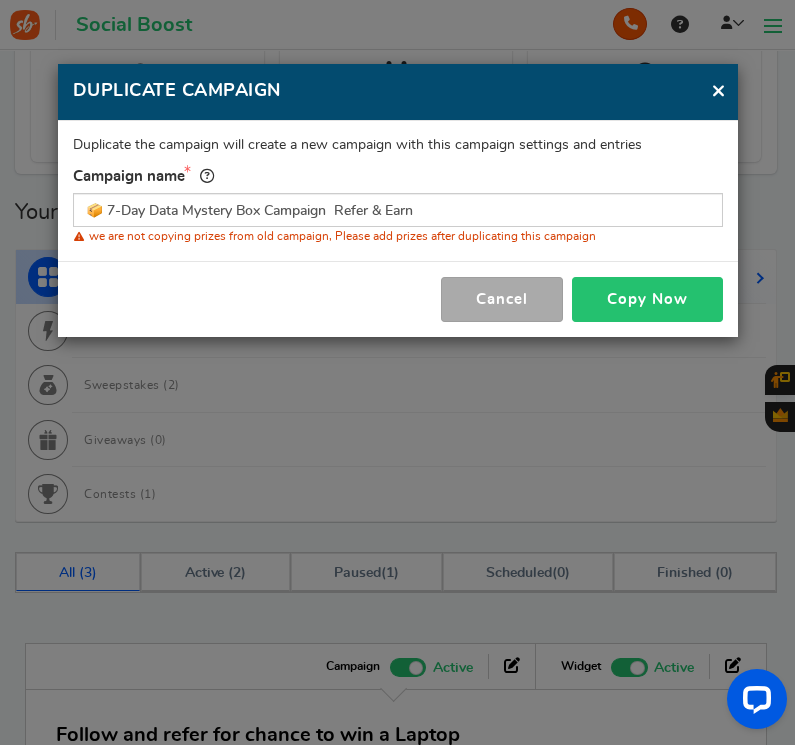 click on "Copy Now" at bounding box center [647, 299] 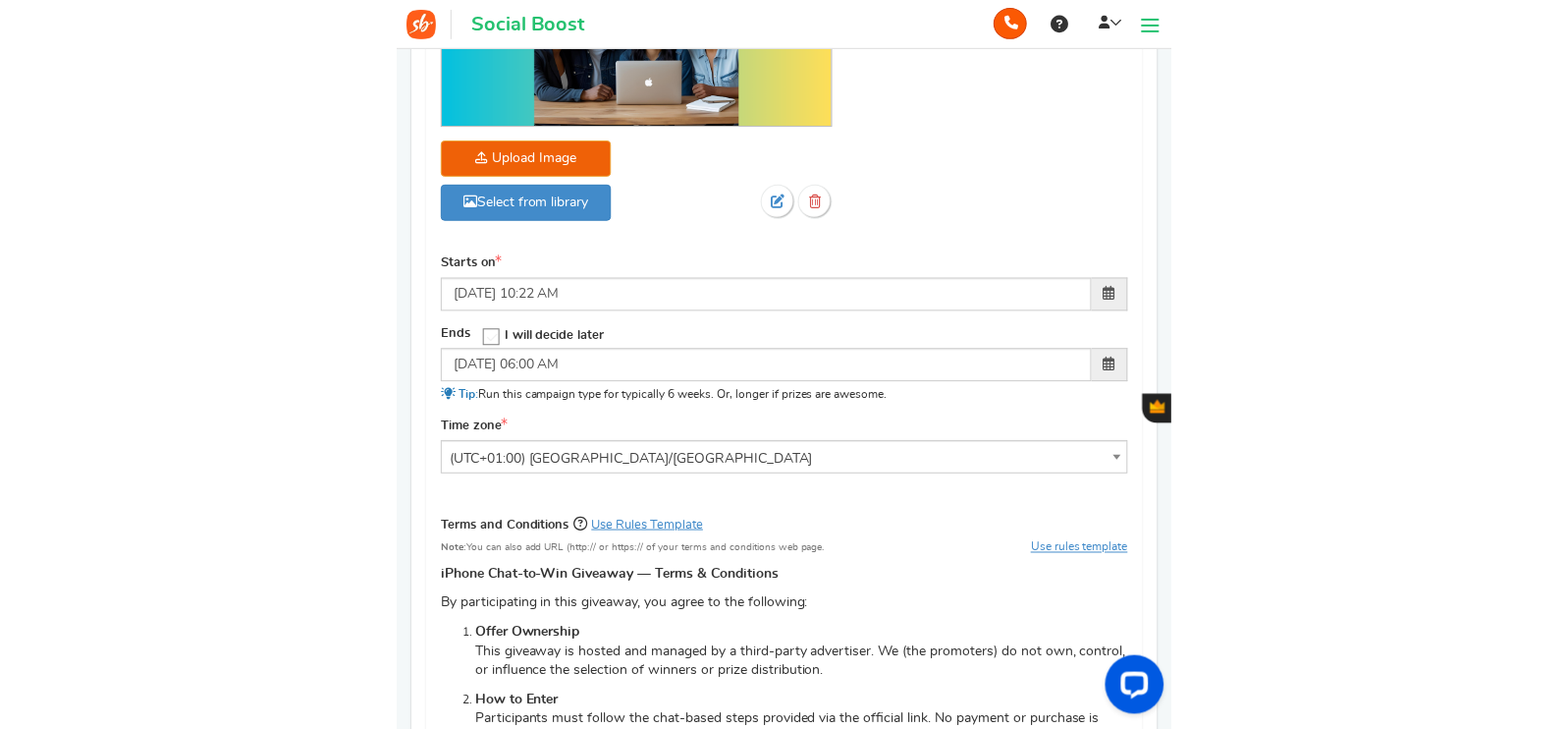 scroll, scrollTop: 0, scrollLeft: 0, axis: both 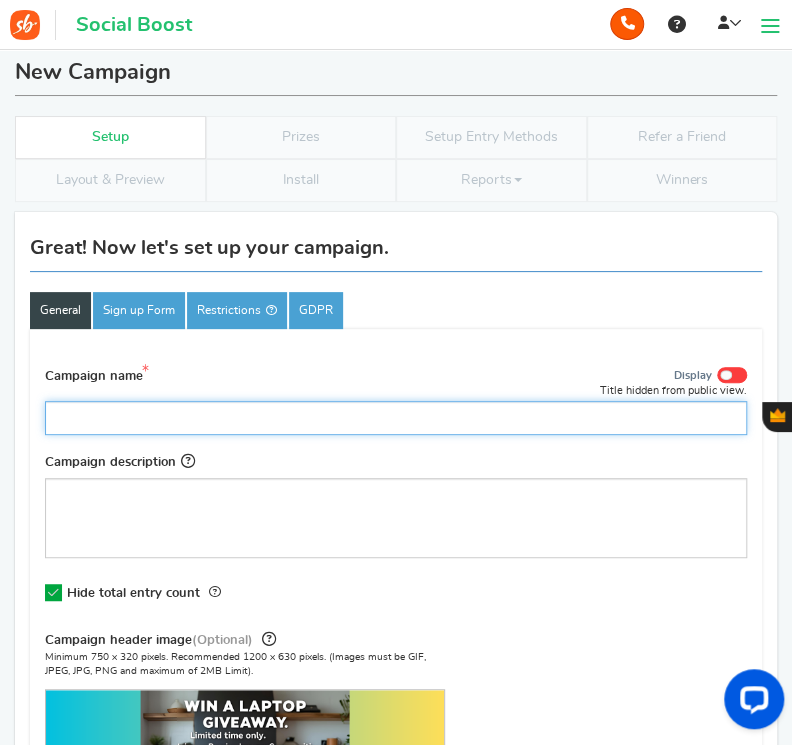 click on "Campaign name" at bounding box center [396, 418] 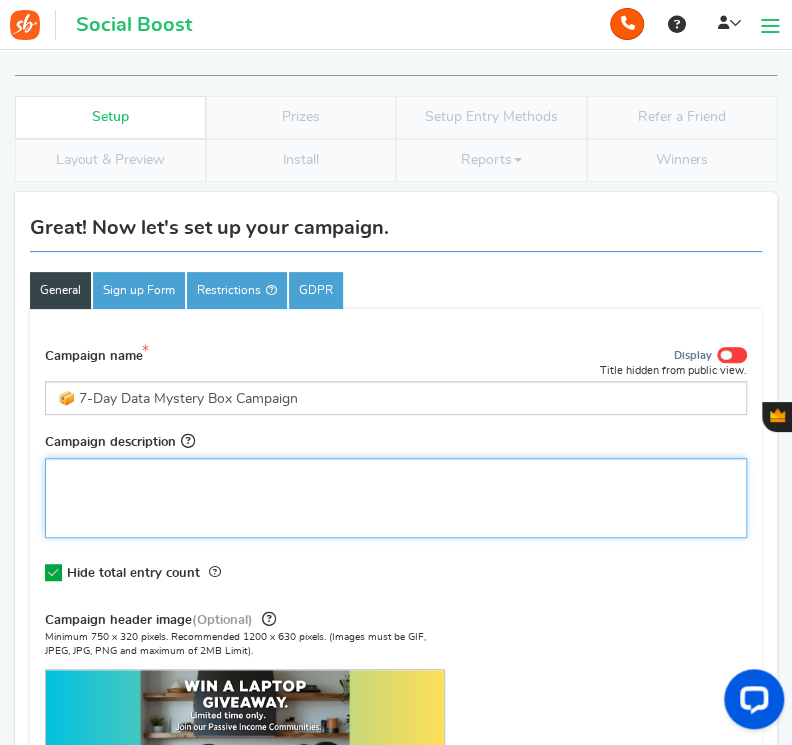 drag, startPoint x: 280, startPoint y: 501, endPoint x: 250, endPoint y: 489, distance: 32.31099 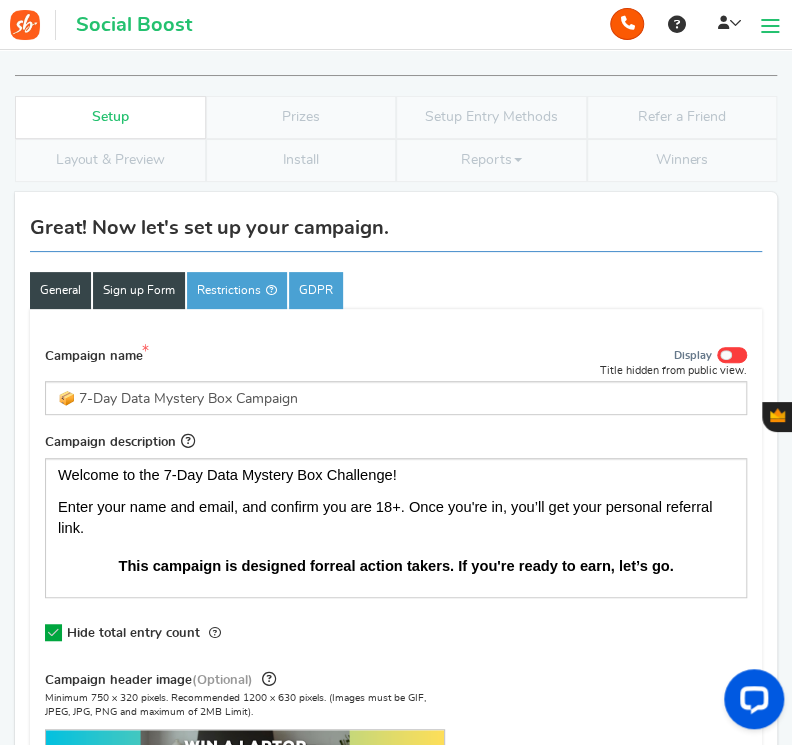 click on "Sign up Form" at bounding box center (139, 290) 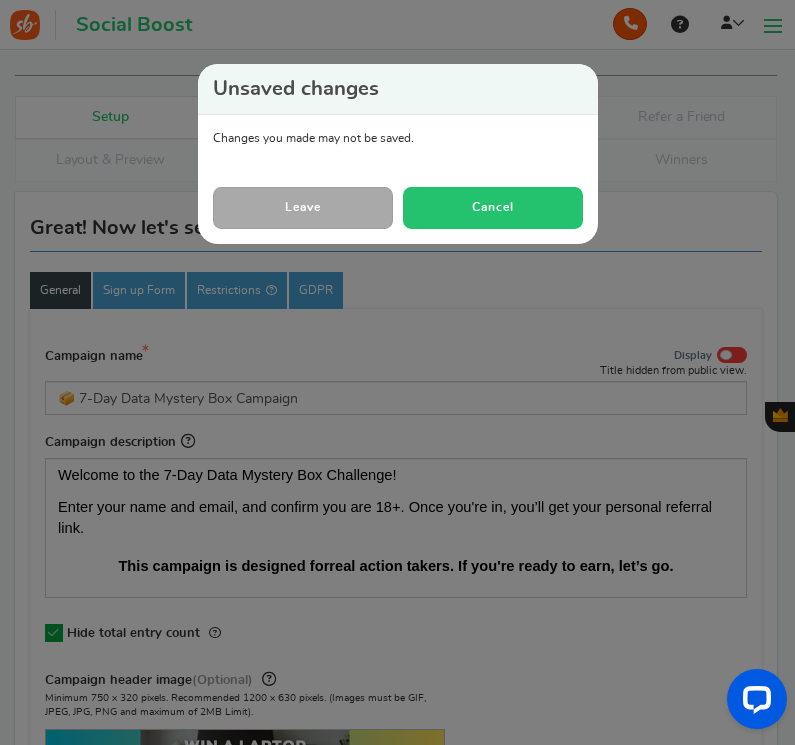 click on "Cancel" at bounding box center [493, 208] 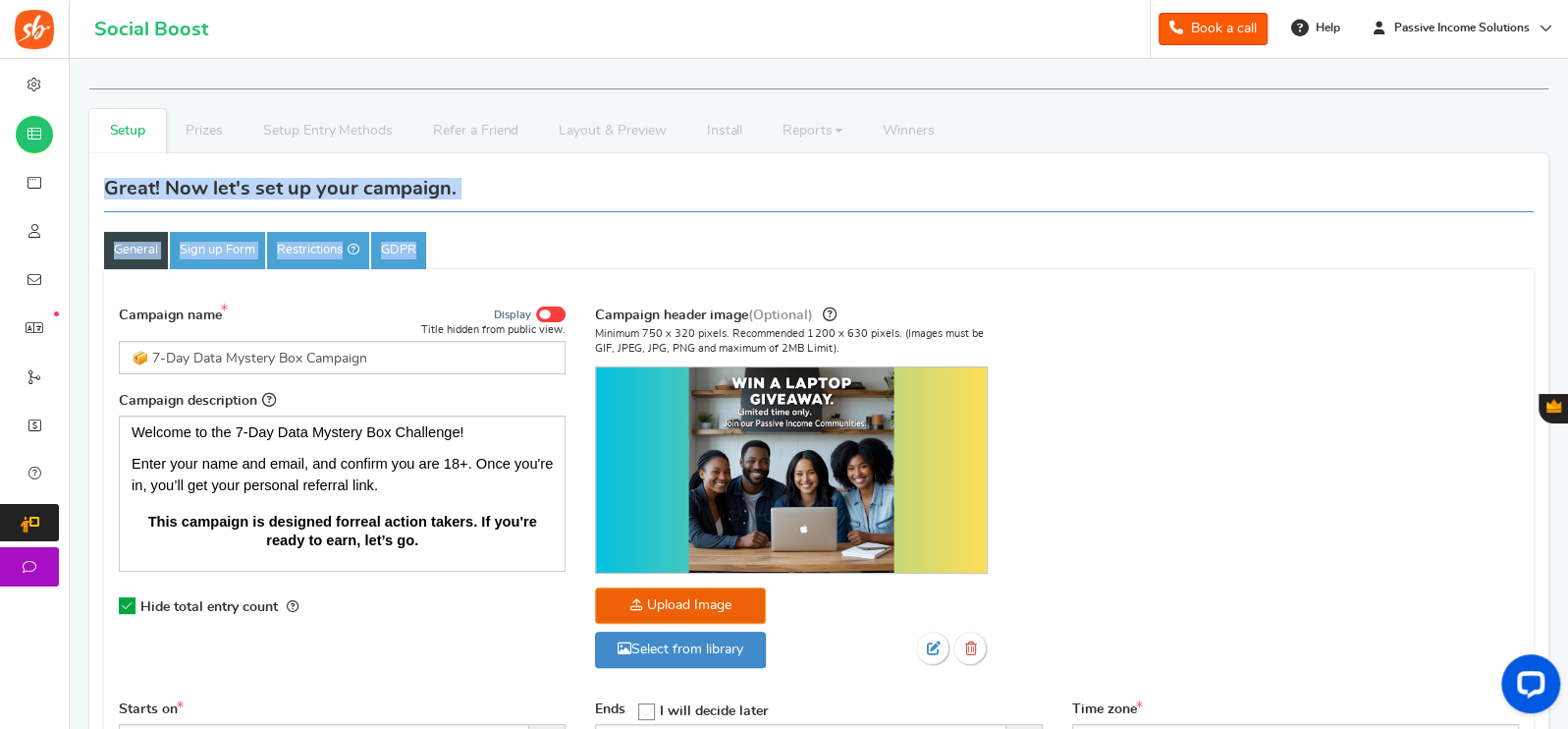drag, startPoint x: 1565, startPoint y: 144, endPoint x: 1563, endPoint y: 198, distance: 54.03702 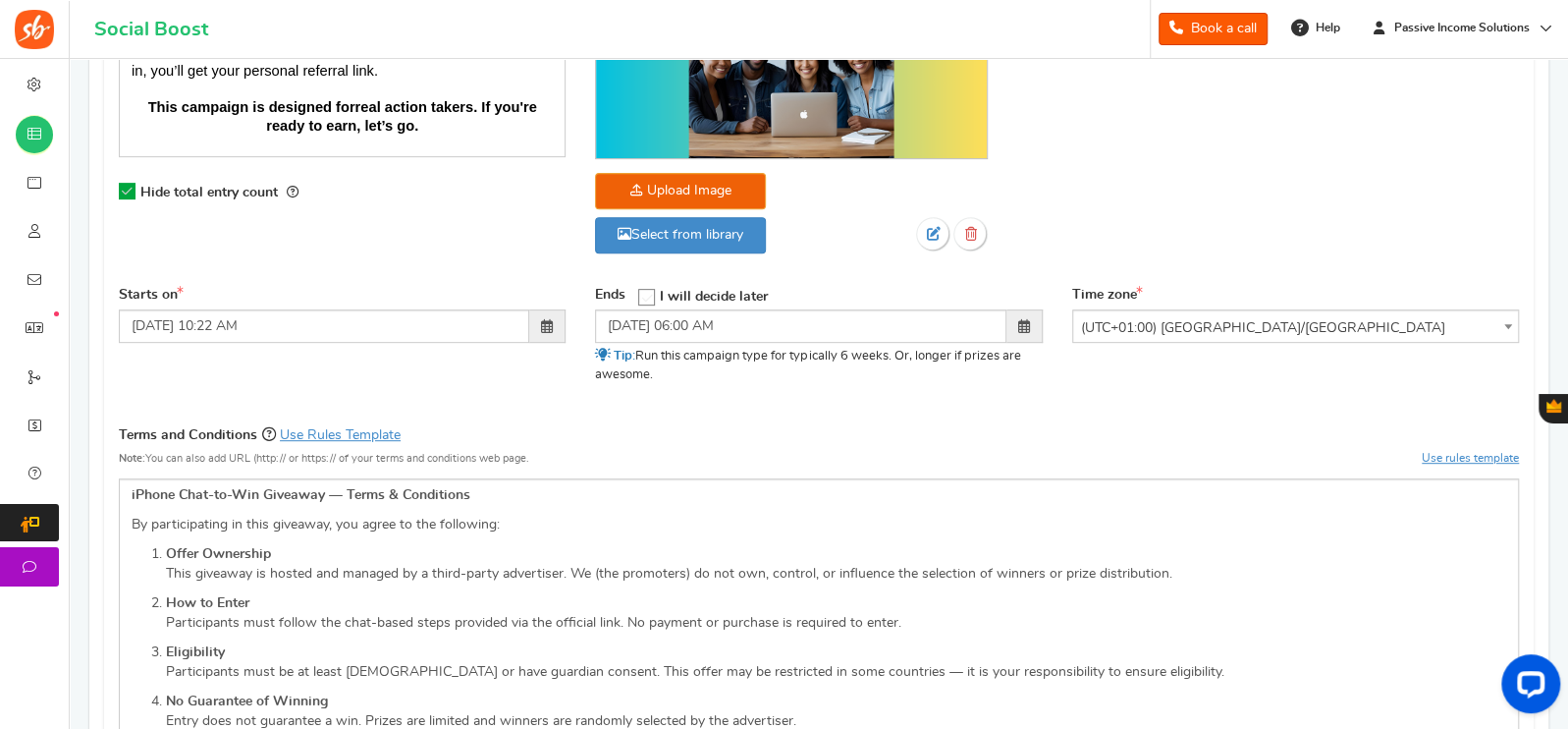 scroll, scrollTop: 417, scrollLeft: 0, axis: vertical 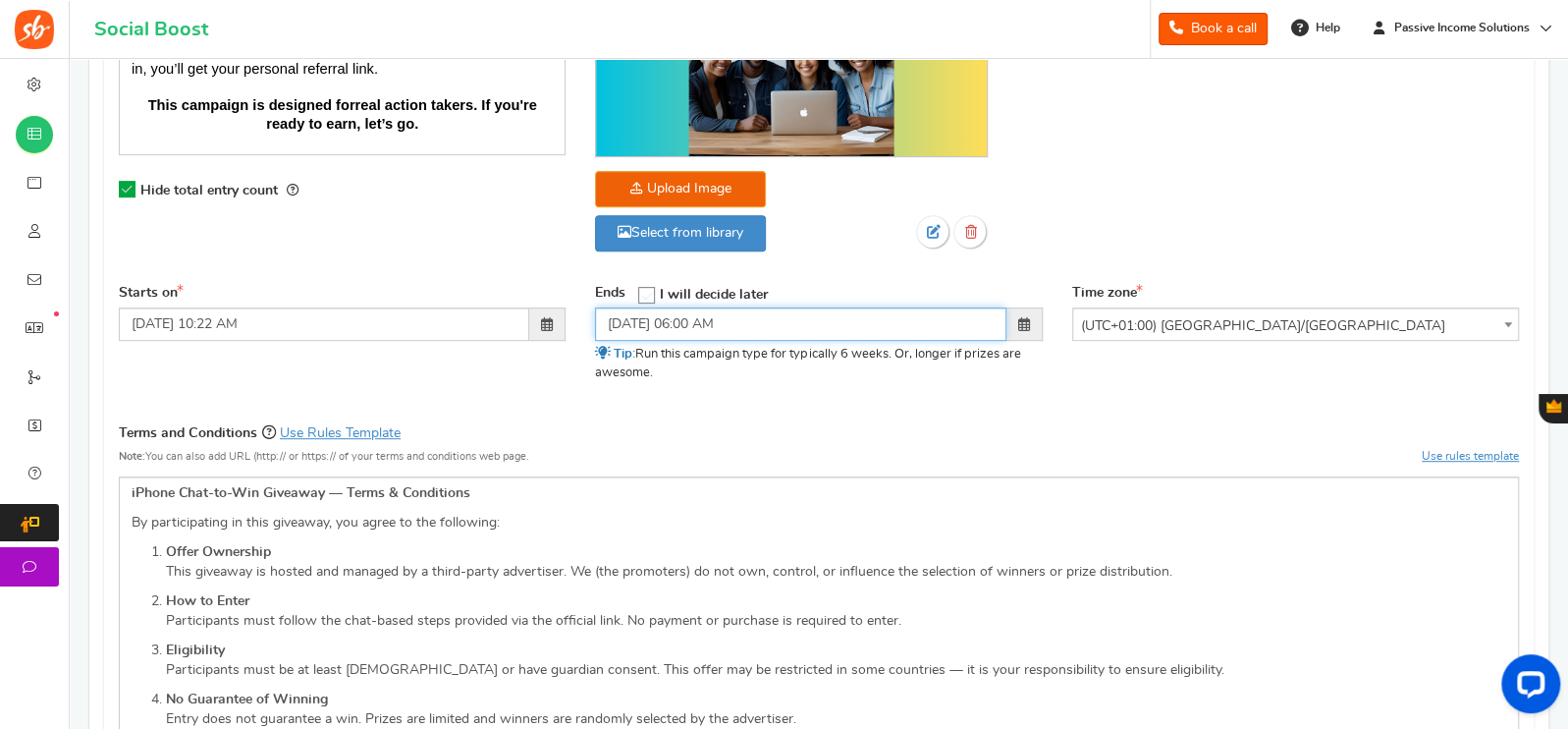 click on "08/18/2025 06:00 AM" at bounding box center (800, 324) 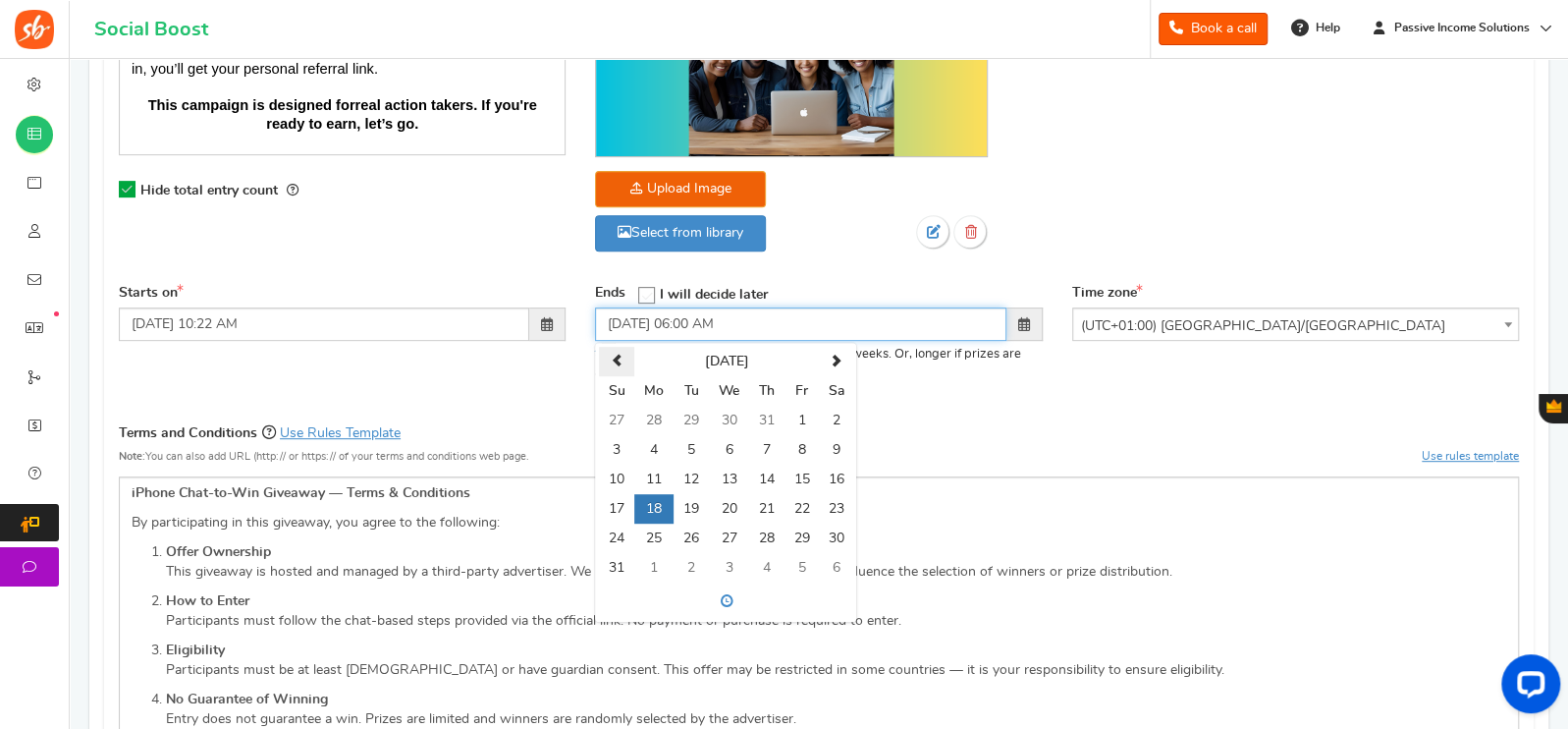 click at bounding box center [616, 361] 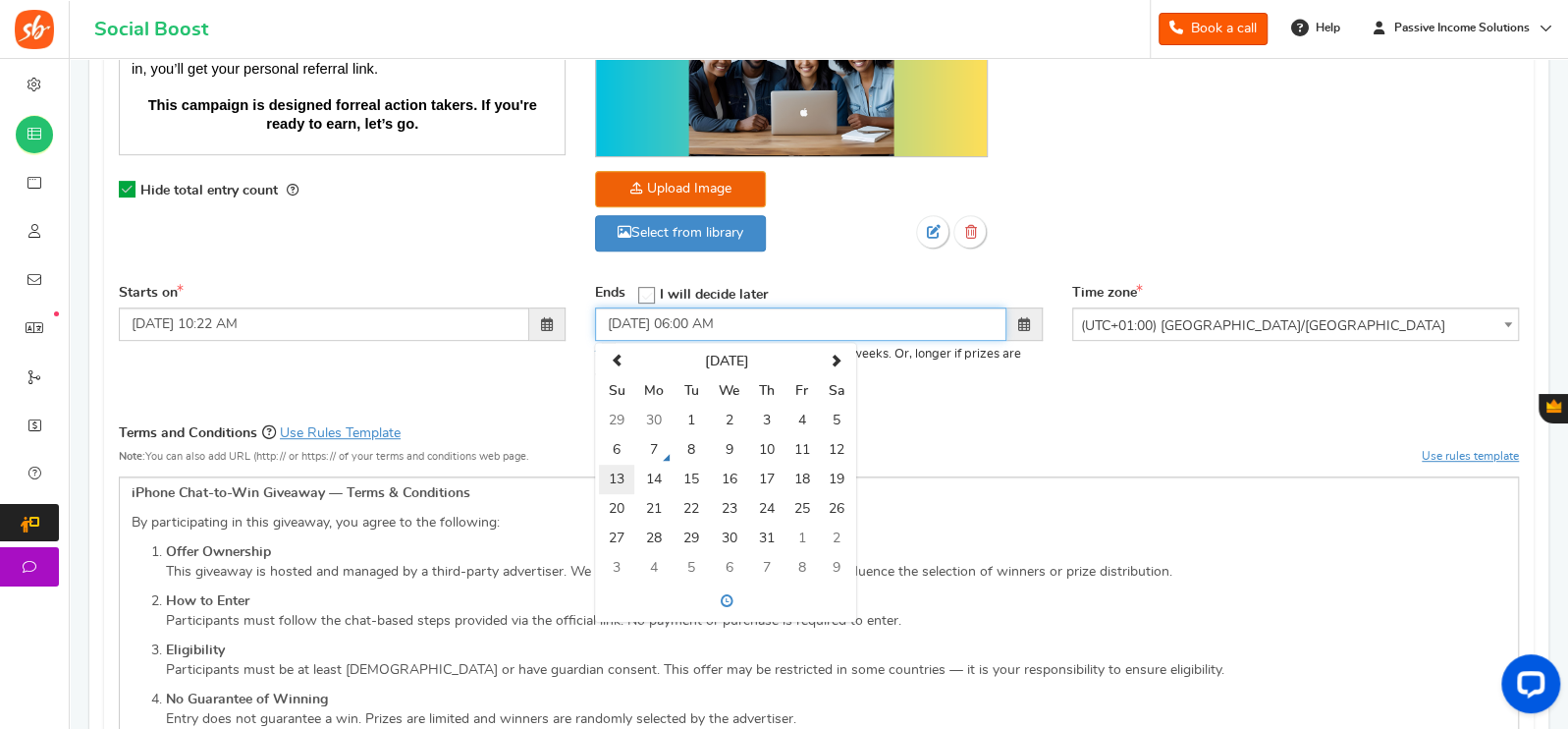click on "13" at bounding box center (616, 479) 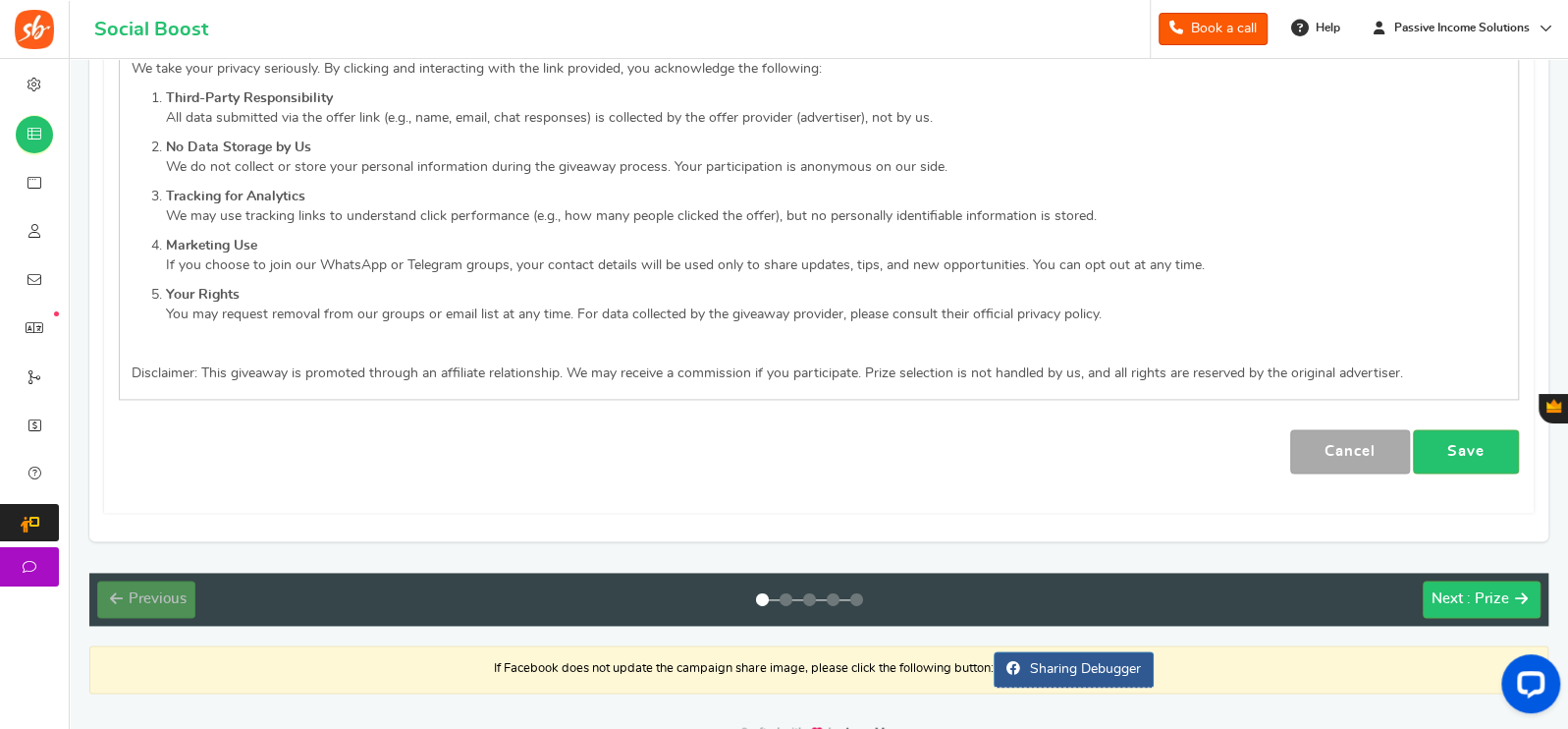 scroll, scrollTop: 1430, scrollLeft: 0, axis: vertical 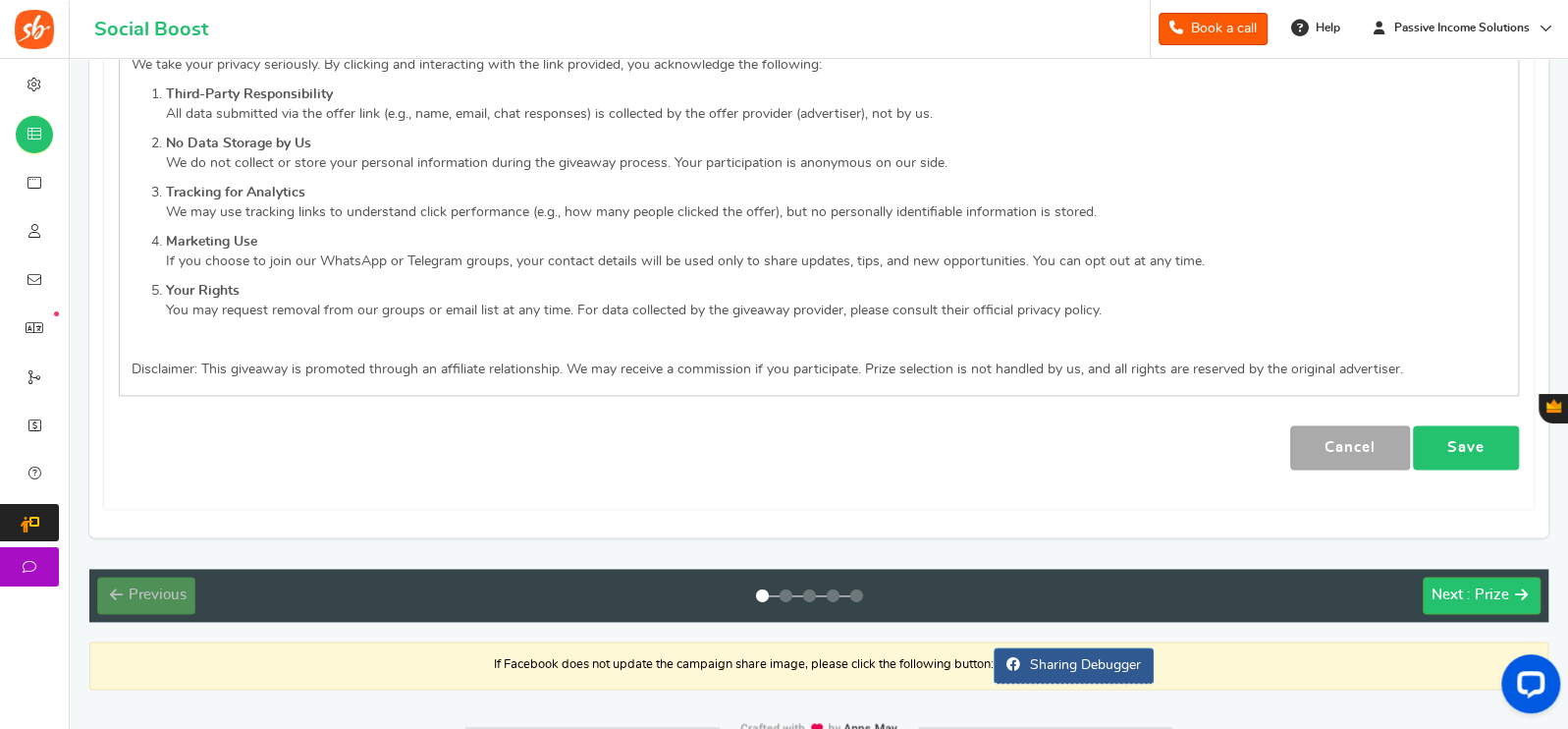 click on "Save" at bounding box center [1466, 447] 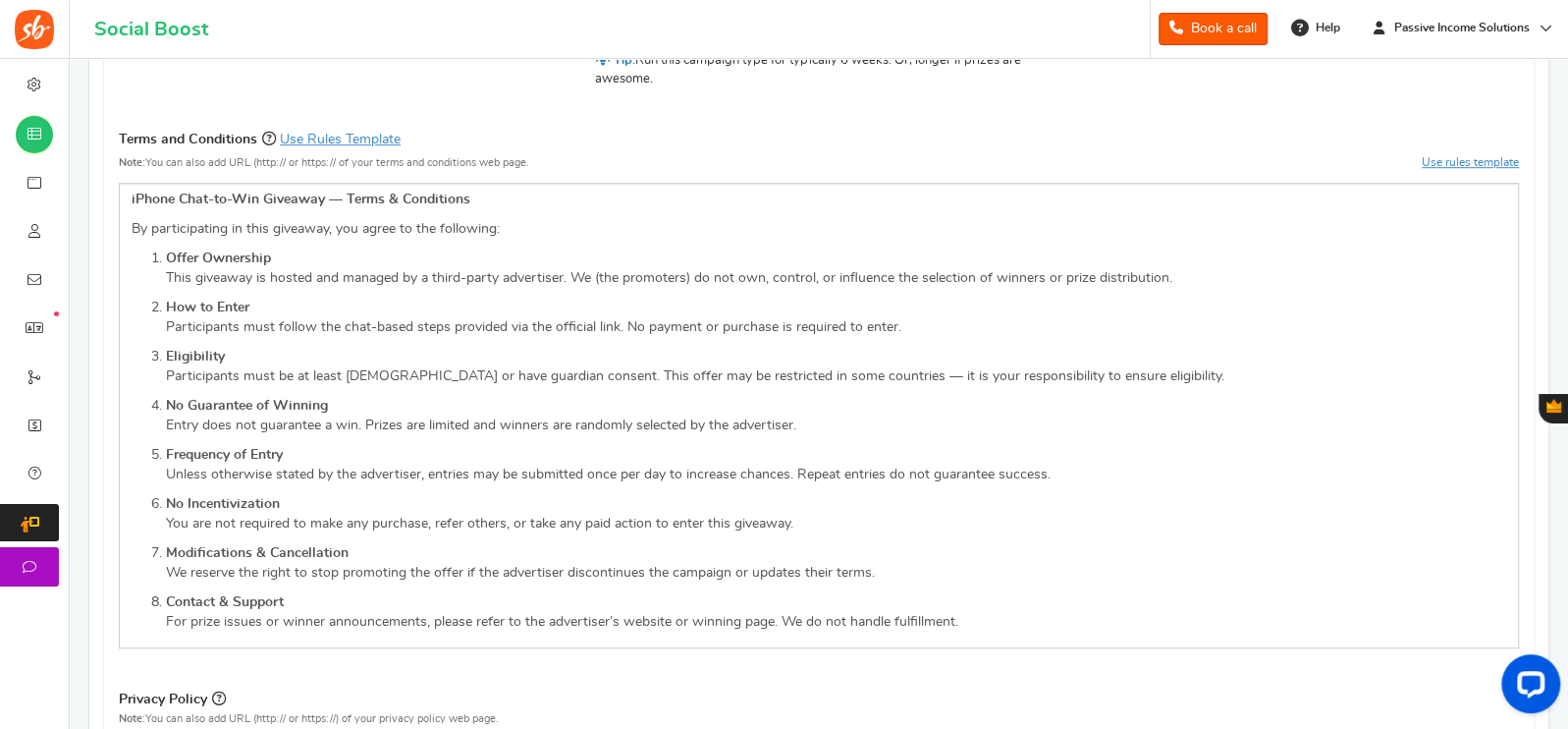 scroll, scrollTop: 670, scrollLeft: 0, axis: vertical 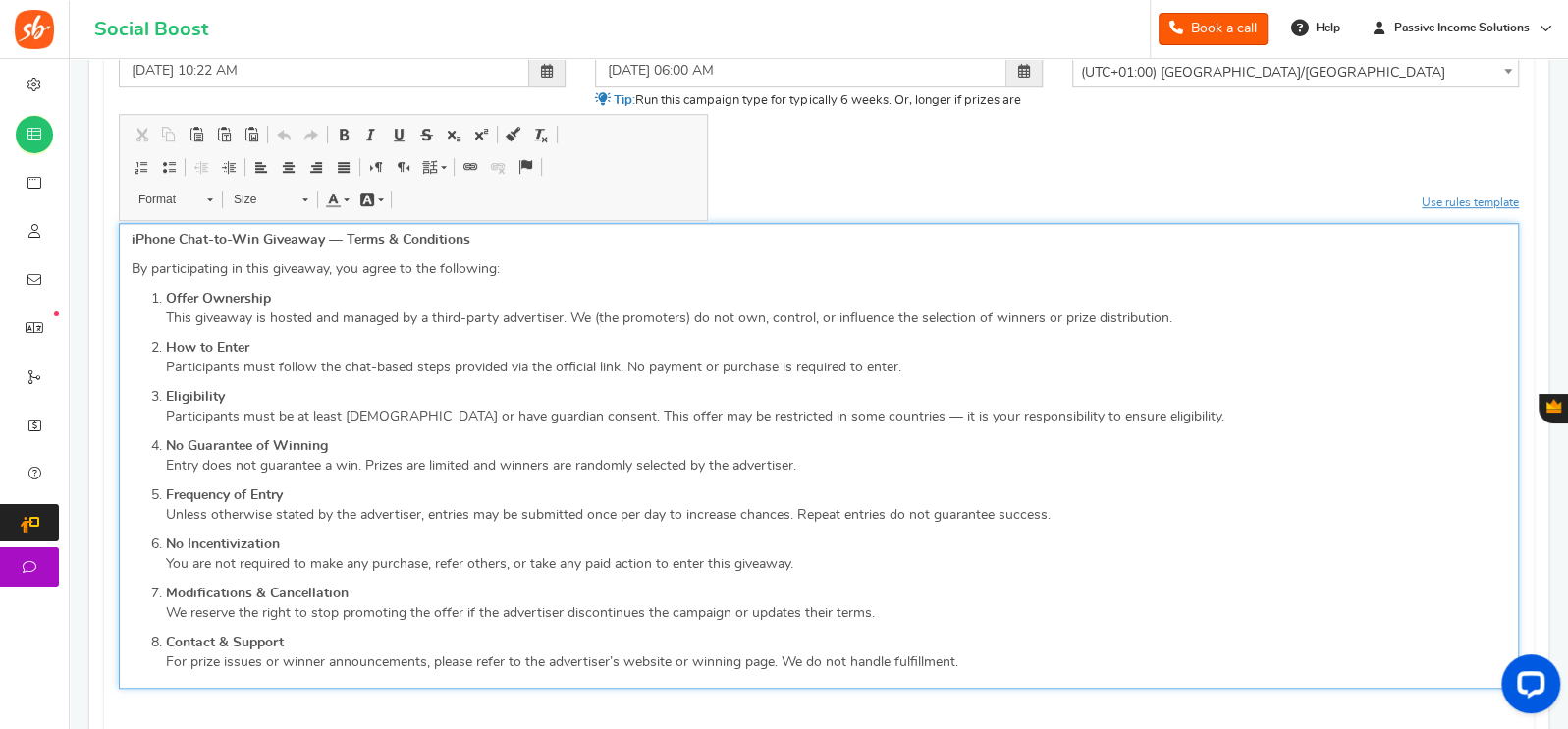 click on "iPhone Chat-to-Win Giveaway — Terms & Conditions" at bounding box center (819, 240) 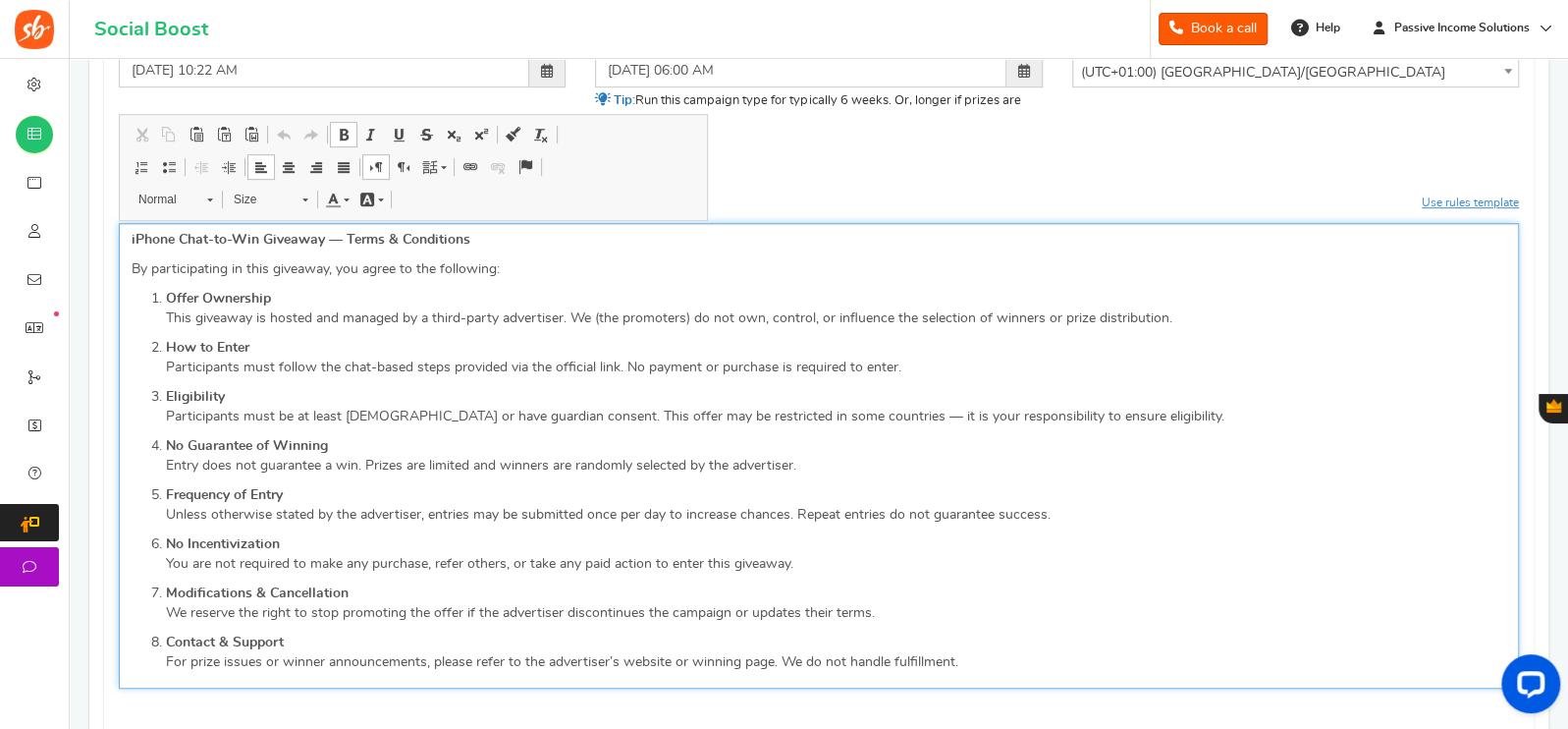 type 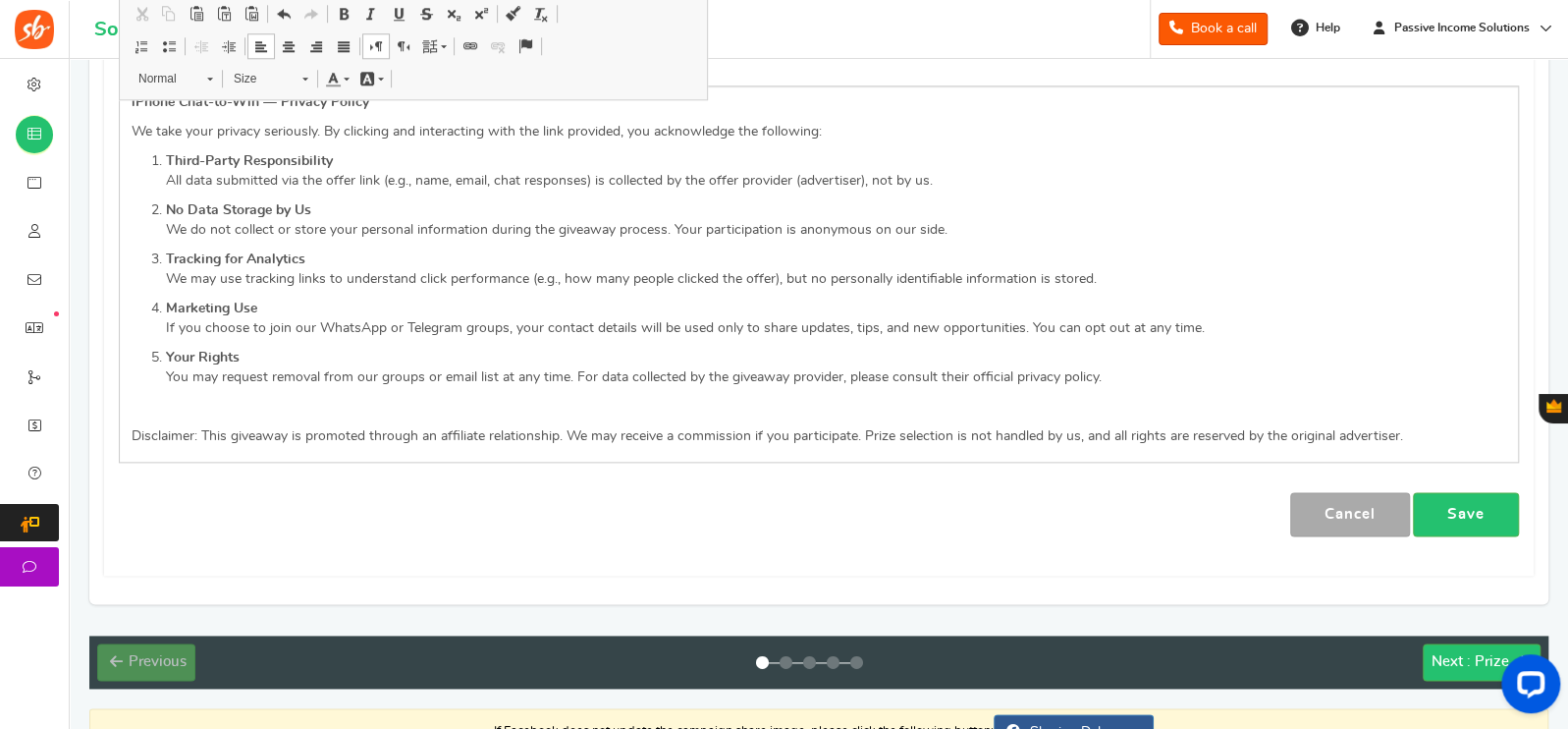 scroll, scrollTop: 1342, scrollLeft: 0, axis: vertical 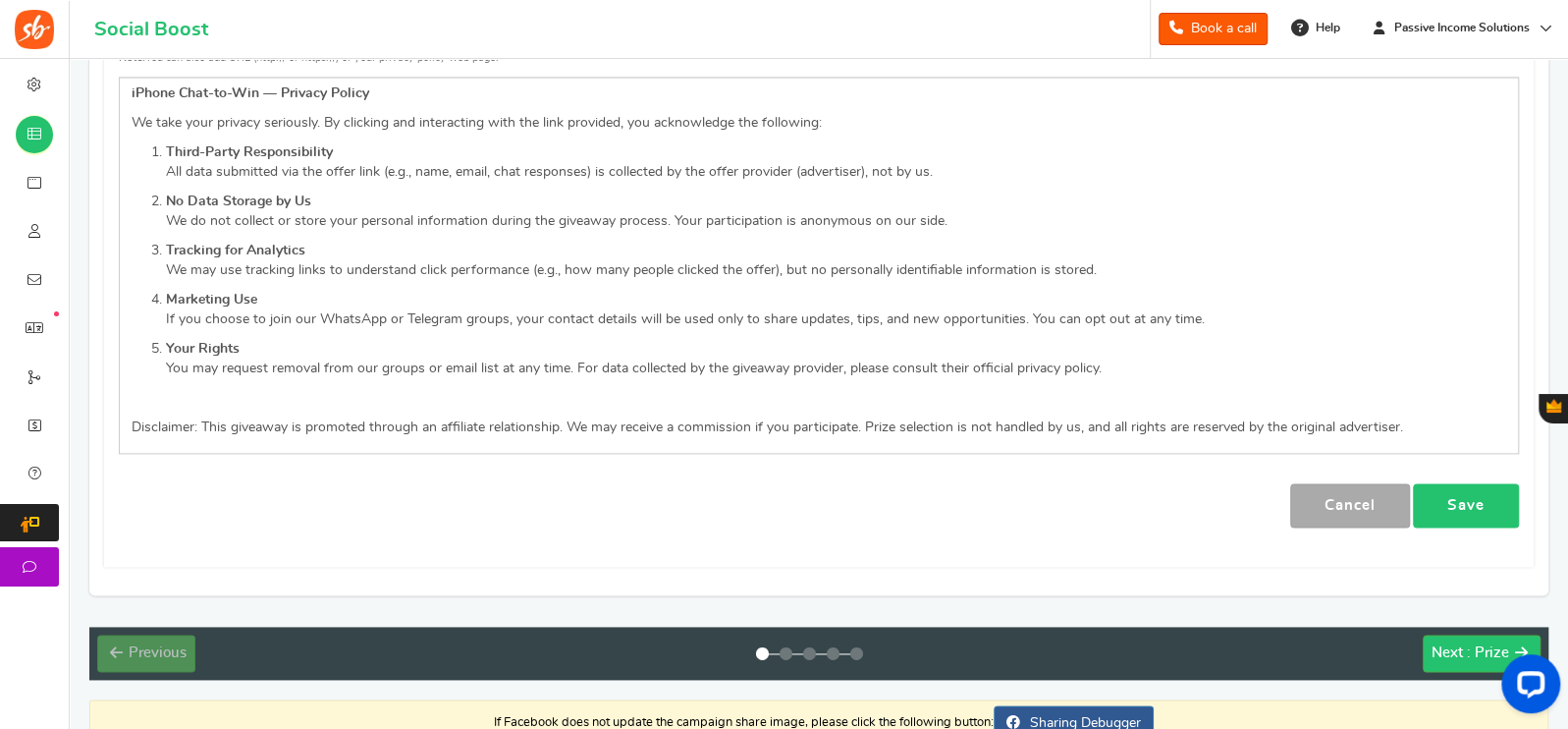 click on "Save" at bounding box center [1466, 505] 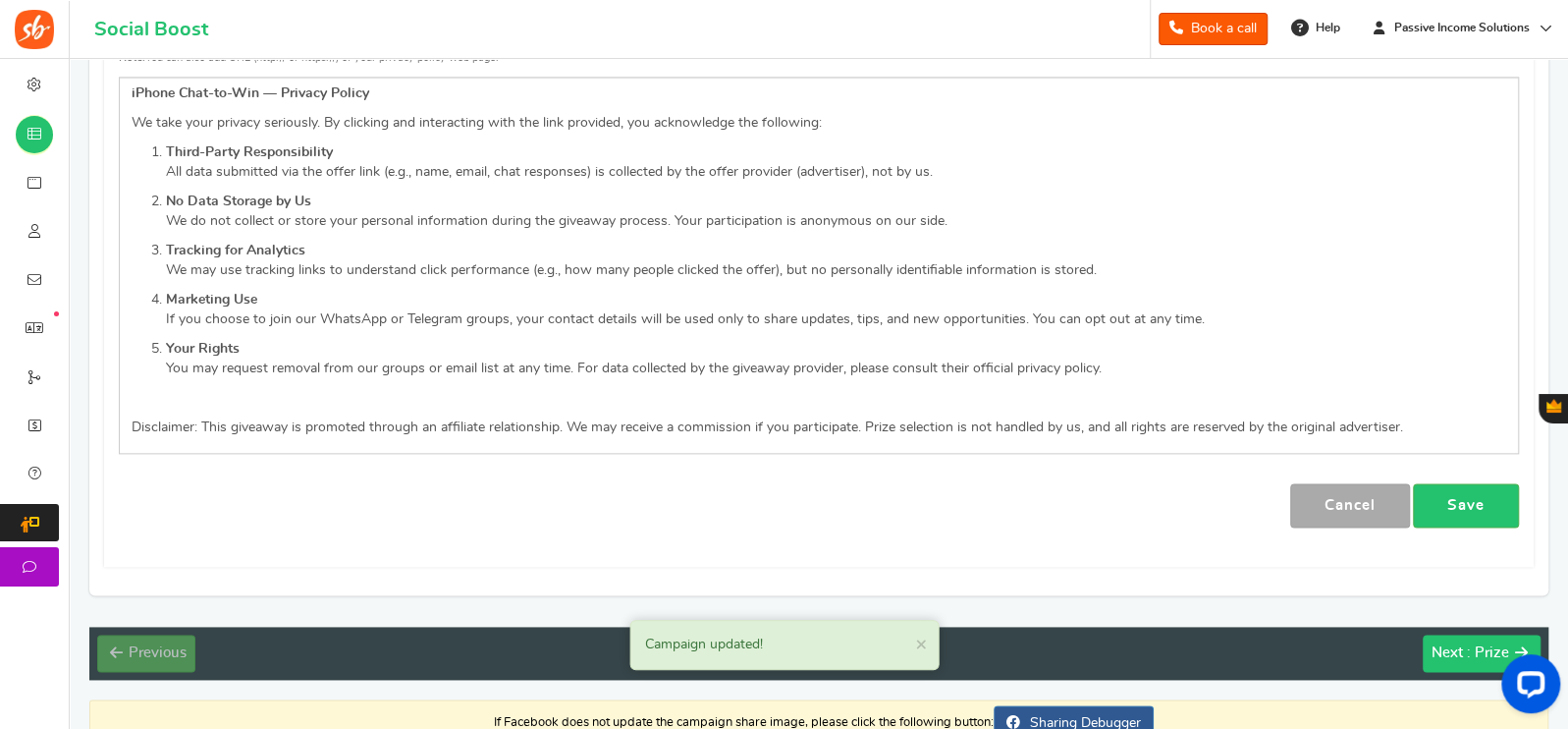 click on "Next
: Prize" at bounding box center [1470, 653] 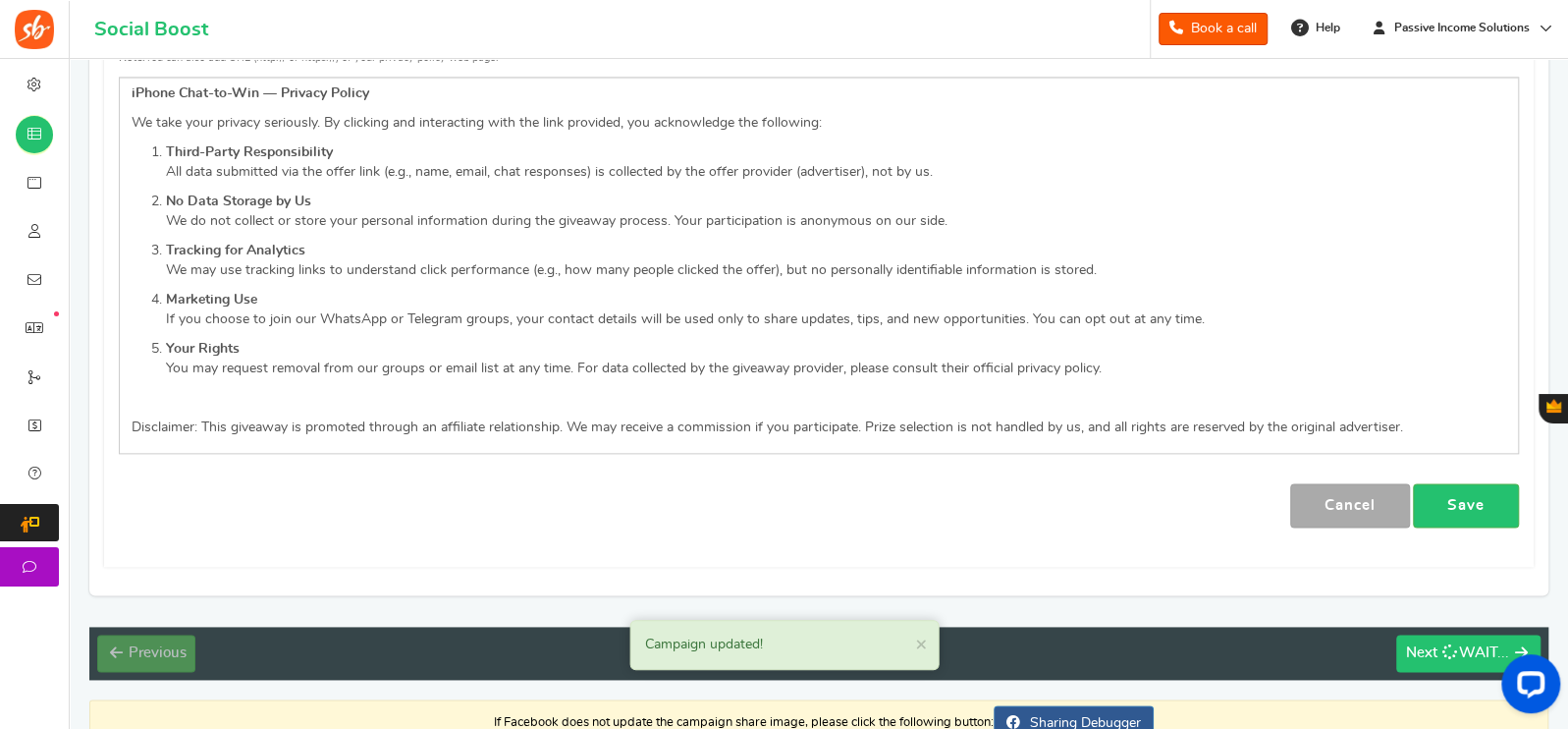 scroll, scrollTop: 5, scrollLeft: 0, axis: vertical 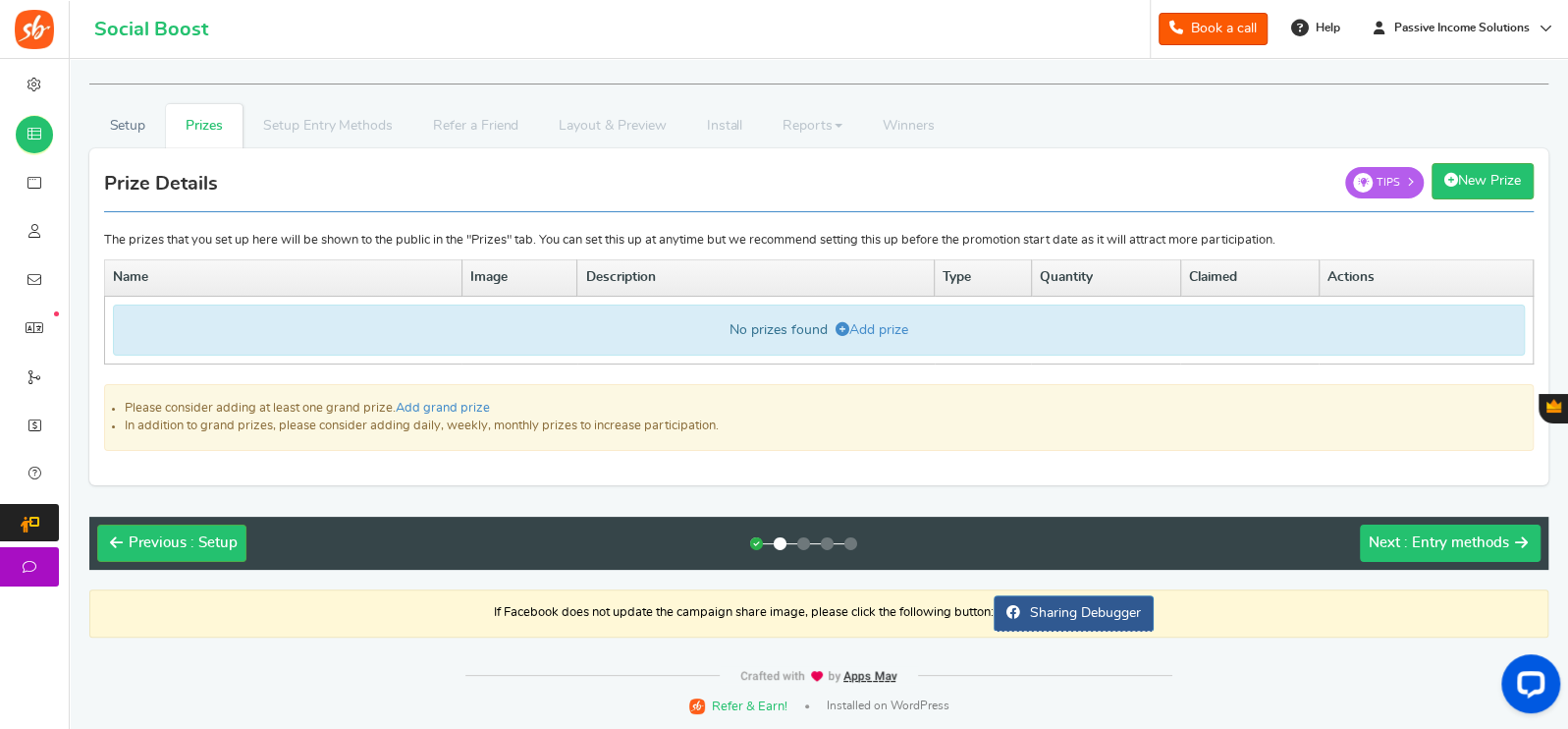 click on "RECOMMENDED CAMPAIGNS FOR YOU
New
Preview and launch recommended holiday season campaign templates in minutes!
Is this feature helpful?
Yes
No
Thank you for your feedback!
Sorry! Something went wrong please try again later.
Follow and refer to win
Instantly reward people who follow your social media profiles, subscribe to your newsletters and refer your campaign to their friends.
|" at bounding box center [819, 356] 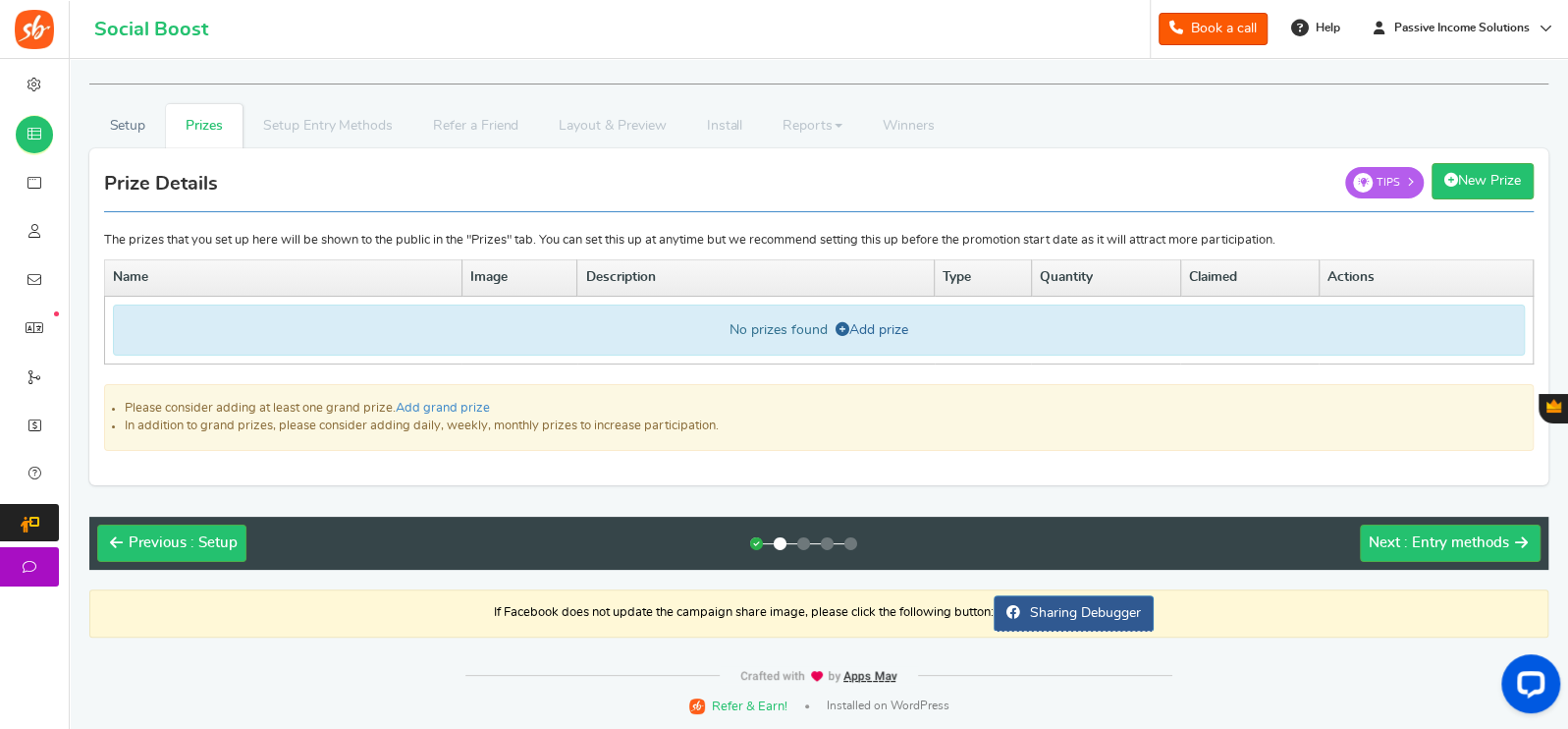 click on "Add prize" at bounding box center [872, 330] 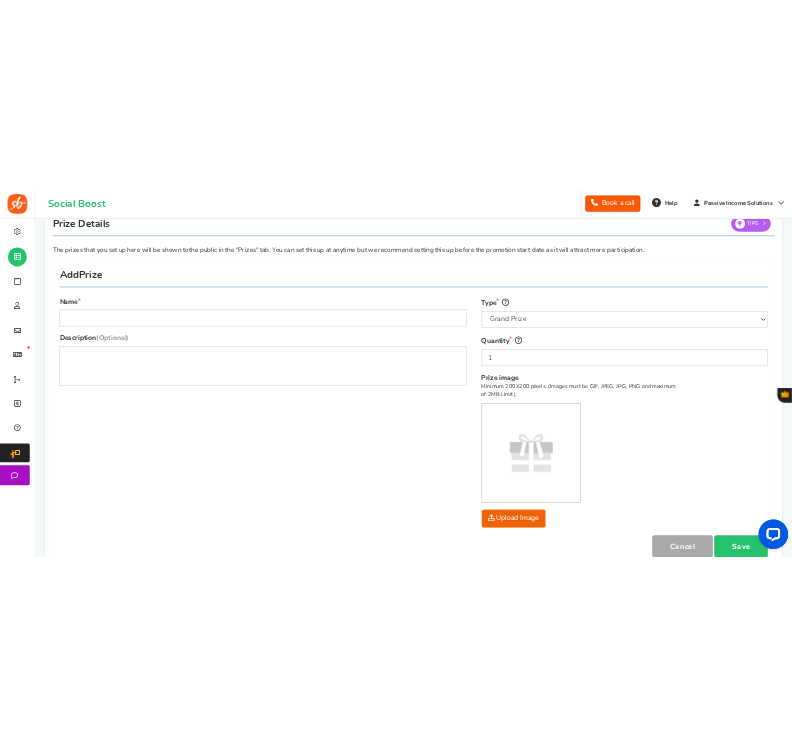 scroll, scrollTop: 141, scrollLeft: 0, axis: vertical 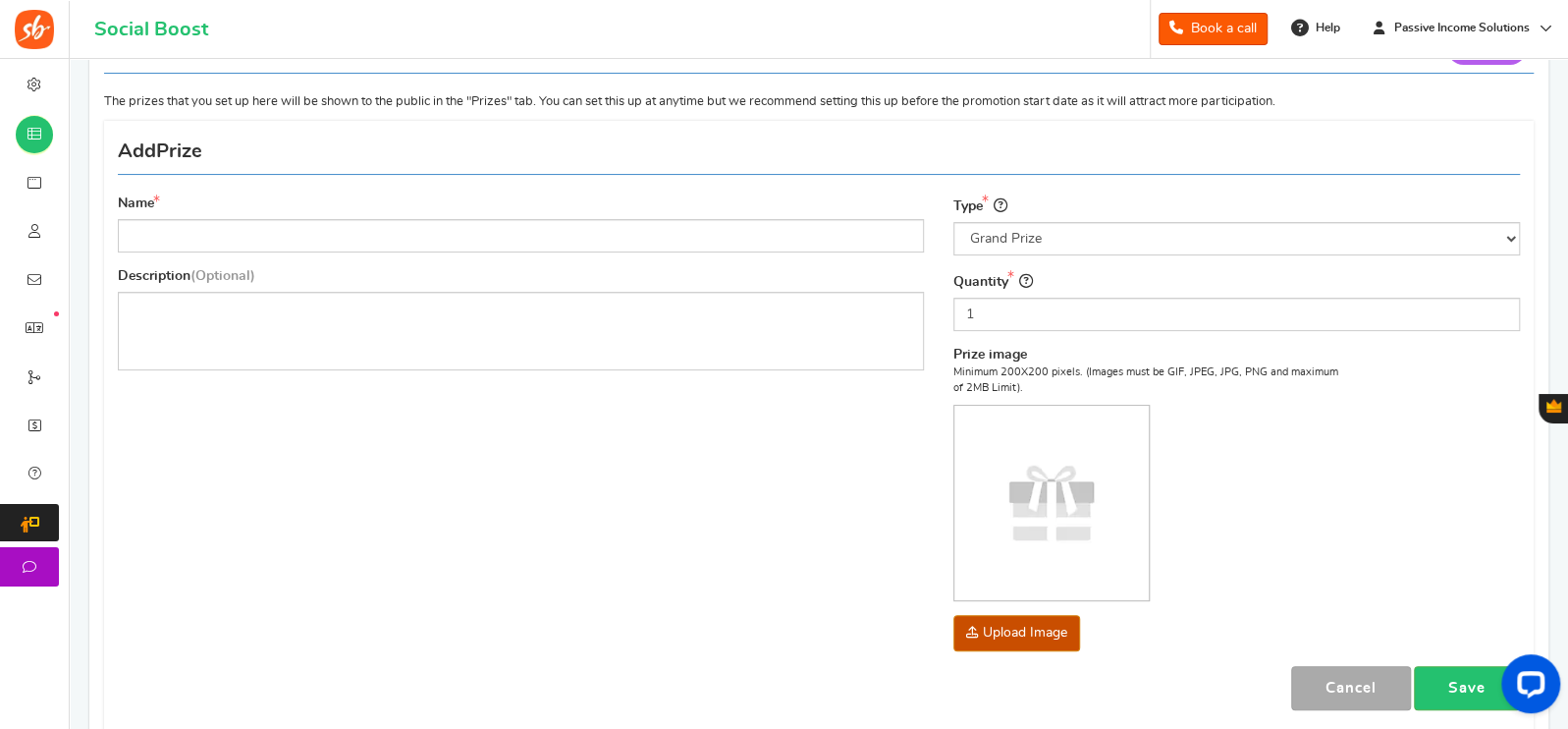click at bounding box center (-924, 757) 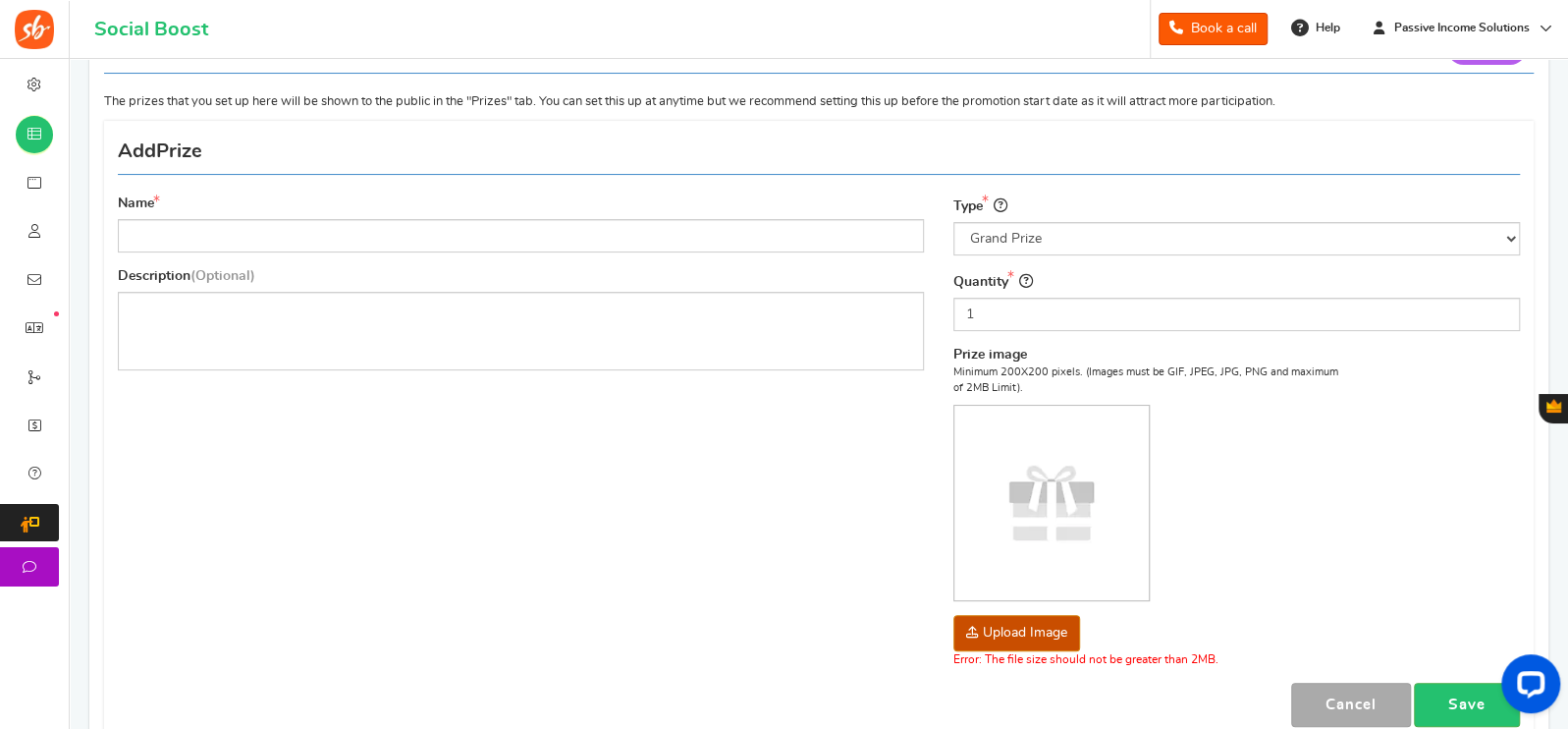 click at bounding box center [-924, 757] 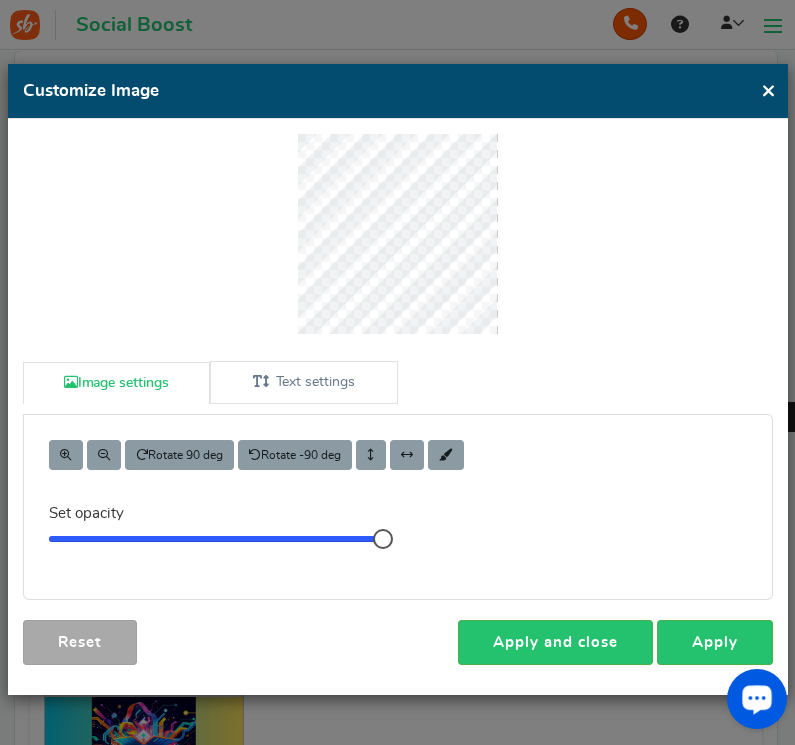 click on "×" at bounding box center (768, 90) 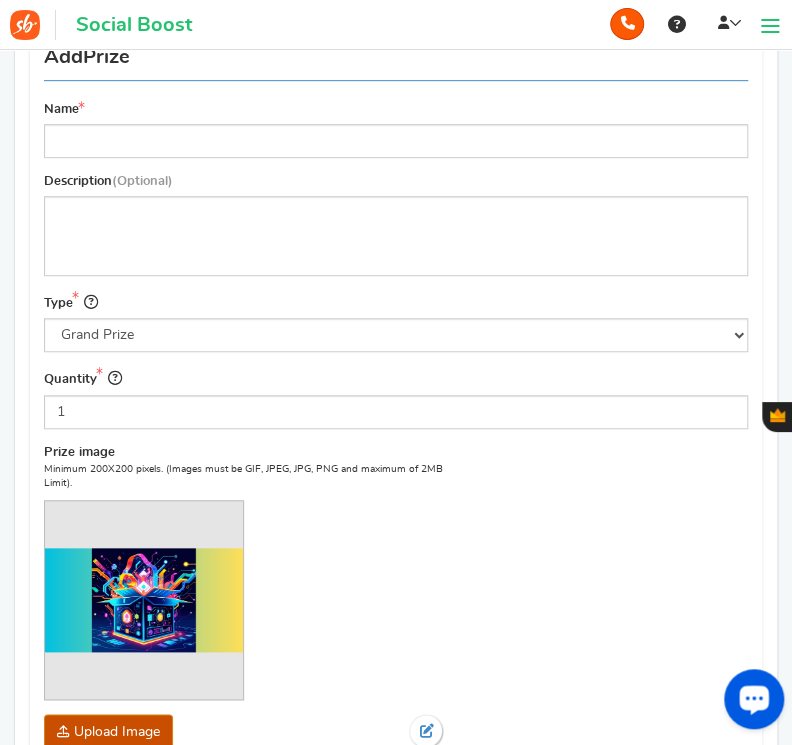 scroll, scrollTop: 329, scrollLeft: 0, axis: vertical 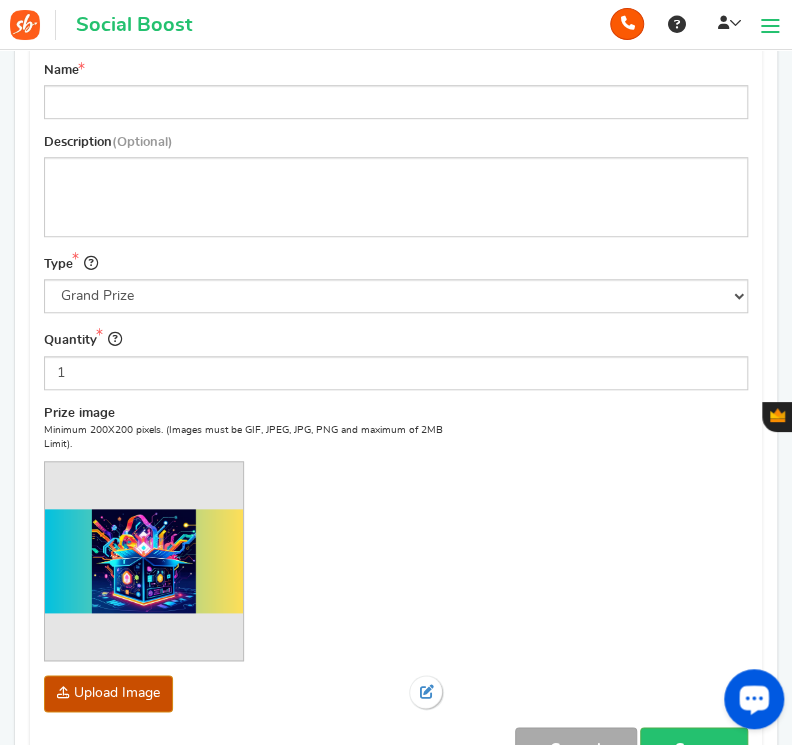 click at bounding box center [-1868, 819] 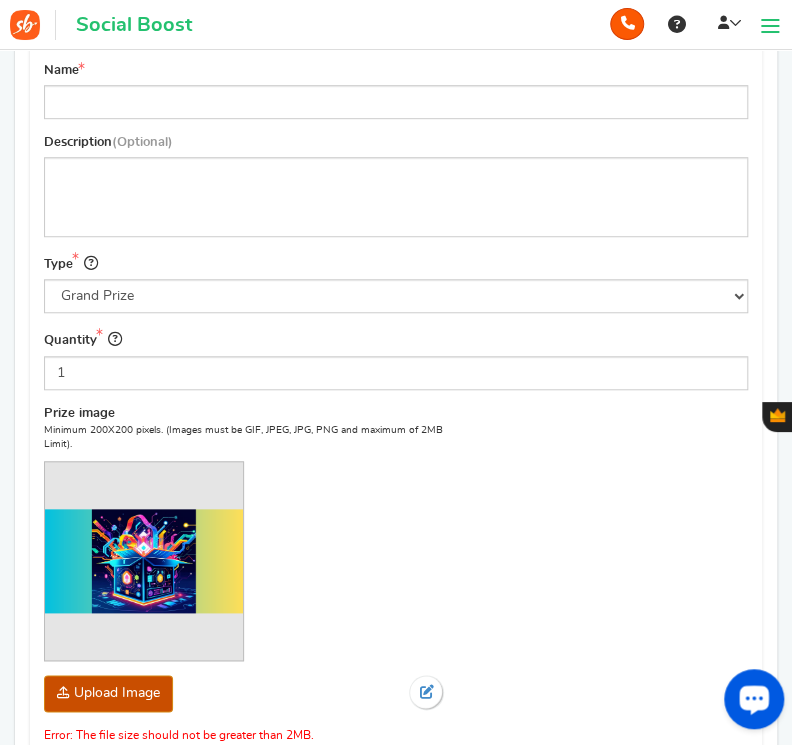click on "Prize image
Minimum 200X200 pixels. (Images must be GIF, JPEG, JPG, PNG and maximum of 2MB Limit).
Upload Image
49285_prize_1751880376.png
Error: The file size should not be greater than 2MB." at bounding box center [396, 574] 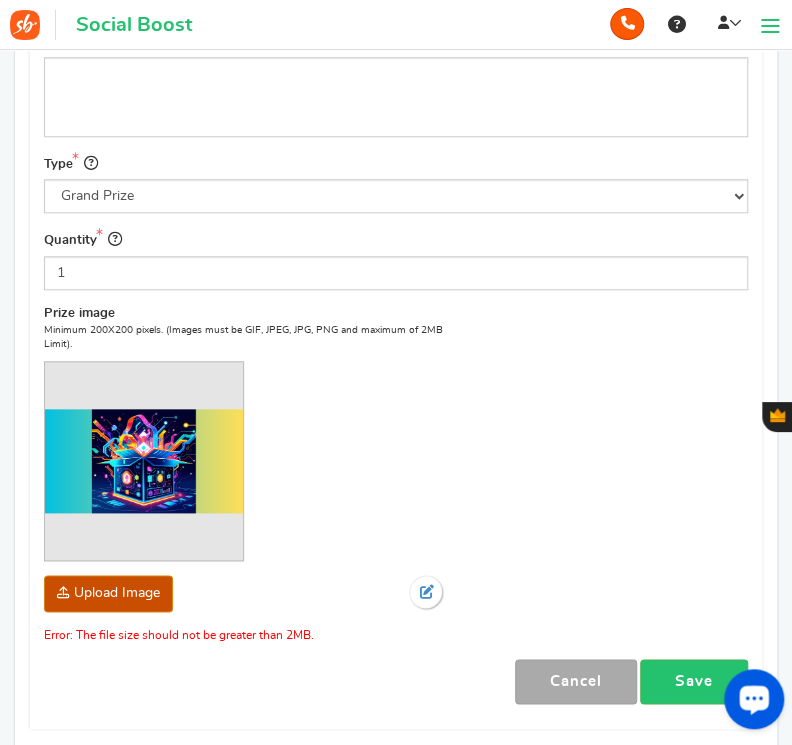 scroll, scrollTop: 479, scrollLeft: 0, axis: vertical 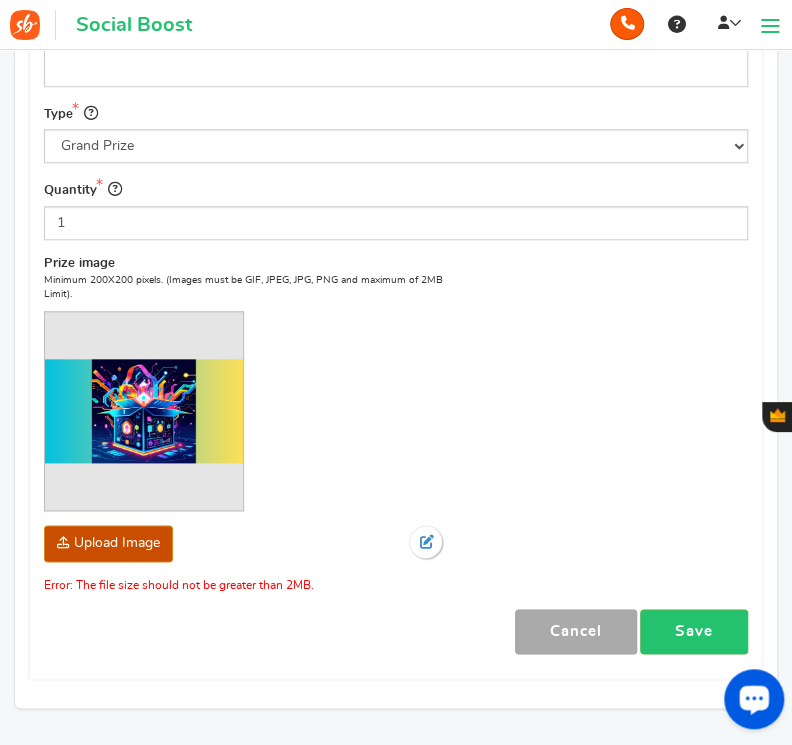 click at bounding box center (-1868, 669) 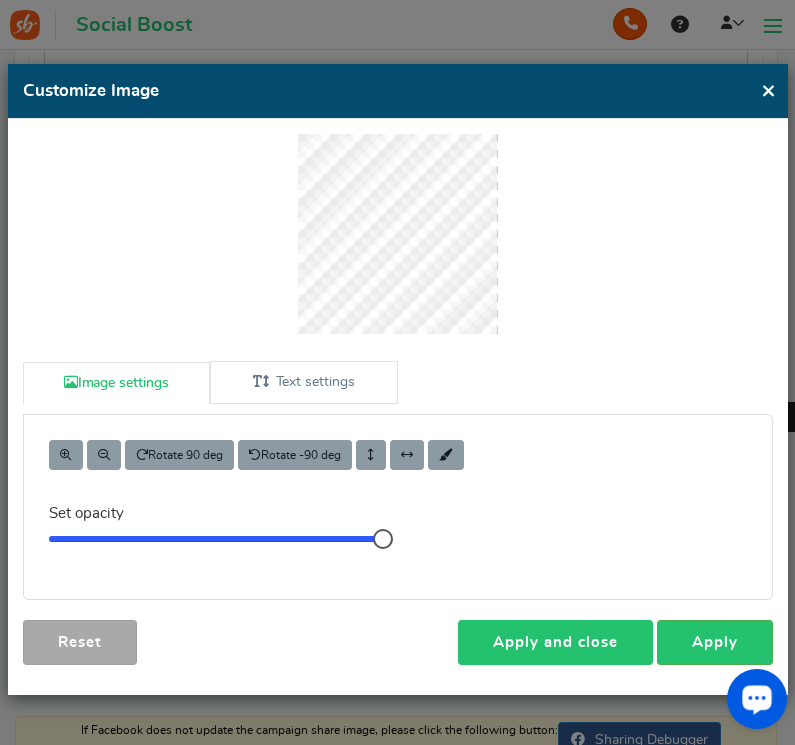 click on "Apply and close" at bounding box center [555, 642] 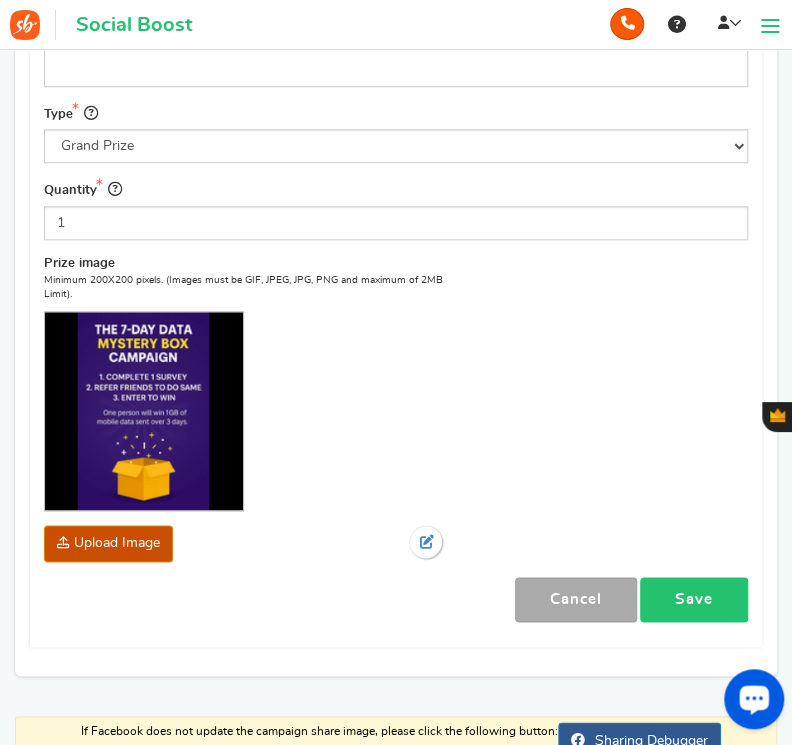 click on "Save" at bounding box center [694, 599] 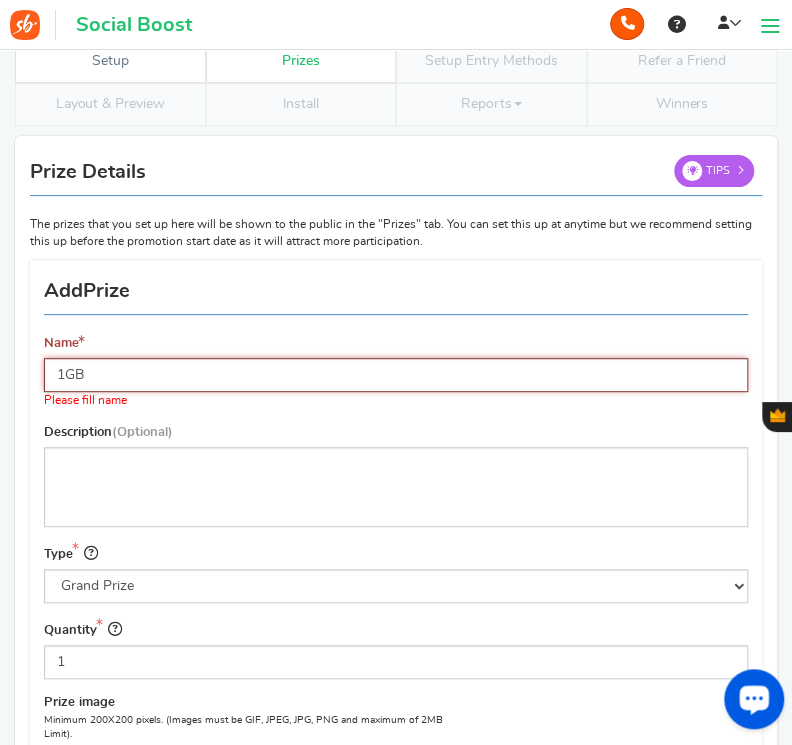 click on "1GB" at bounding box center (396, 375) 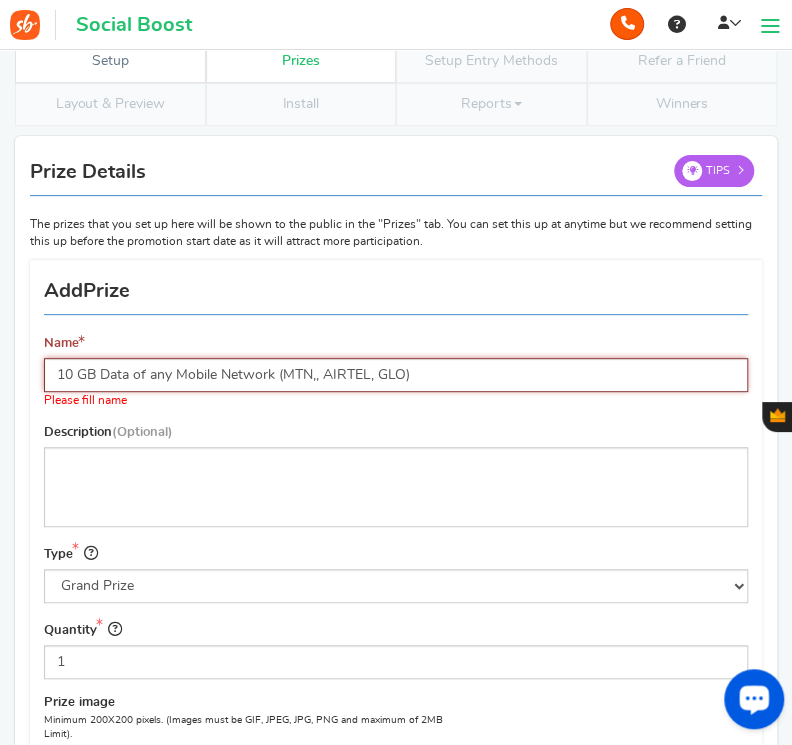 click on "10 GB Data of any Mobile Network (MTN,, AIRTEL, GLO)" at bounding box center [396, 375] 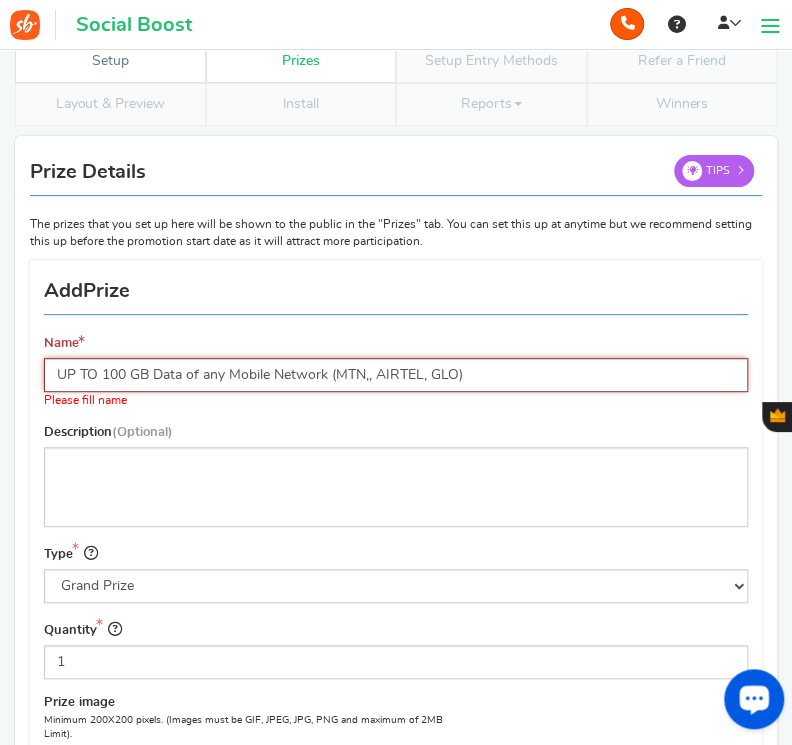 click on "UP TO 100 GB Data of any Mobile Network (MTN,, AIRTEL, GLO)" at bounding box center (396, 375) 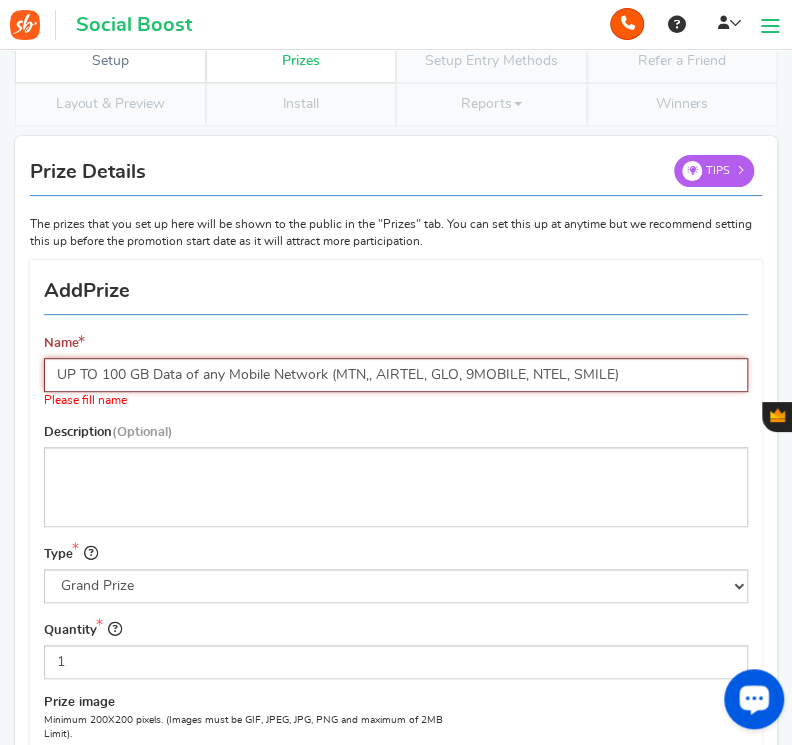 type on "UP TO 100 GB Data of any Mobile Network (MTN,, AIRTEL, GLO, 9MOBILE, NTEL, SMILE)" 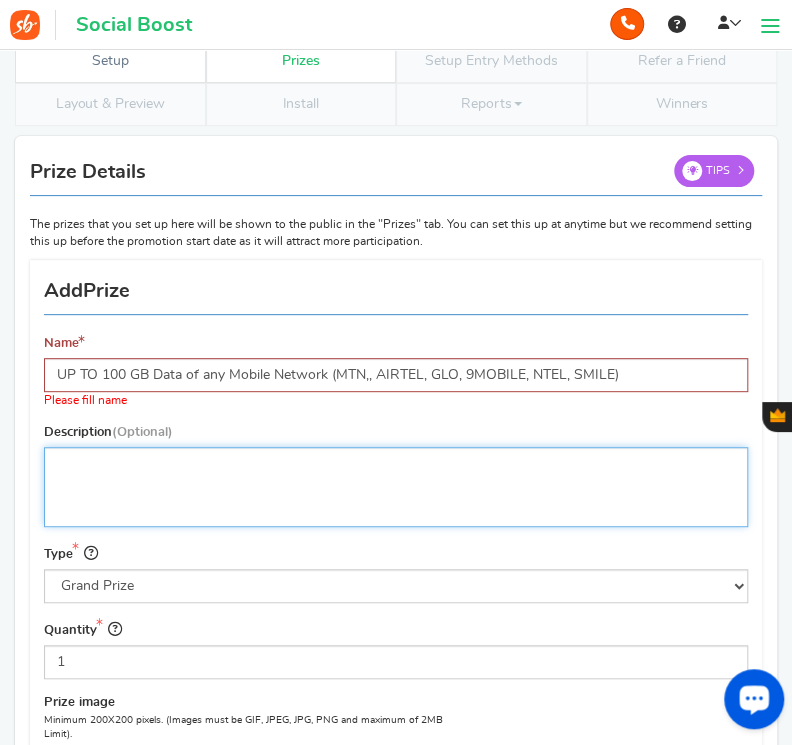 click at bounding box center [396, 487] 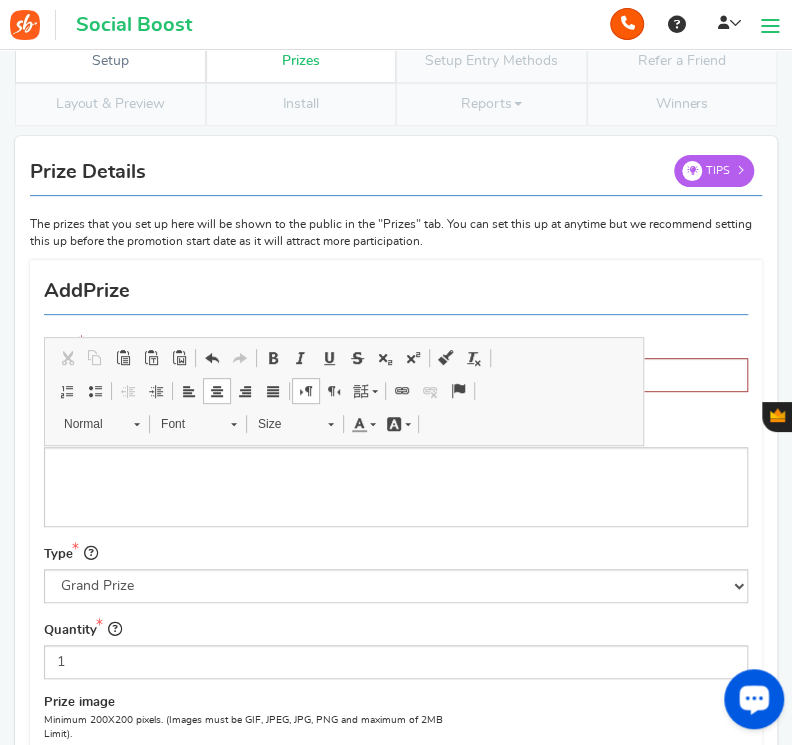 click on "Name
UP TO 100 GB Data of any Mobile Network (MTN,, AIRTEL, GLO, 9MOBILE, NTEL, SMILE)
Please fill name" at bounding box center [396, 339] 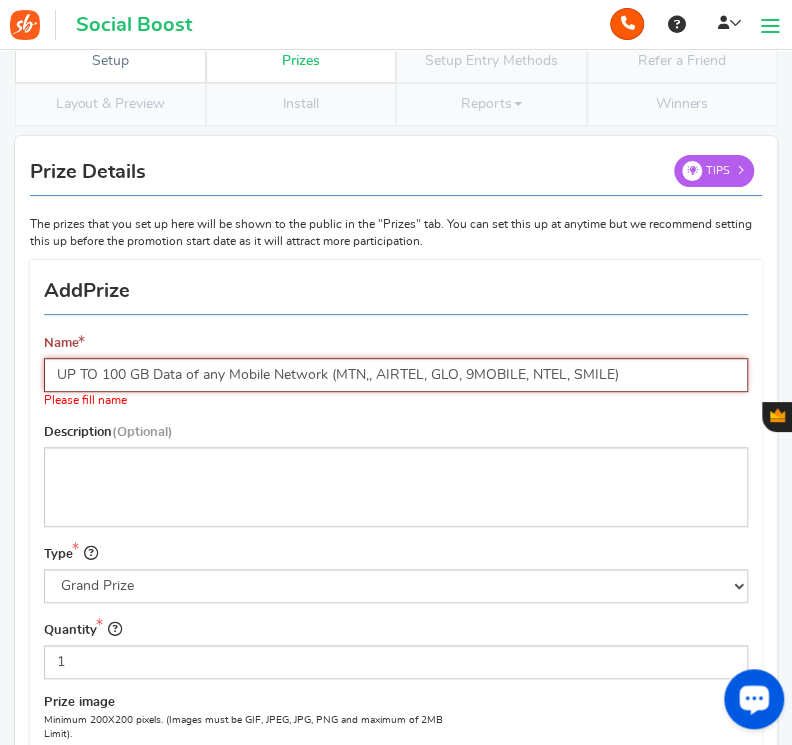 click on "UP TO 100 GB Data of any Mobile Network (MTN,, AIRTEL, GLO, 9MOBILE, NTEL, SMILE)" at bounding box center [396, 375] 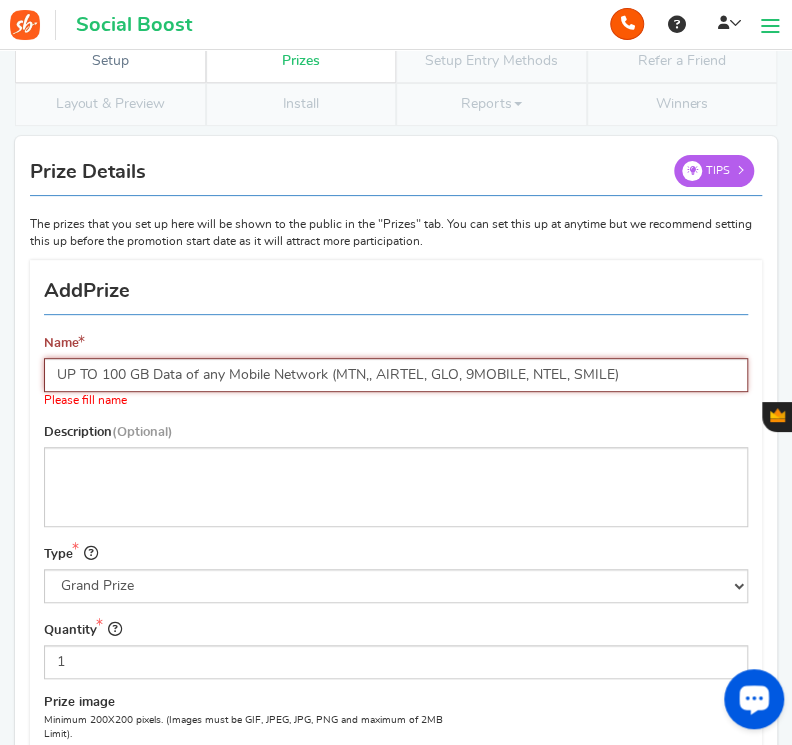 click on "UP TO 100 GB Data of any Mobile Network (MTN,, AIRTEL, GLO, 9MOBILE, NTEL, SMILE)" at bounding box center [396, 375] 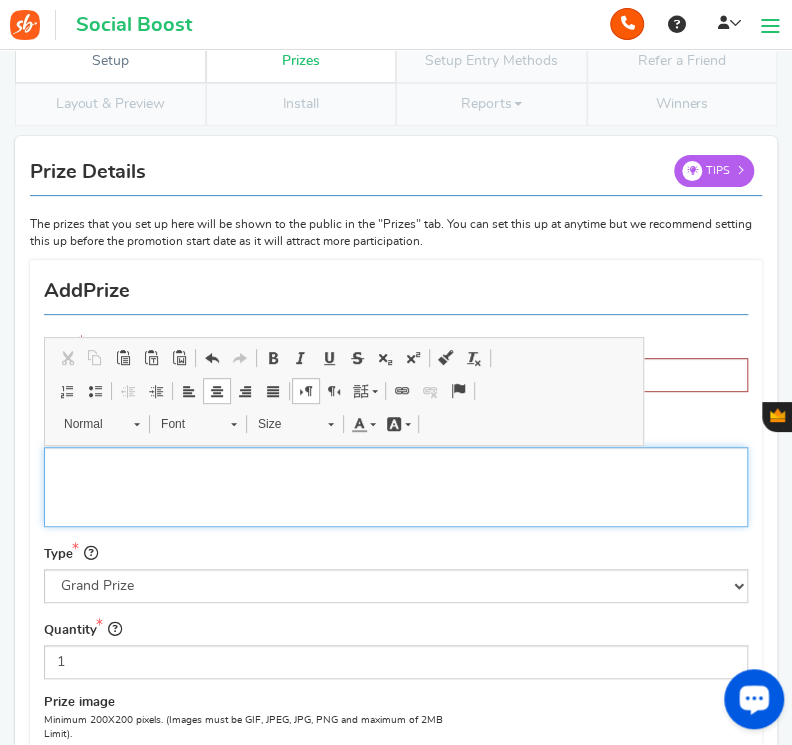 click at bounding box center (396, 487) 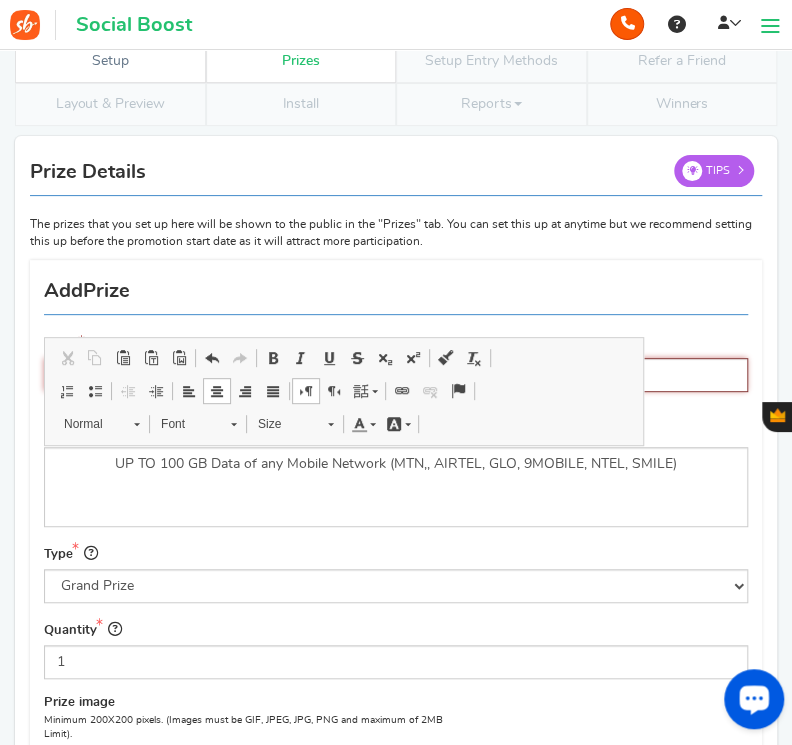click on "Name" at bounding box center (396, 375) 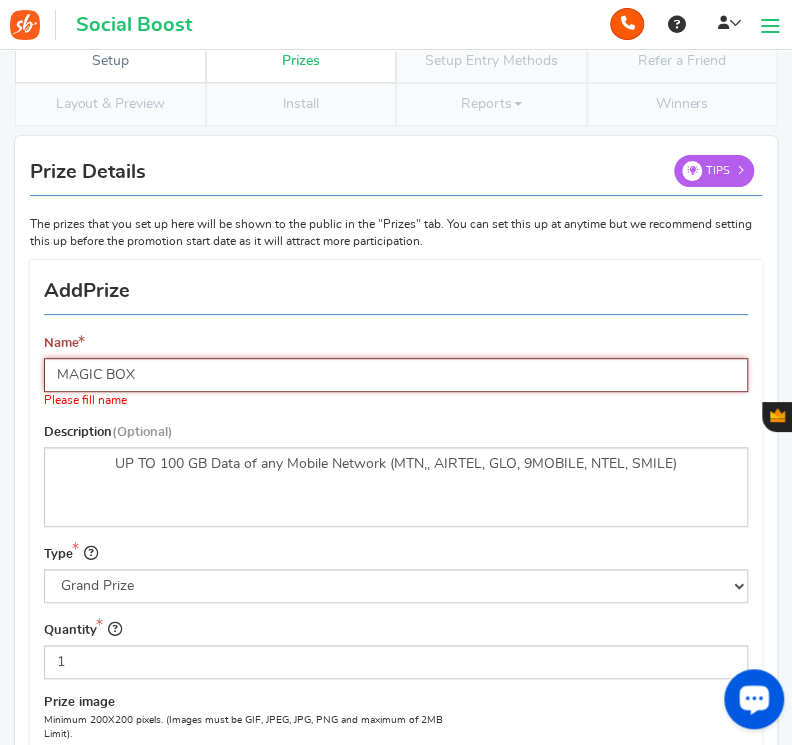type on "MAGIC BOX" 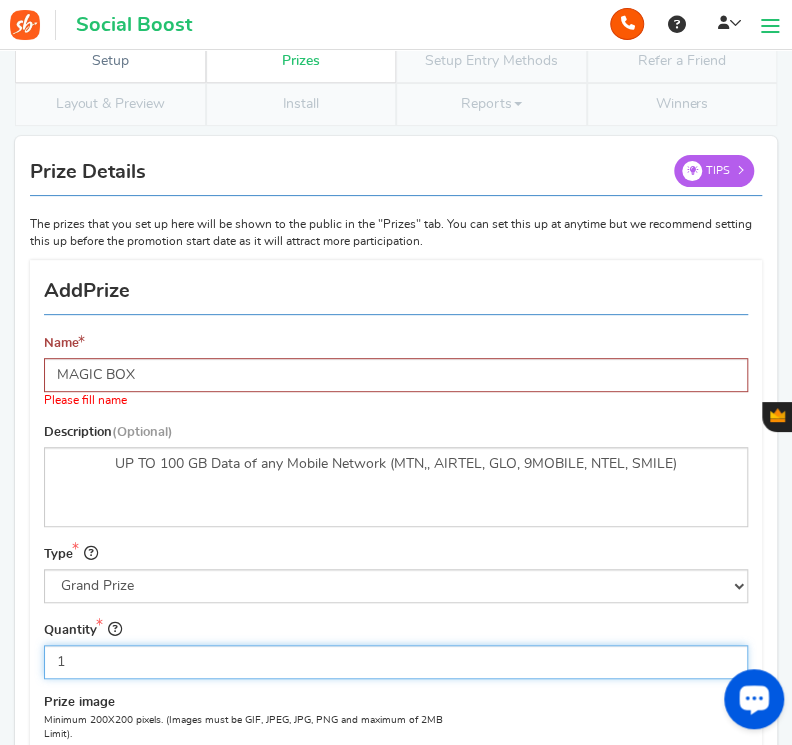 click on "1" at bounding box center (396, 662) 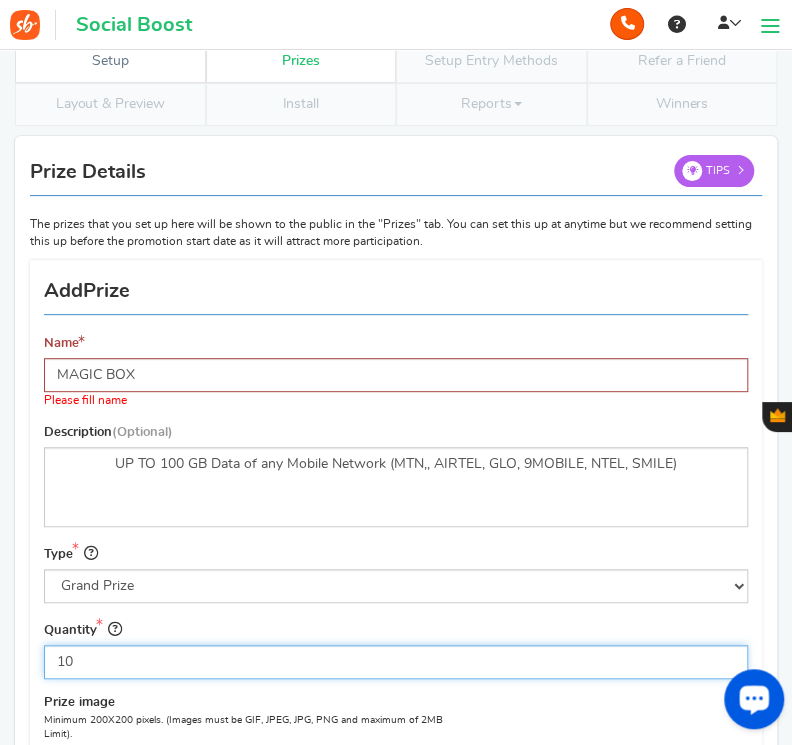 type on "10" 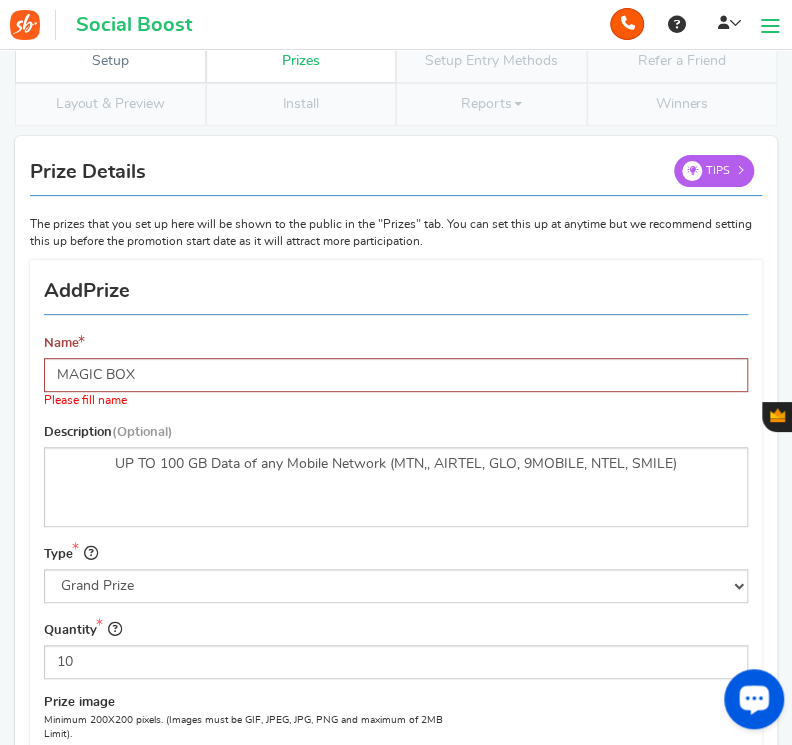 click on "Prize Details
New Prize
Tips
The prizes that you set up here will be shown to the public in the "Prizes" tab. You can set this up at anytime but we recommend setting this up before the promotion start date as it will attract more participation.
init prizectrl
Name
Image
Description
Type
Quantity
Claimed
Actions
No prizes found
Add prize
Please consider adding at least one  grand prize.  Add grand prize
In addition to grand prizes, please consider adding daily,  weekly, monthly prizes to increase participation.
Are you sure want to delete this prize?
Cancel 10" at bounding box center [396, 626] 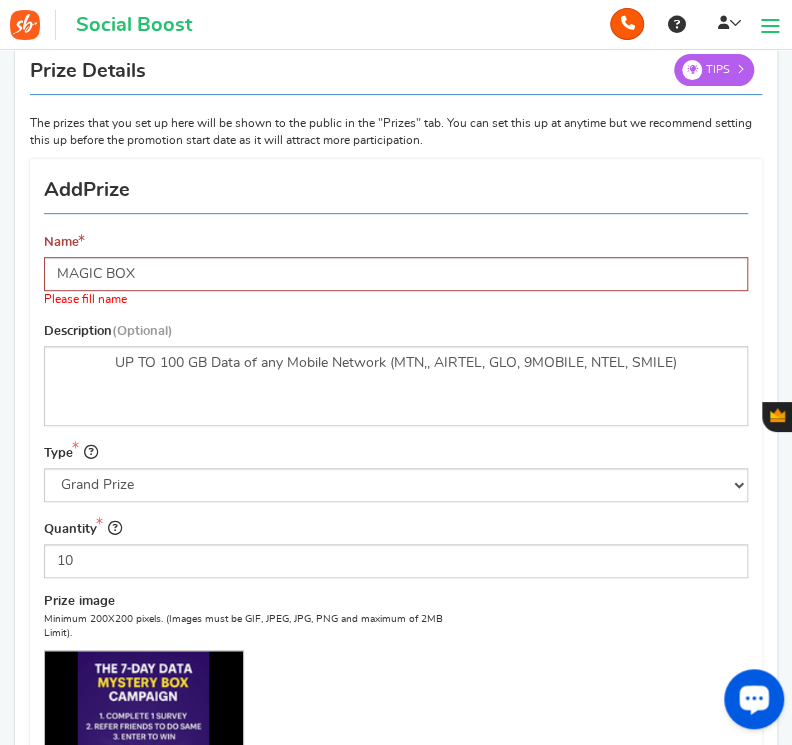 scroll, scrollTop: 206, scrollLeft: 0, axis: vertical 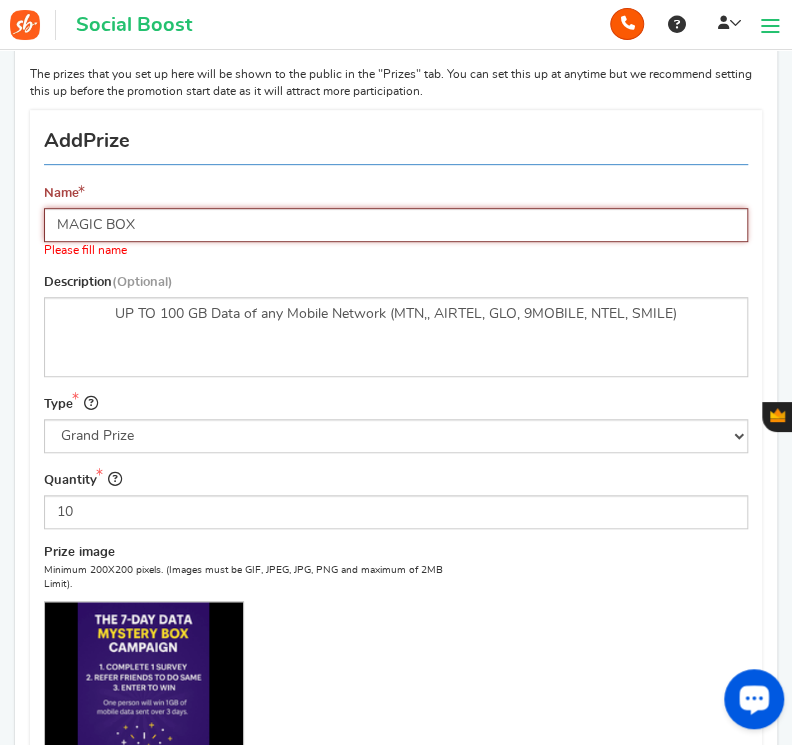 click on "MAGIC BOX" at bounding box center [396, 225] 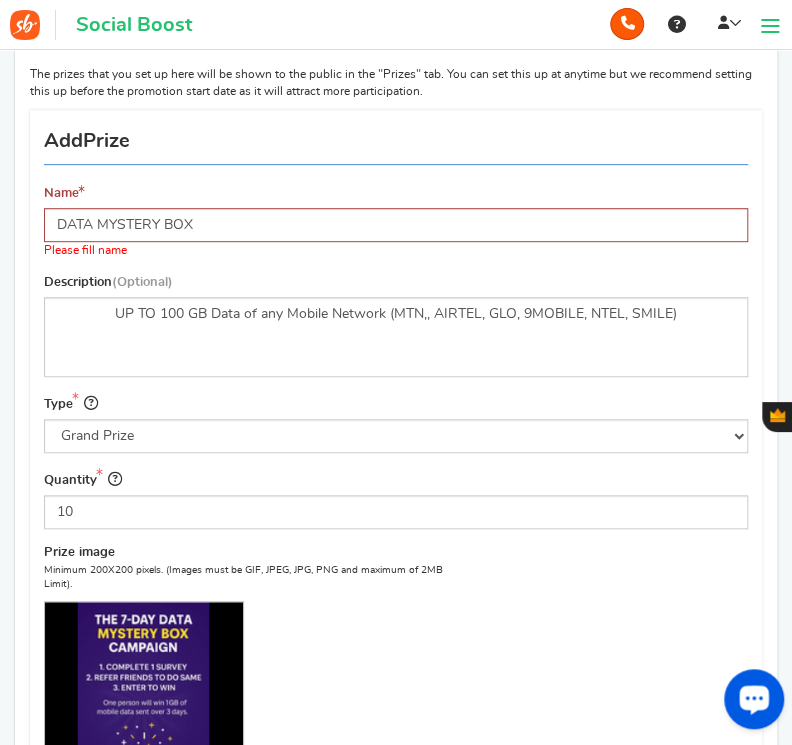 click on "Please fill name" at bounding box center [396, 250] 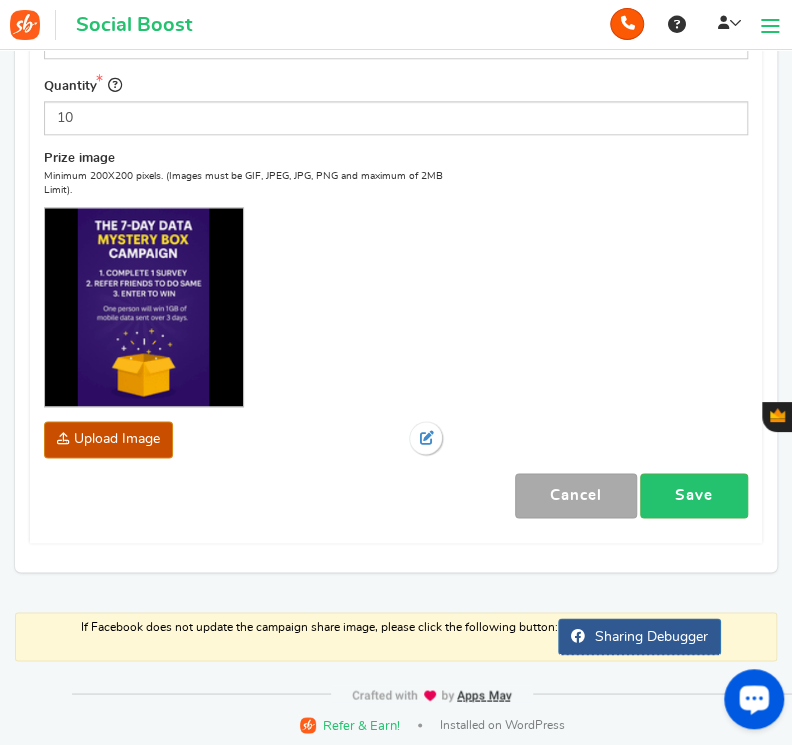 scroll, scrollTop: 601, scrollLeft: 0, axis: vertical 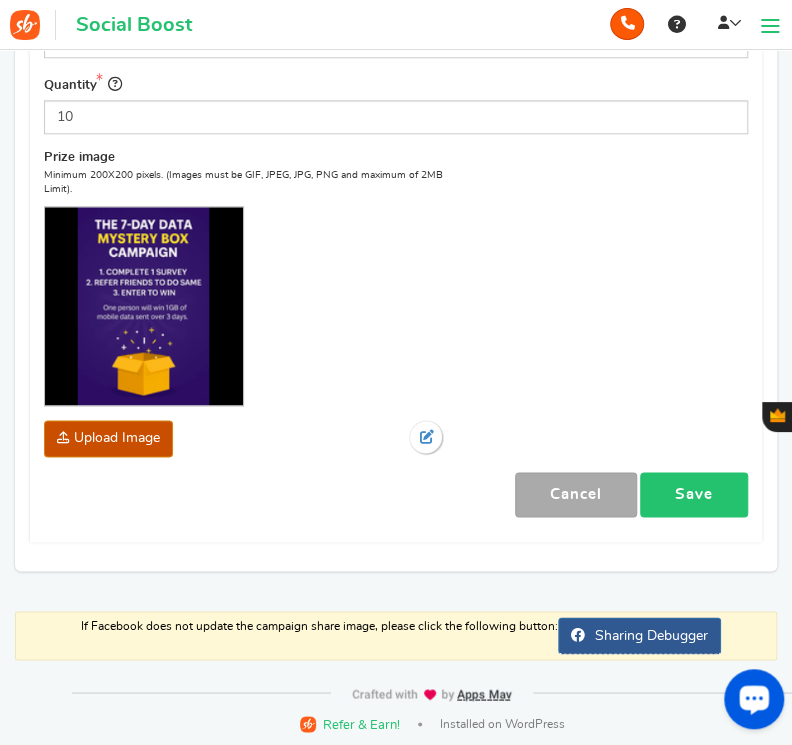 click on "Save" at bounding box center [694, 494] 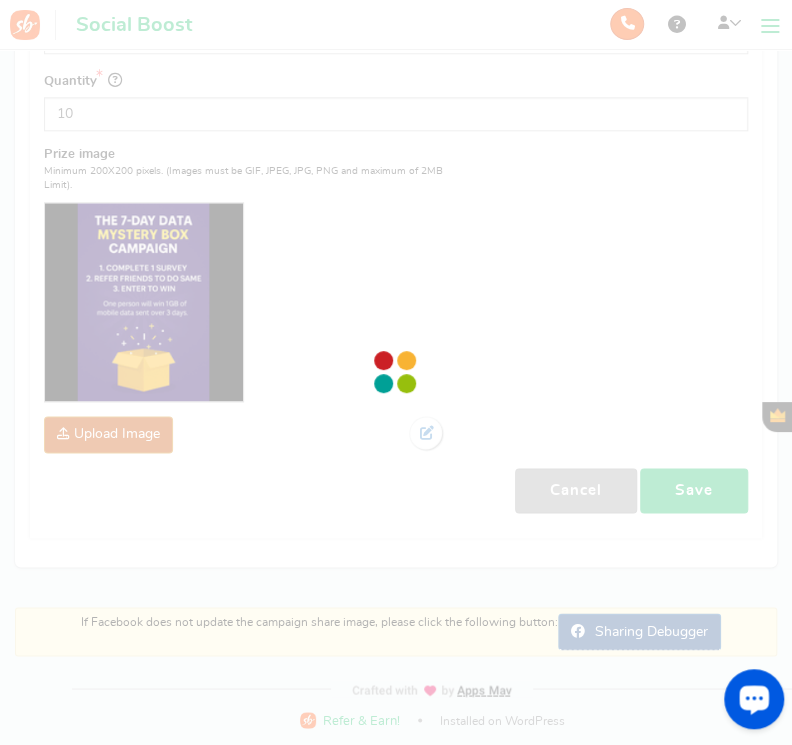 scroll, scrollTop: 585, scrollLeft: 0, axis: vertical 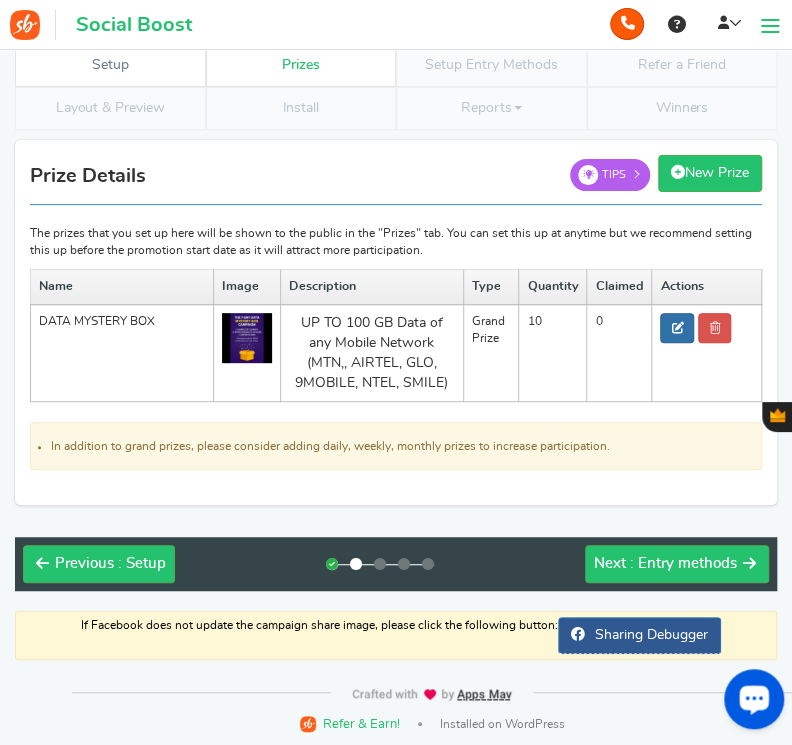 click at bounding box center [677, 328] 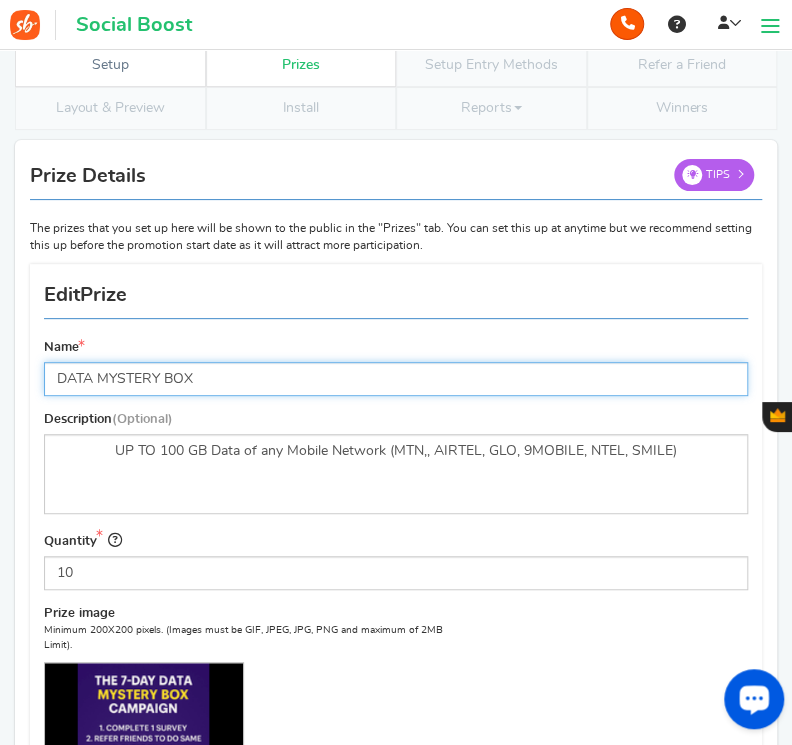 click on "DATA MYSTERY BOX" at bounding box center [396, 379] 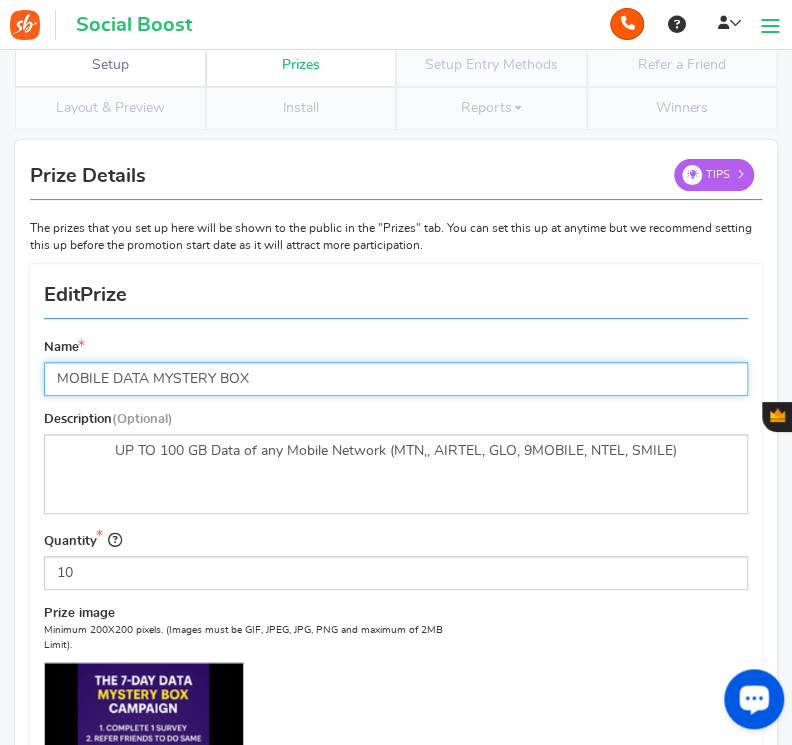 click on "MOBILE DATA MYSTERY BOX" at bounding box center [396, 379] 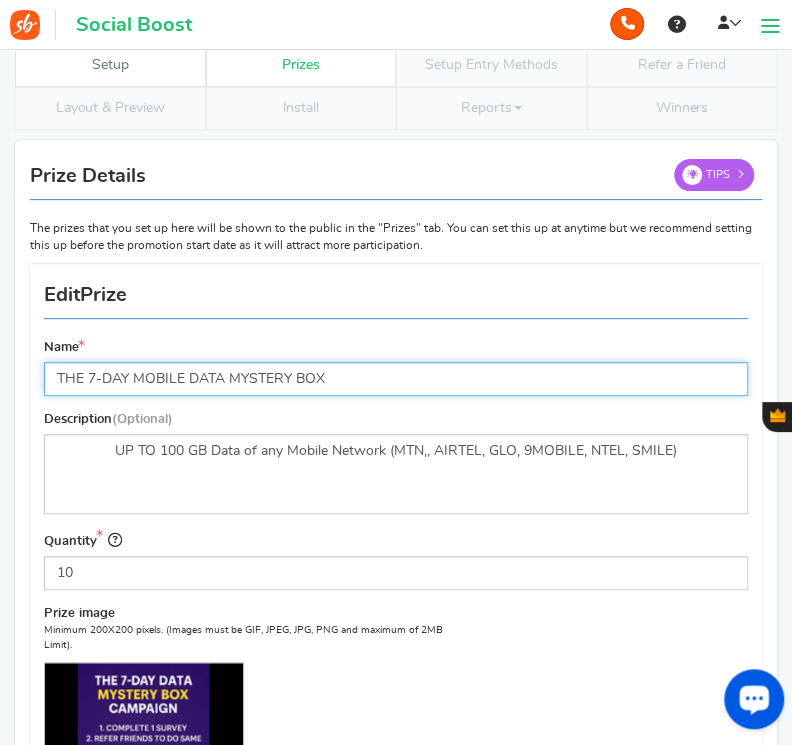 type on "THE 7-DAY MOBILE DATA MYSTERY BOX" 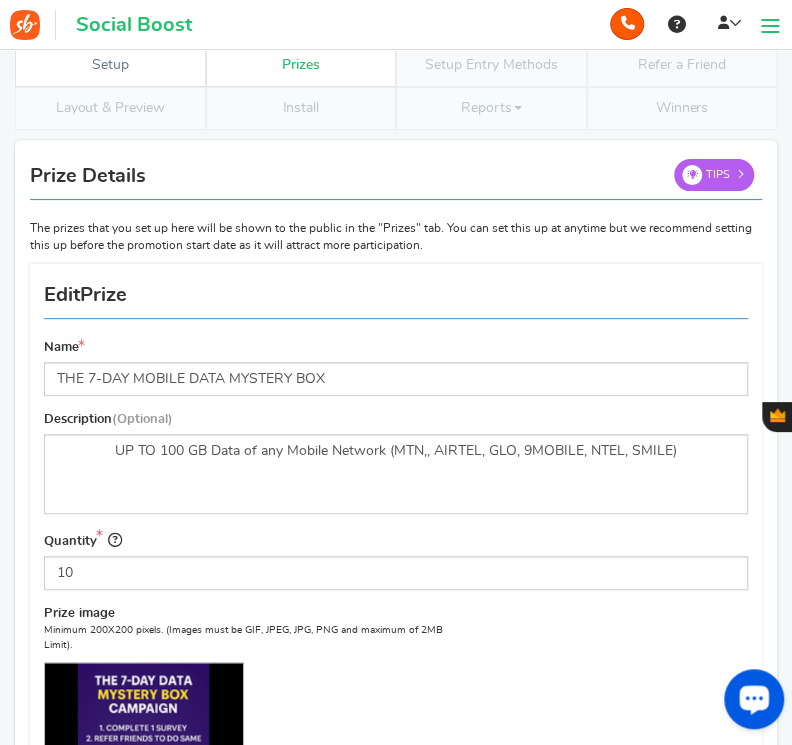 click on "Setup
Prizes
Setup Entry Methods
Reward Setup
Refer a Friend
Layout & Preview
Layout & Preview
Install
Reports
Analytics
Users
Entries
Referral Stats" at bounding box center (396, 545) 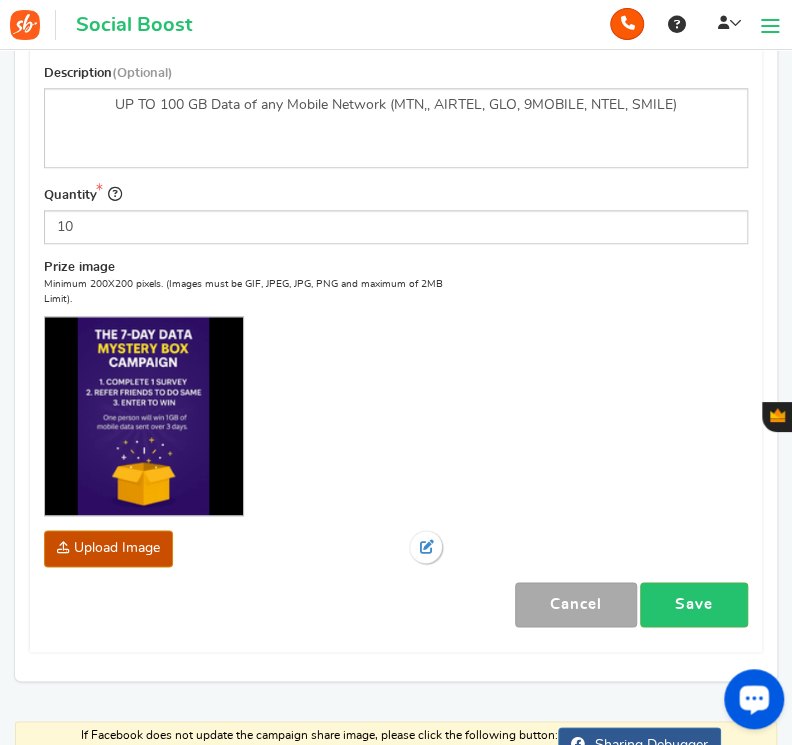 scroll, scrollTop: 402, scrollLeft: 0, axis: vertical 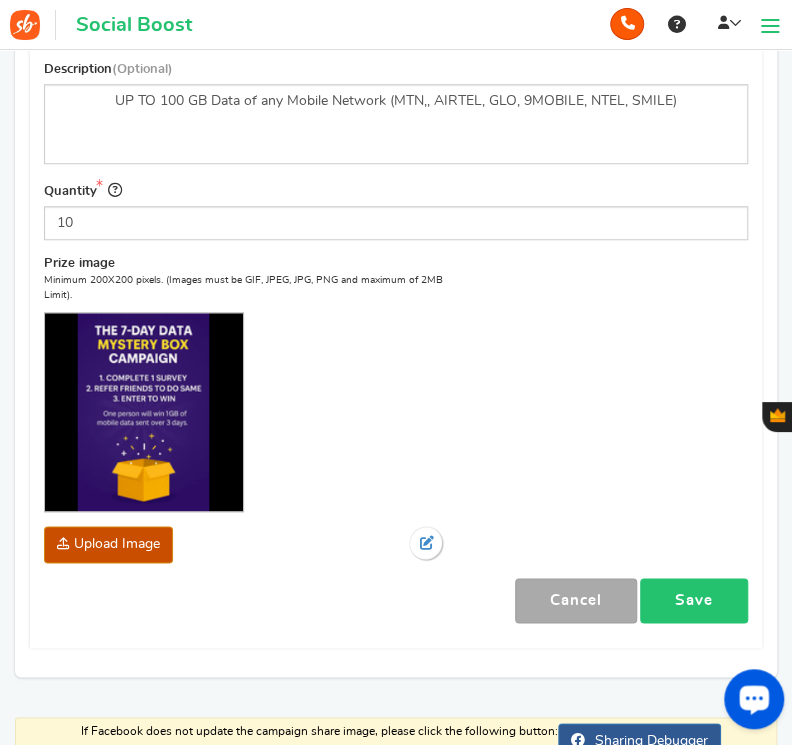 click on "Save" at bounding box center (694, 600) 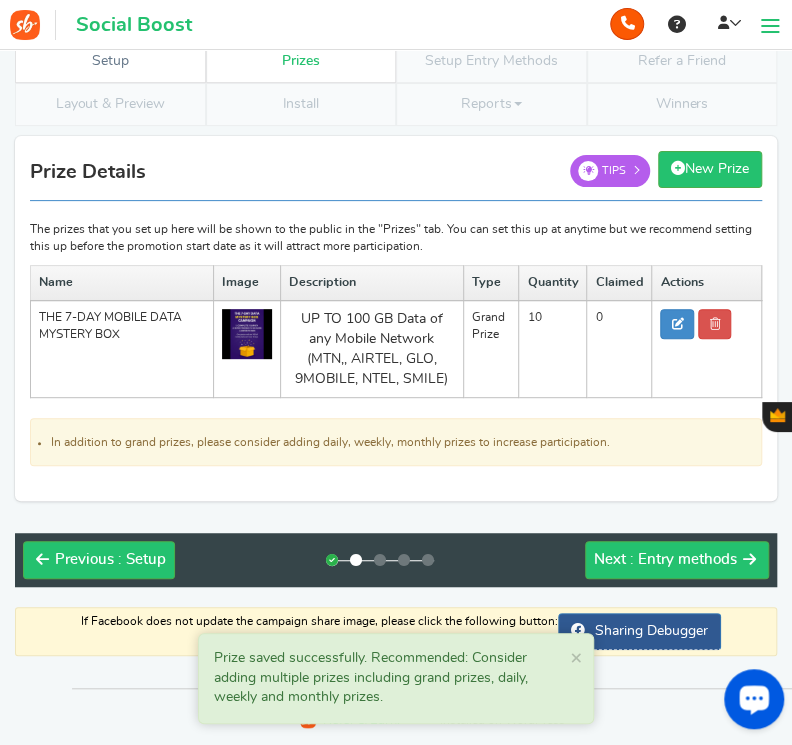 scroll, scrollTop: 52, scrollLeft: 0, axis: vertical 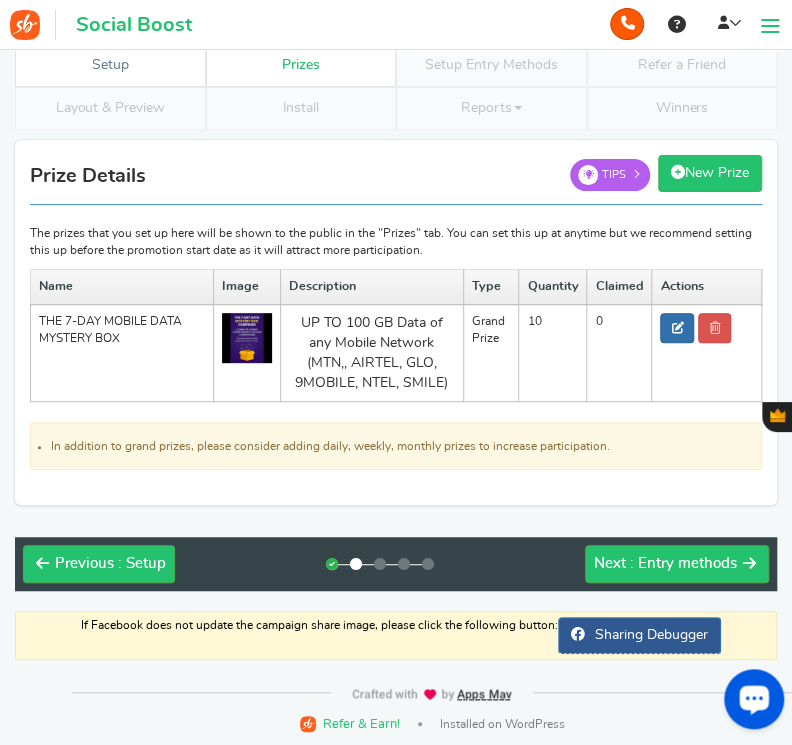 click at bounding box center (677, 328) 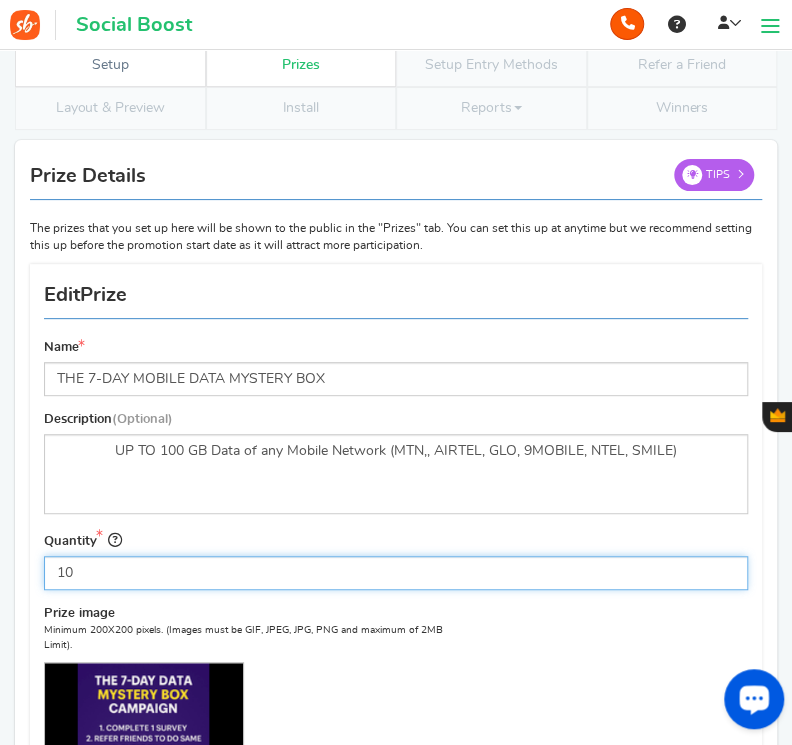 click on "10" at bounding box center [396, 573] 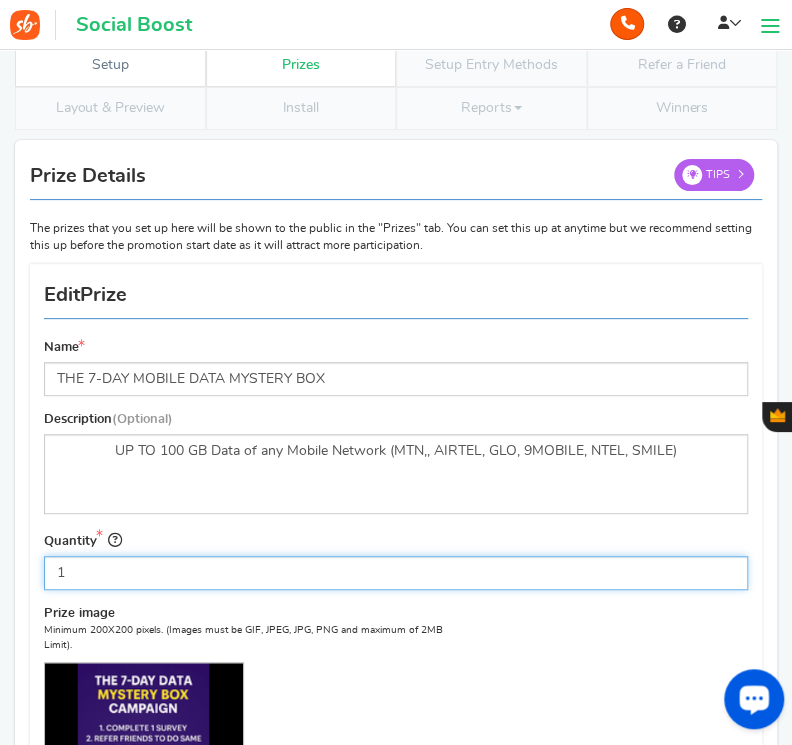 type on "1" 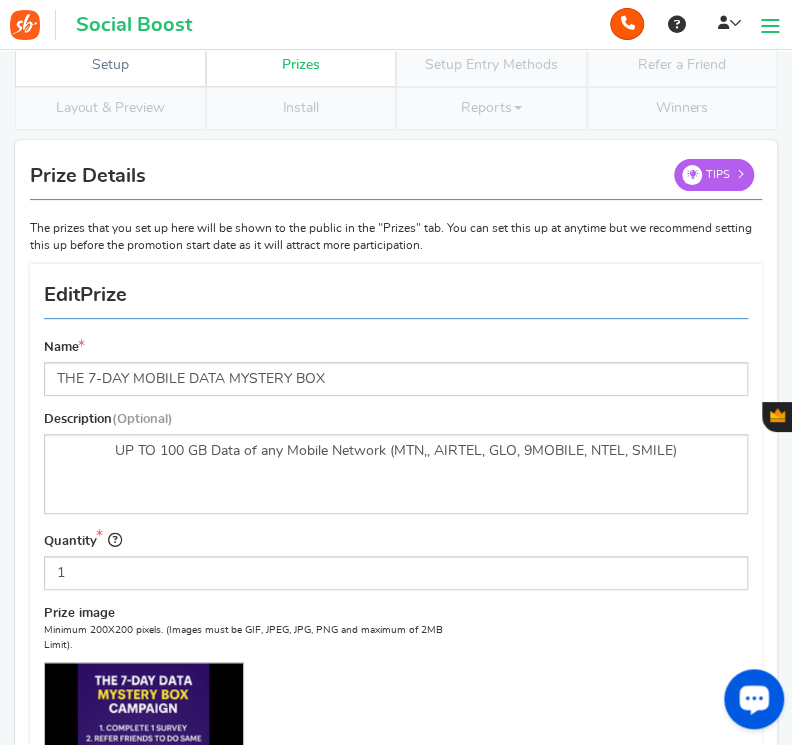 click on "Setup
Prizes
Setup Entry Methods
Reward Setup
Refer a Friend
Layout & Preview
Layout & Preview
Install
Reports
Analytics
Users
Entries
Referral Stats" at bounding box center (396, 545) 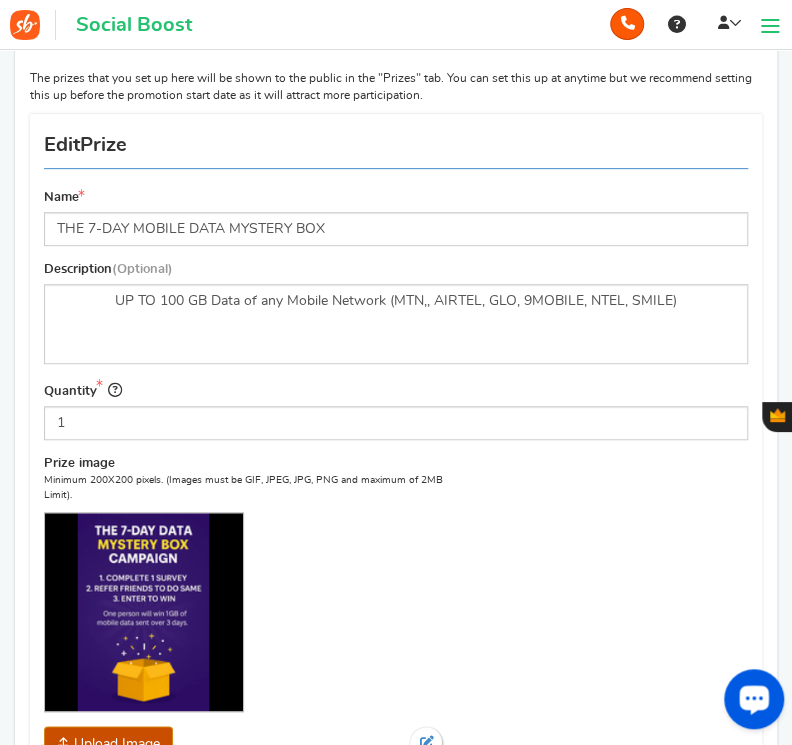 scroll, scrollTop: 252, scrollLeft: 0, axis: vertical 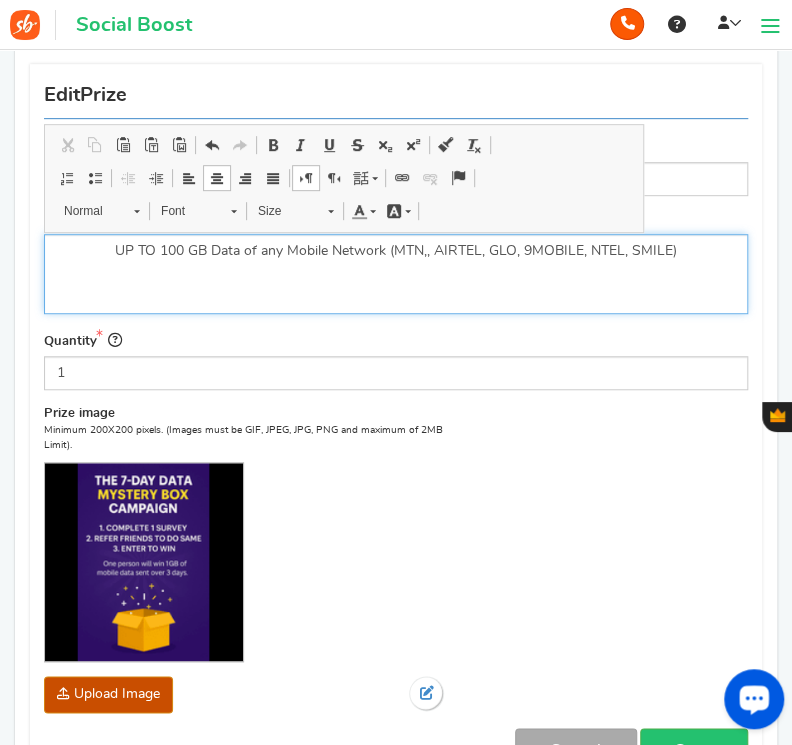 click on "UP TO 100 GB Data of any Mobile Network (MTN,, AIRTEL, GLO, 9MOBILE, NTEL, SMILE)" at bounding box center (396, 251) 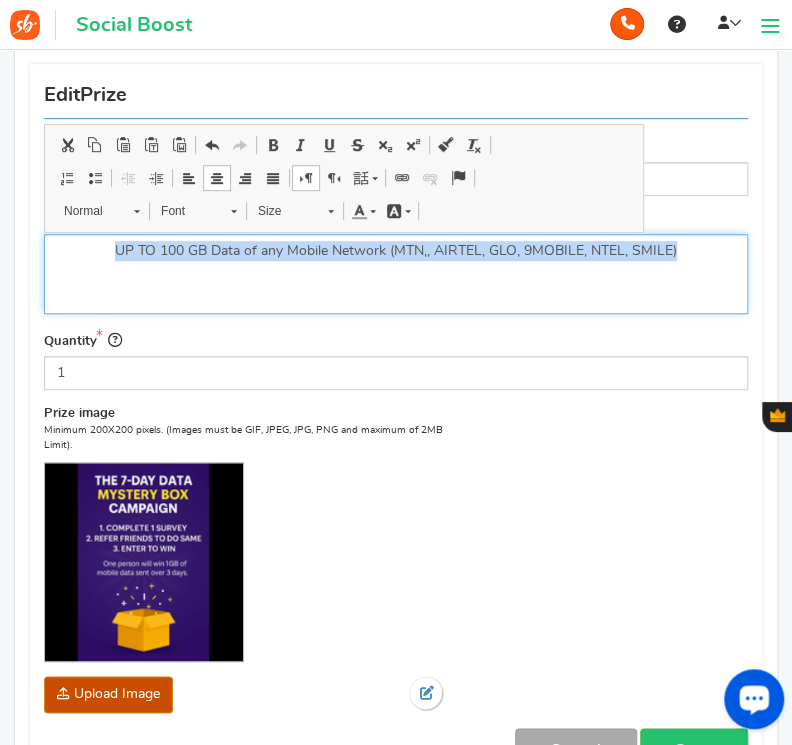 type 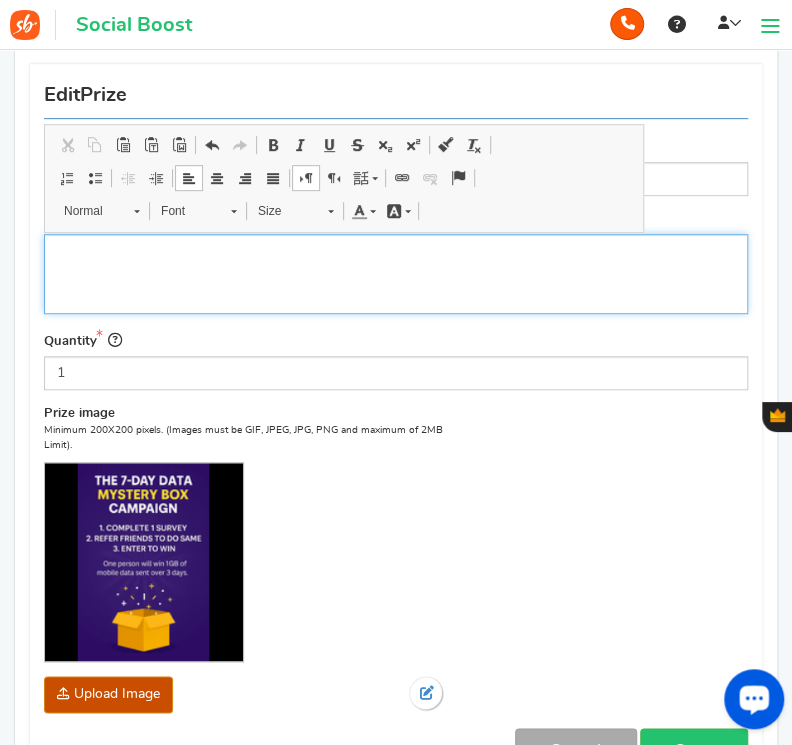 click at bounding box center [67, 178] 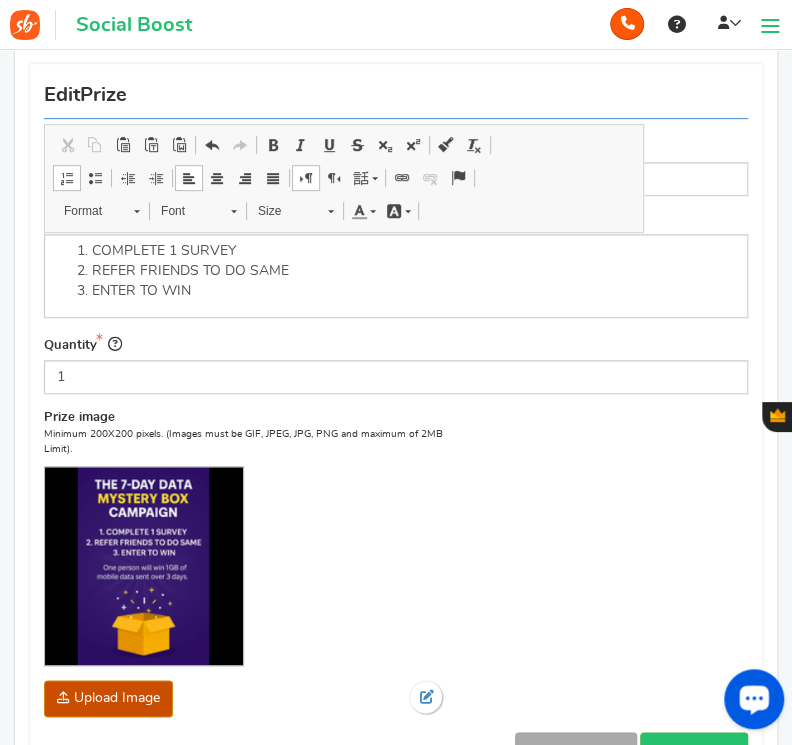 click on "Setup
Prizes
Setup Entry Methods
Reward Setup
Refer a Friend
Layout & Preview
Layout & Preview
Install
Reports
Analytics
Users
Entries
Referral Stats" at bounding box center [396, 347] 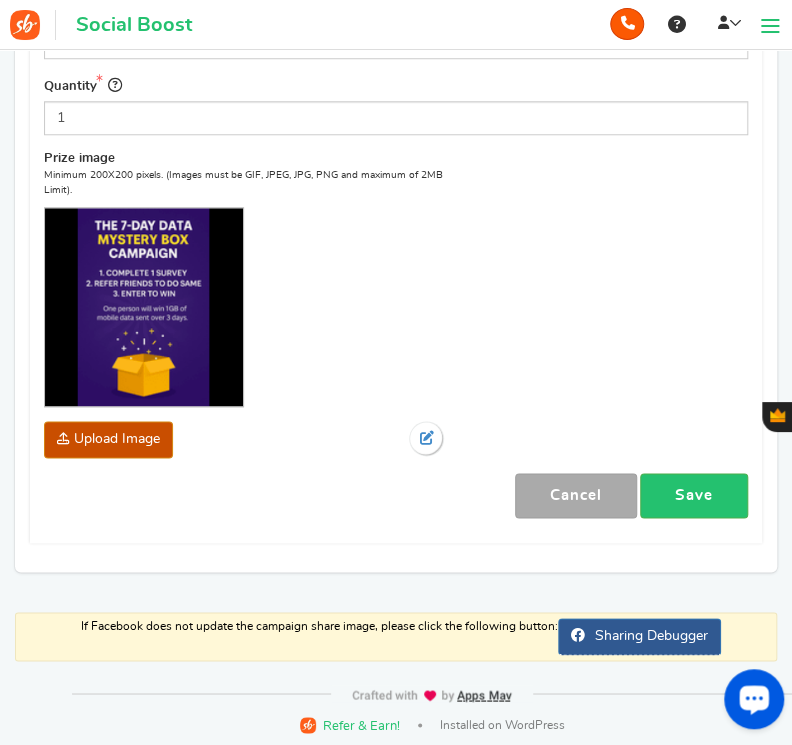 scroll, scrollTop: 512, scrollLeft: 0, axis: vertical 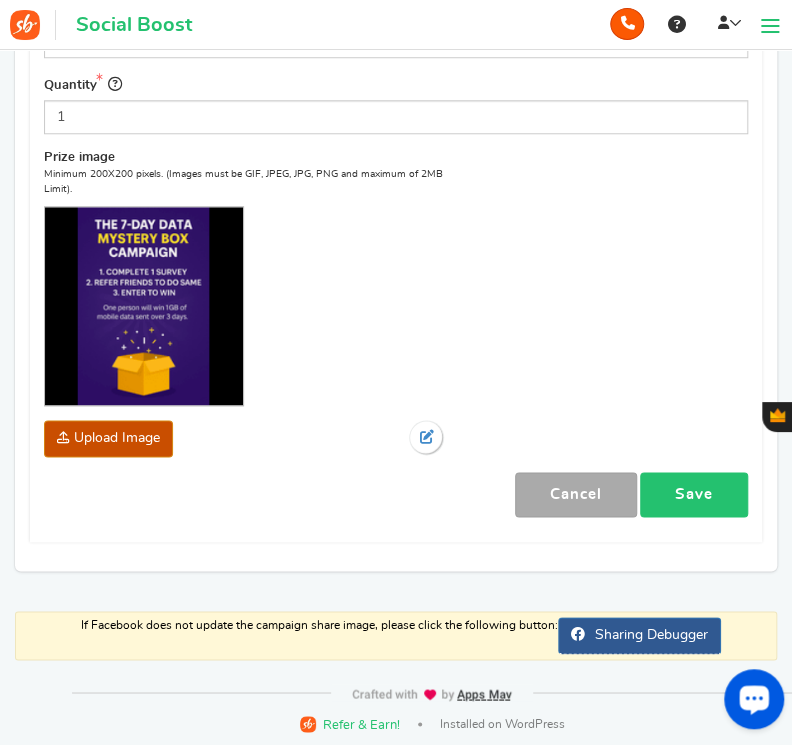 click on "Save" at bounding box center (694, 494) 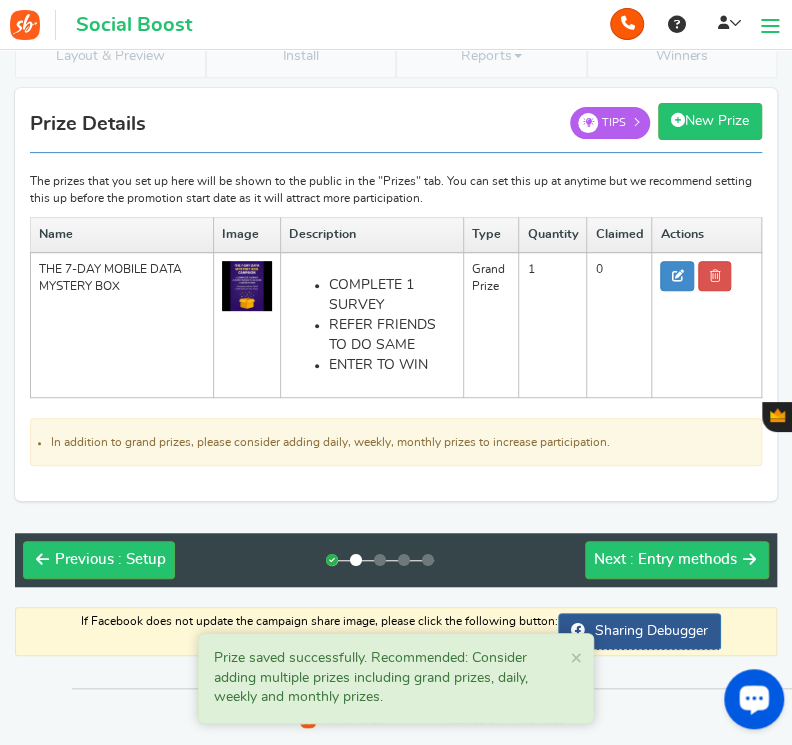 scroll, scrollTop: 99, scrollLeft: 0, axis: vertical 